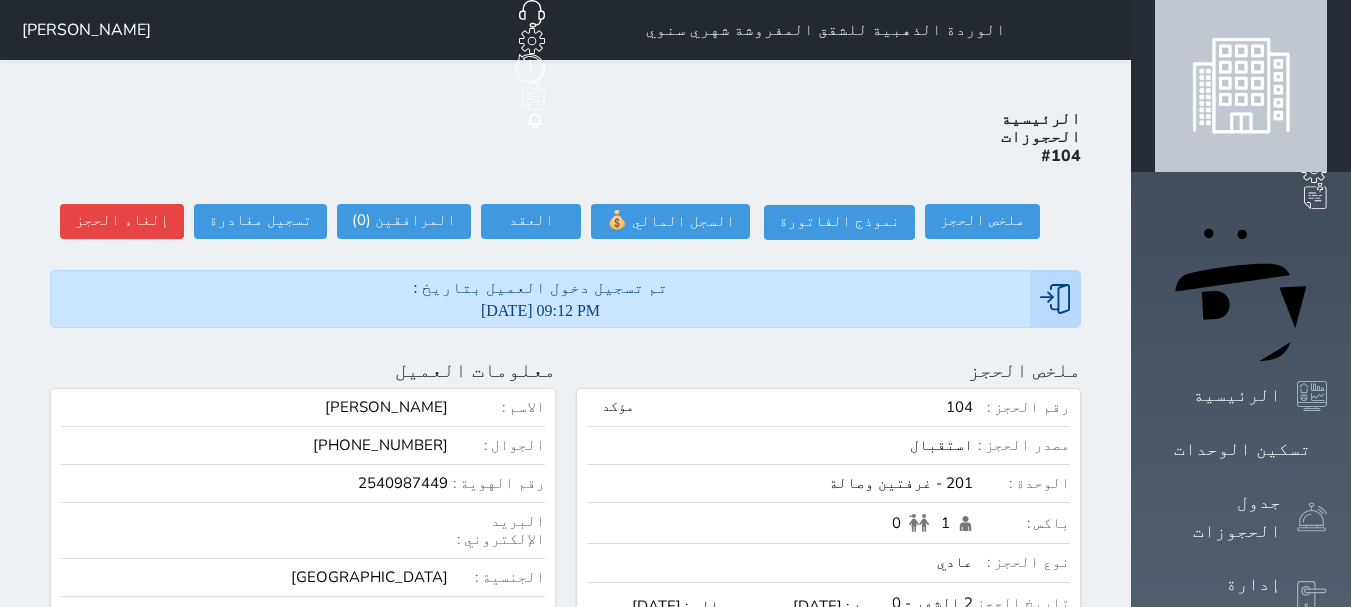scroll, scrollTop: 100, scrollLeft: 0, axis: vertical 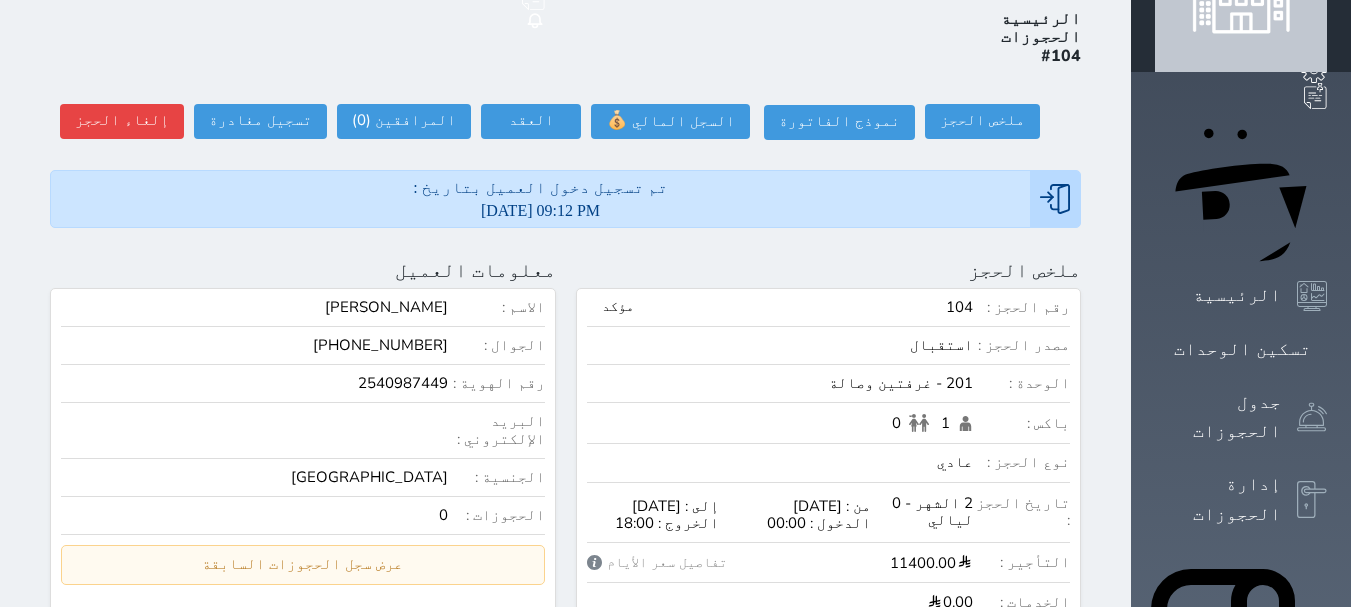 click 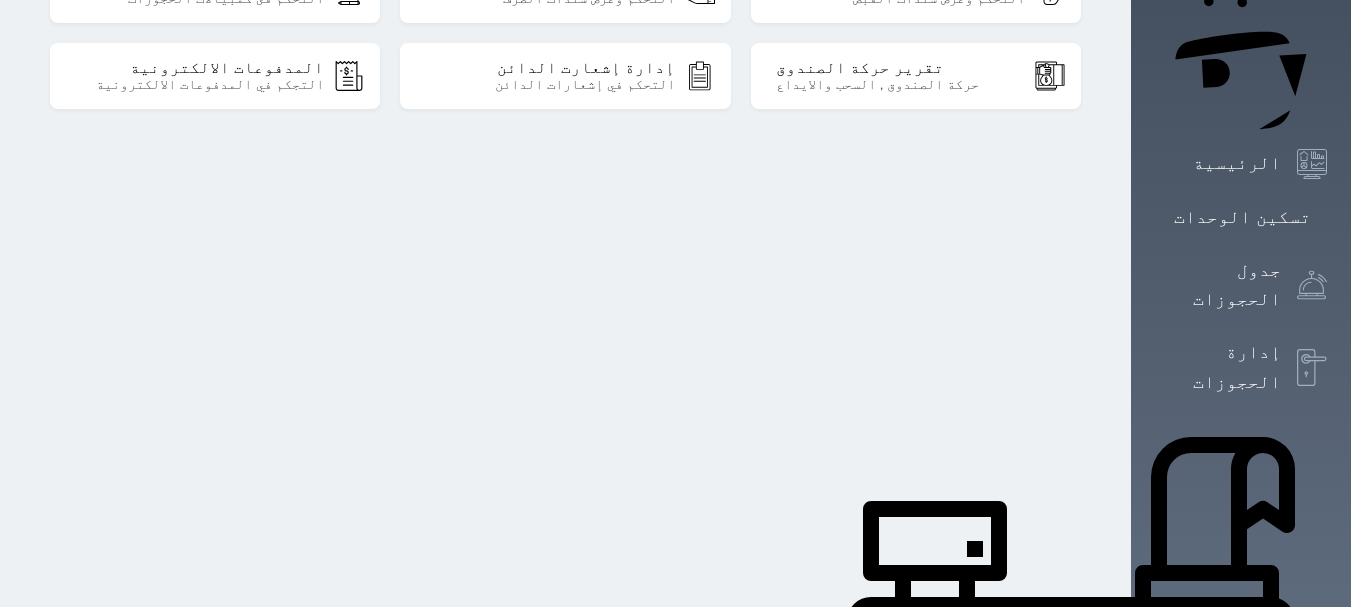 scroll, scrollTop: 300, scrollLeft: 0, axis: vertical 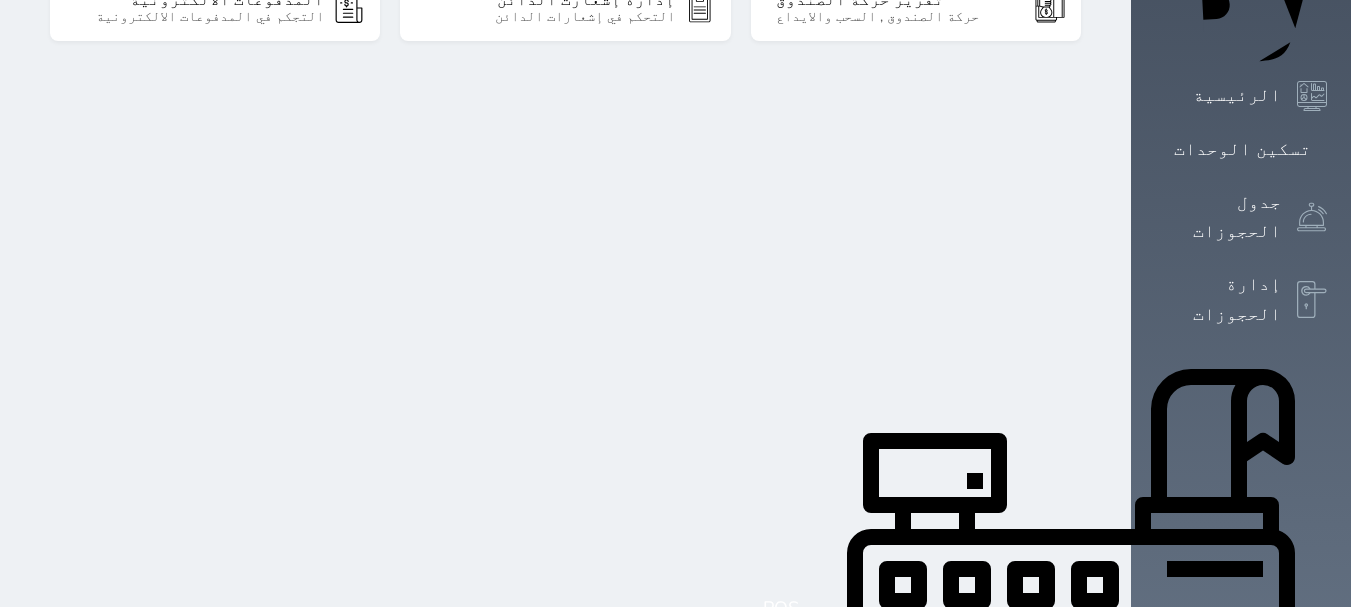 click on "حجز جماعي جديد   حجز جديد             الرئيسية     تسكين الوحدات     جدول الحجوزات     إدارة الحجوزات     POS     الإدارة المالية     العملاء     تقييمات العملاء     الوحدات     الخدمات     التقارير     الإعدادات     الدعم الفني" at bounding box center (1241, 524) 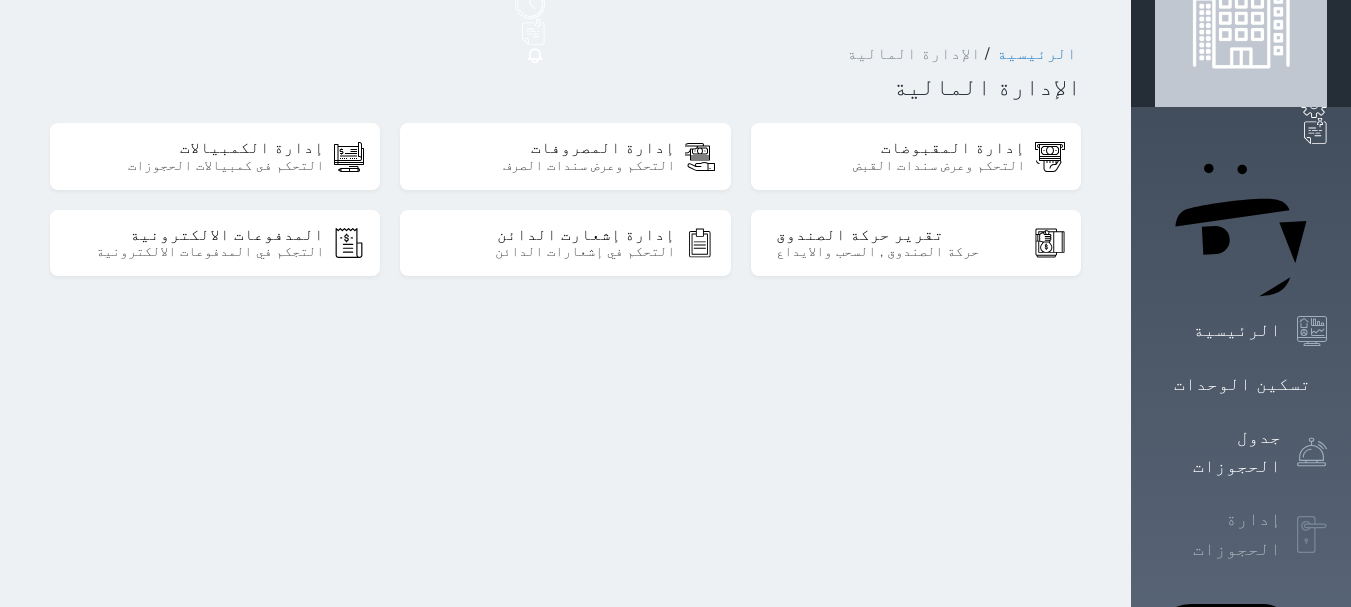 scroll, scrollTop: 100, scrollLeft: 0, axis: vertical 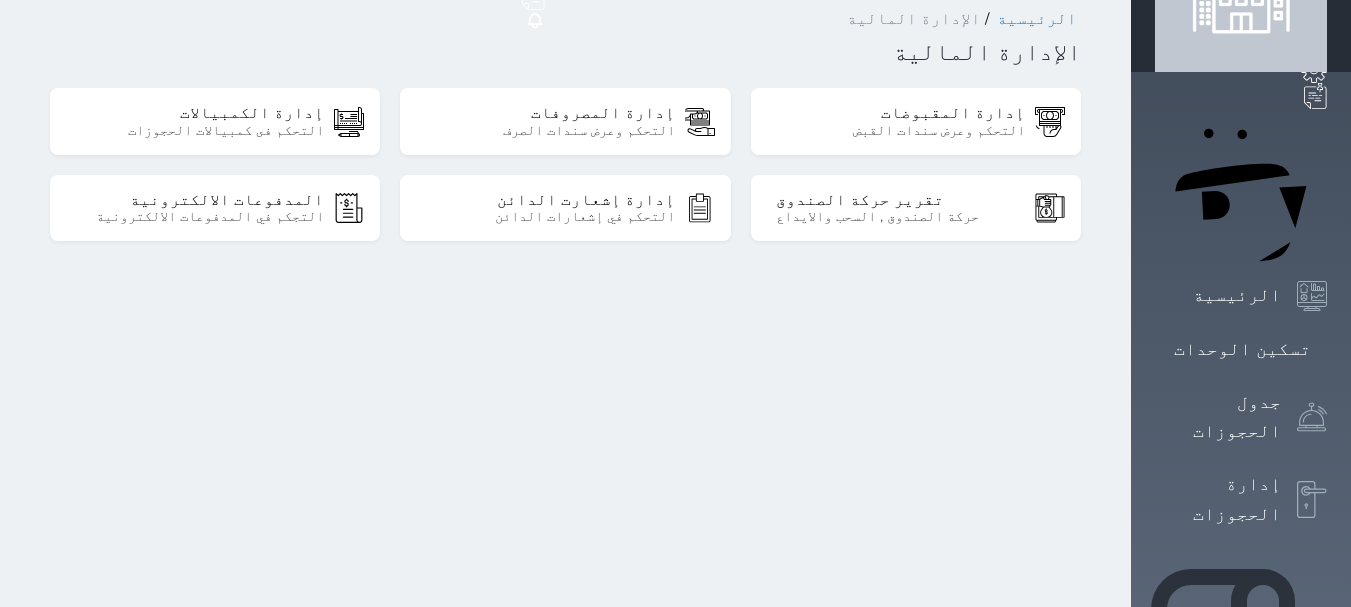 click 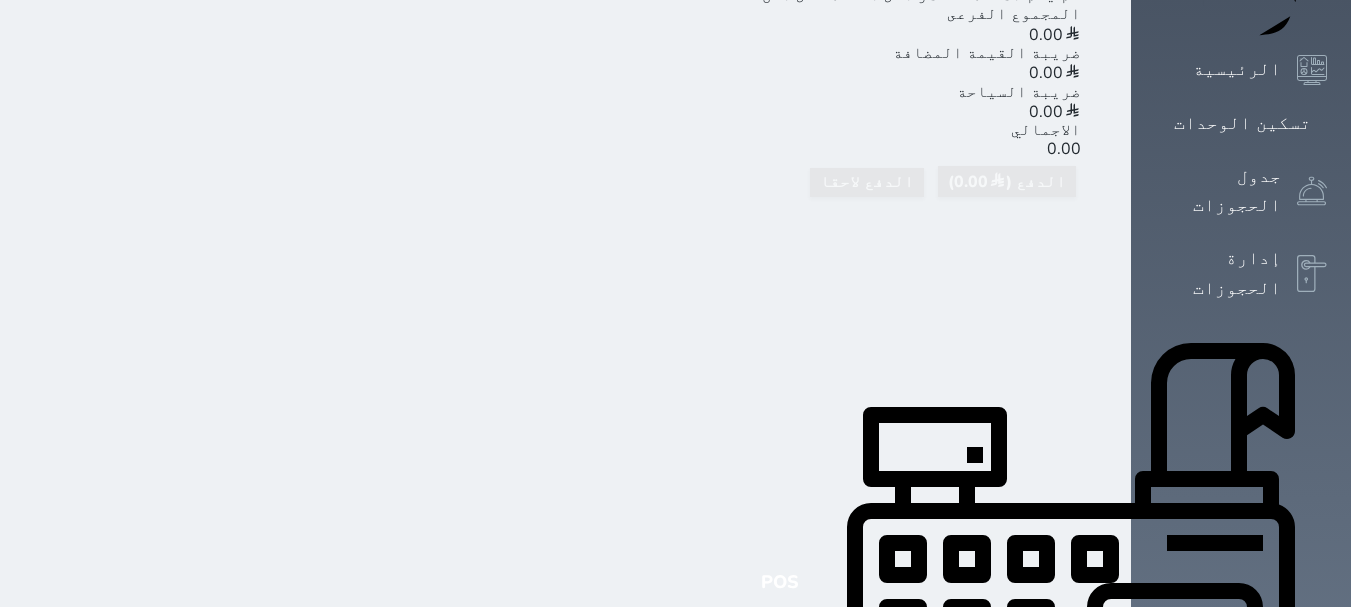 scroll, scrollTop: 279, scrollLeft: 0, axis: vertical 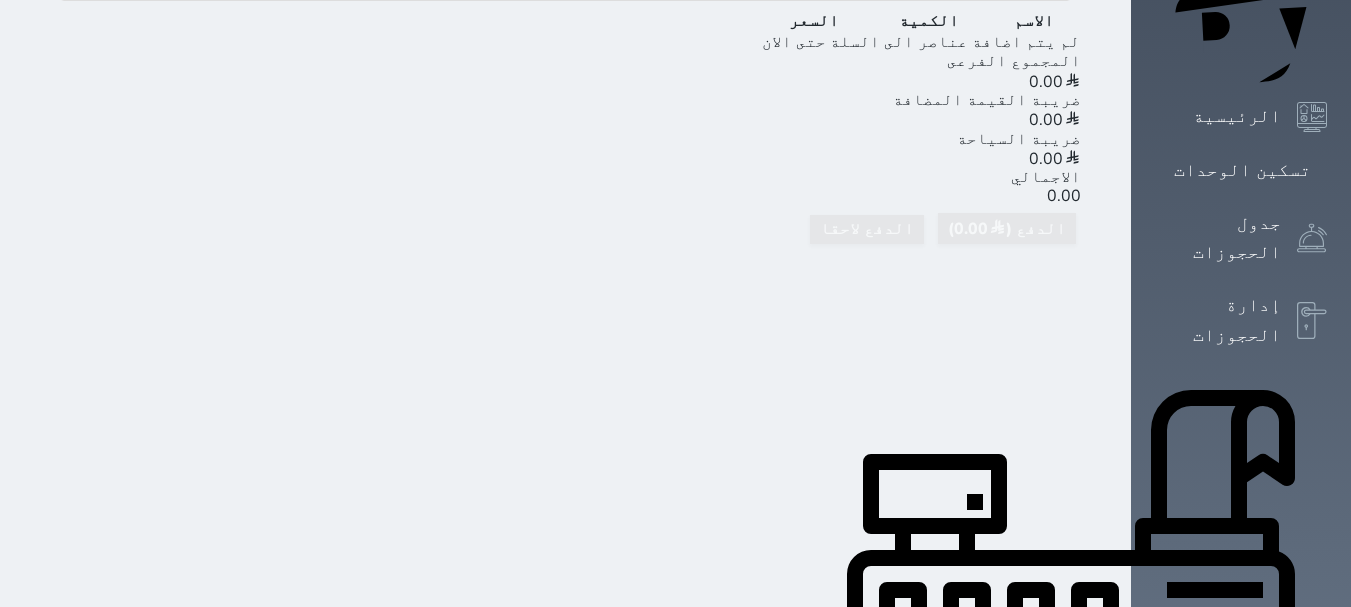 click 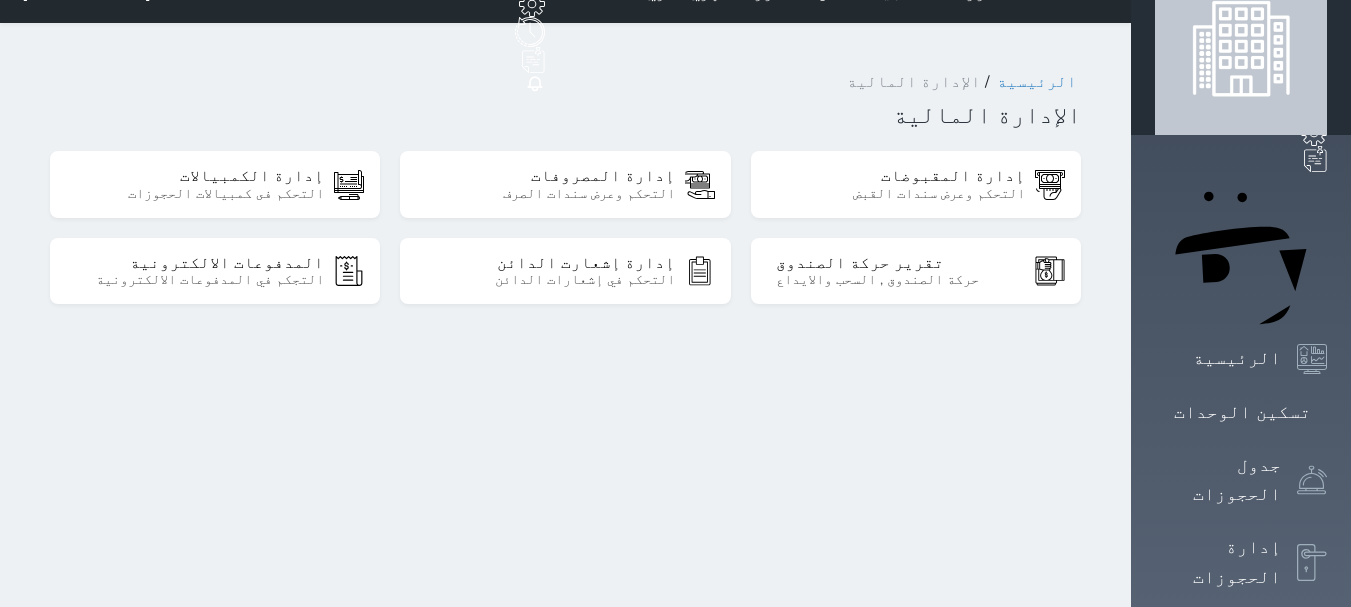 scroll, scrollTop: 0, scrollLeft: 0, axis: both 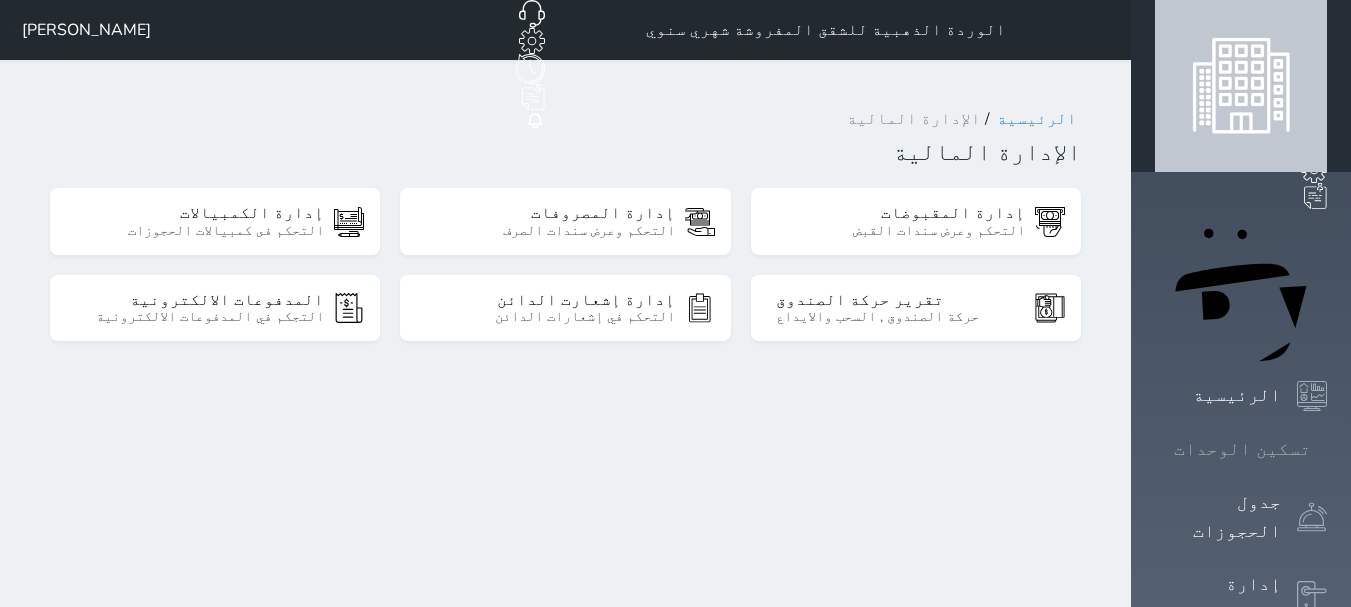 click 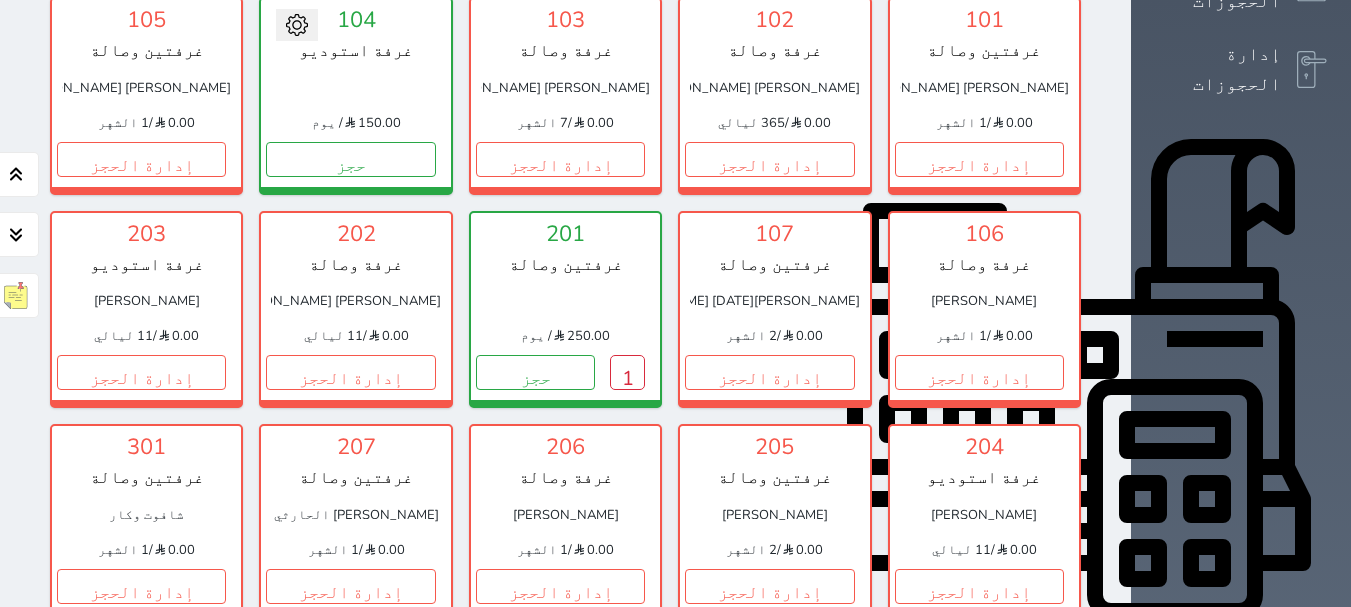 scroll, scrollTop: 578, scrollLeft: 0, axis: vertical 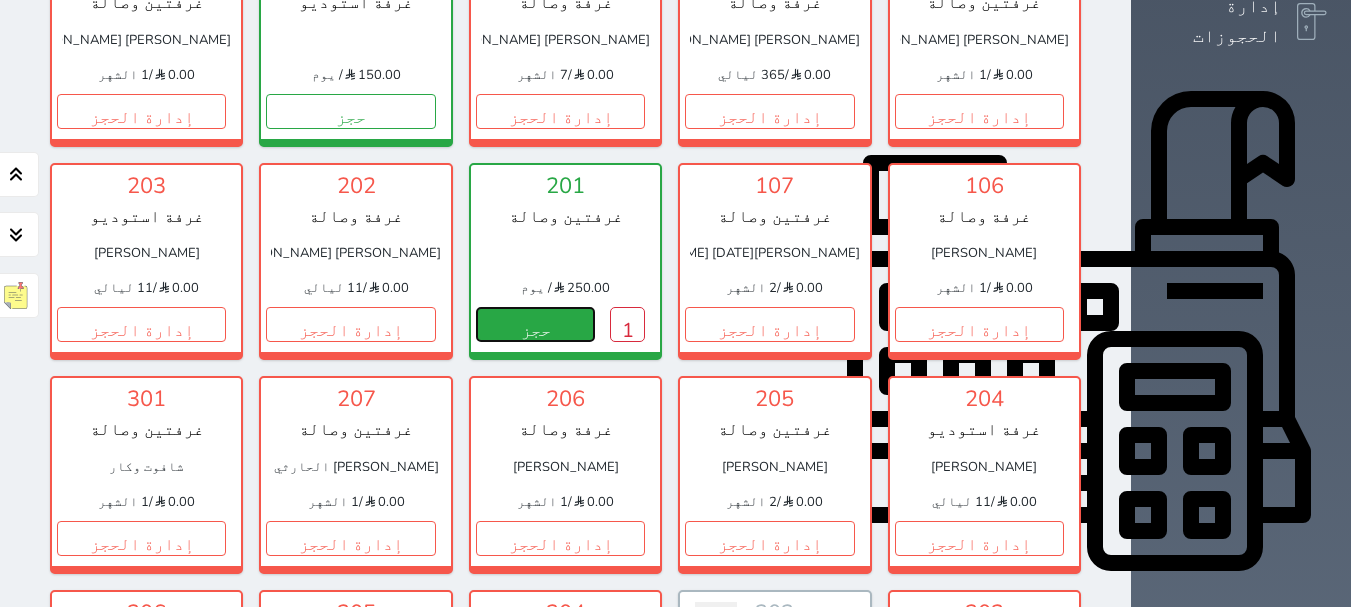 click on "حجز" at bounding box center (535, 324) 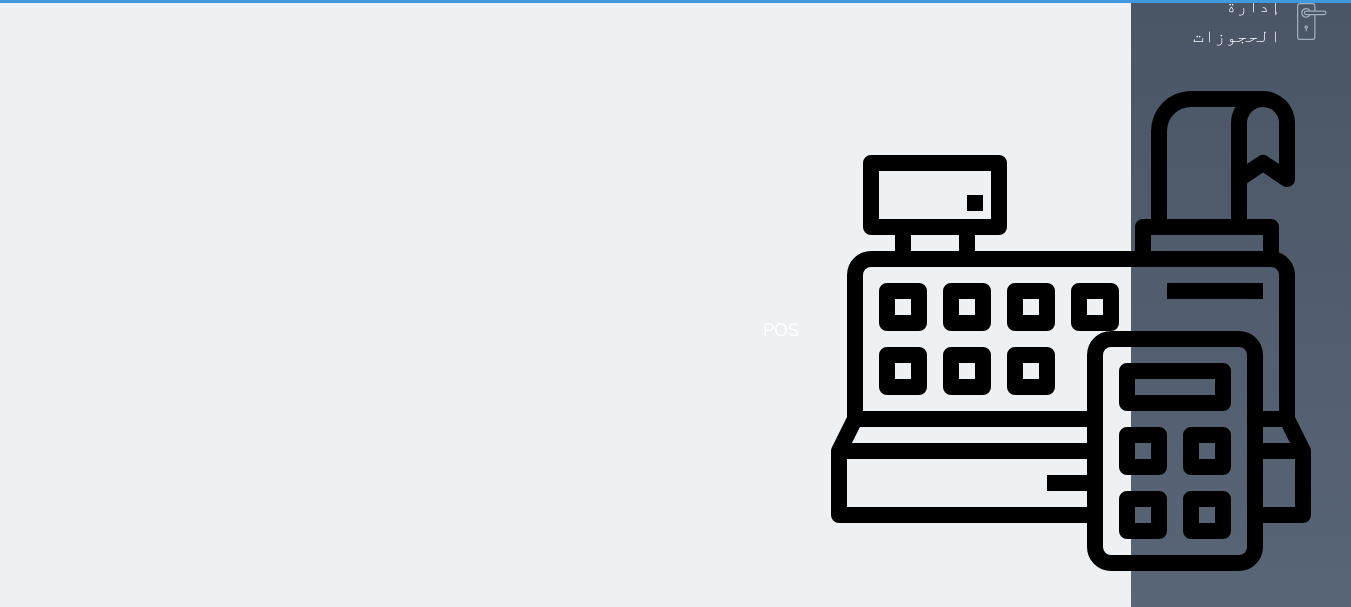 scroll, scrollTop: 175, scrollLeft: 0, axis: vertical 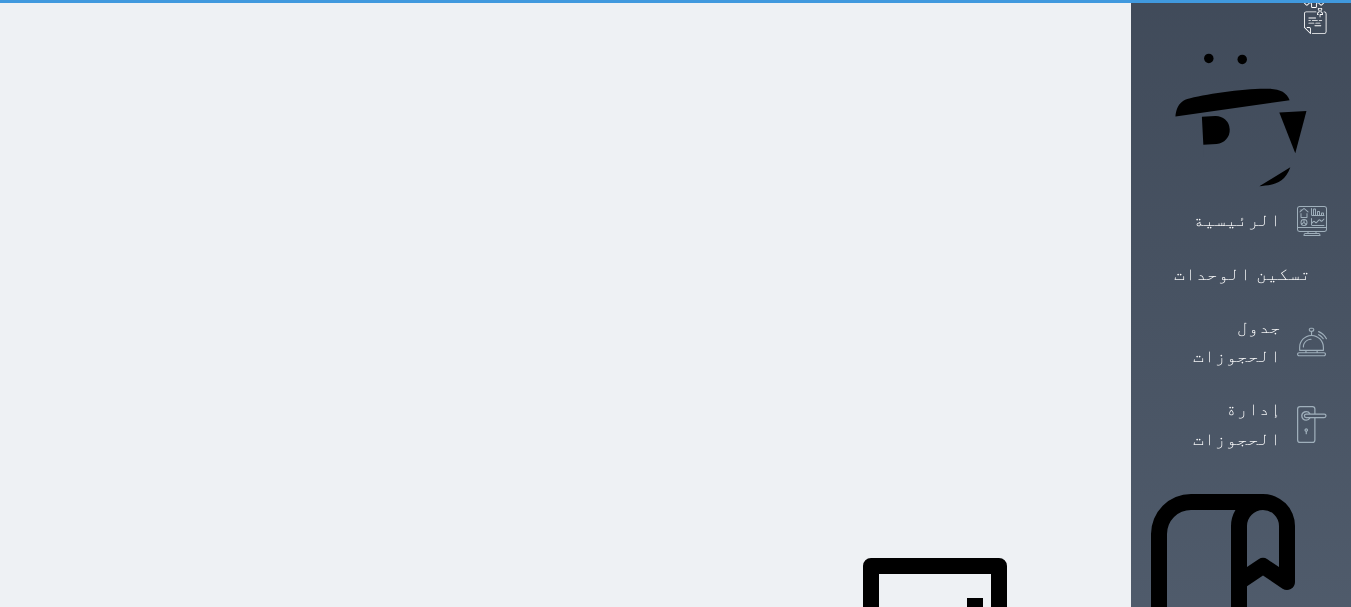 select on "1" 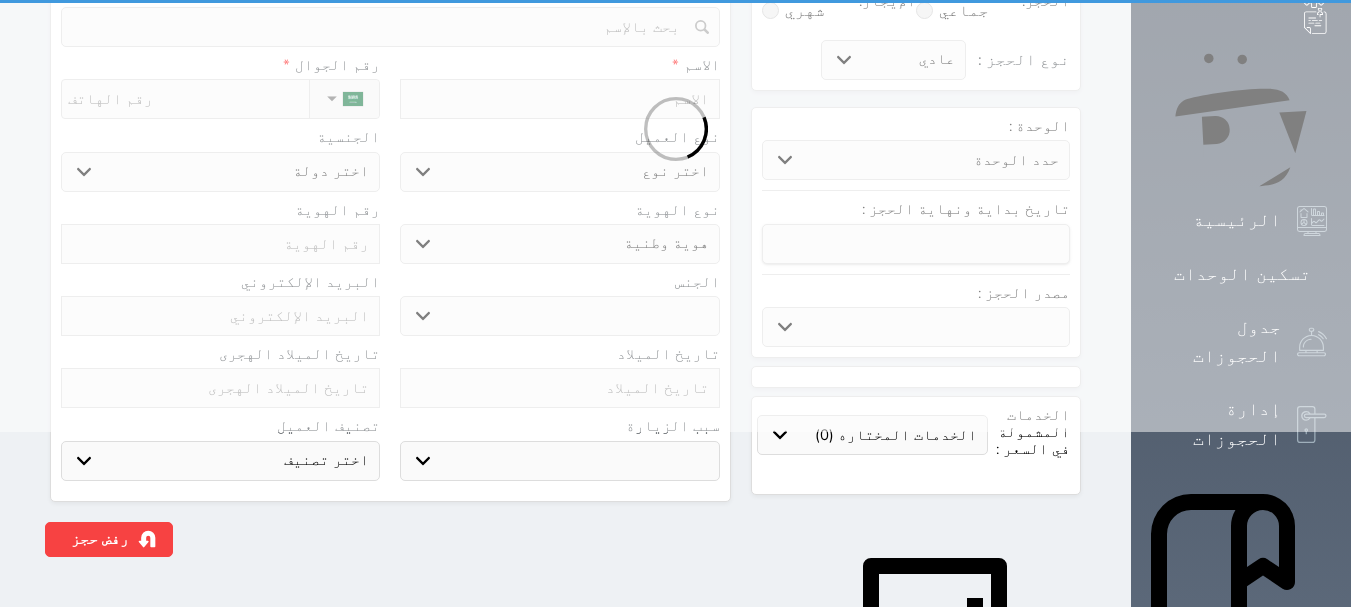scroll, scrollTop: 0, scrollLeft: 0, axis: both 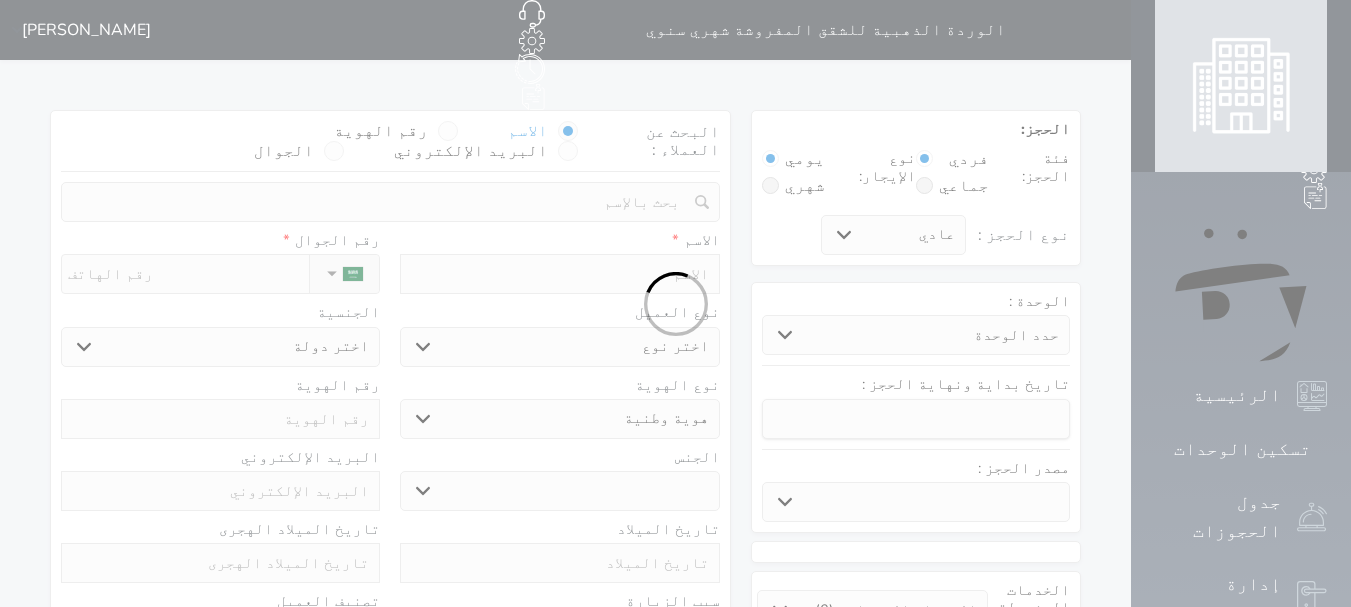 select 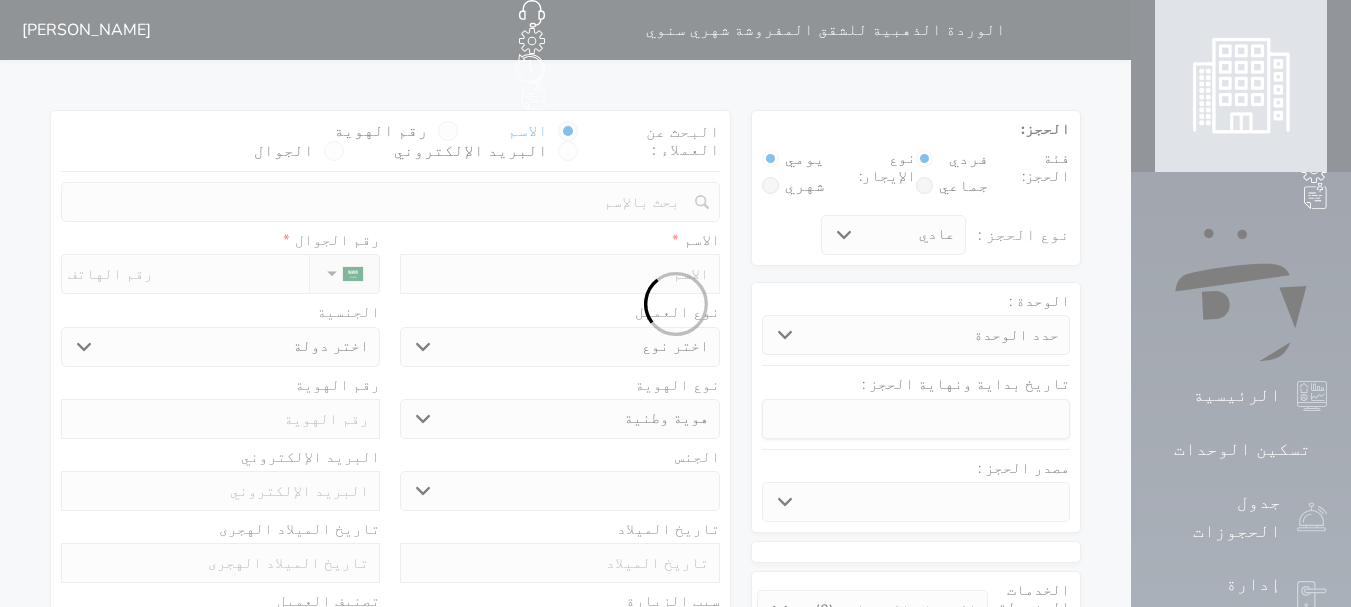 select on "32669" 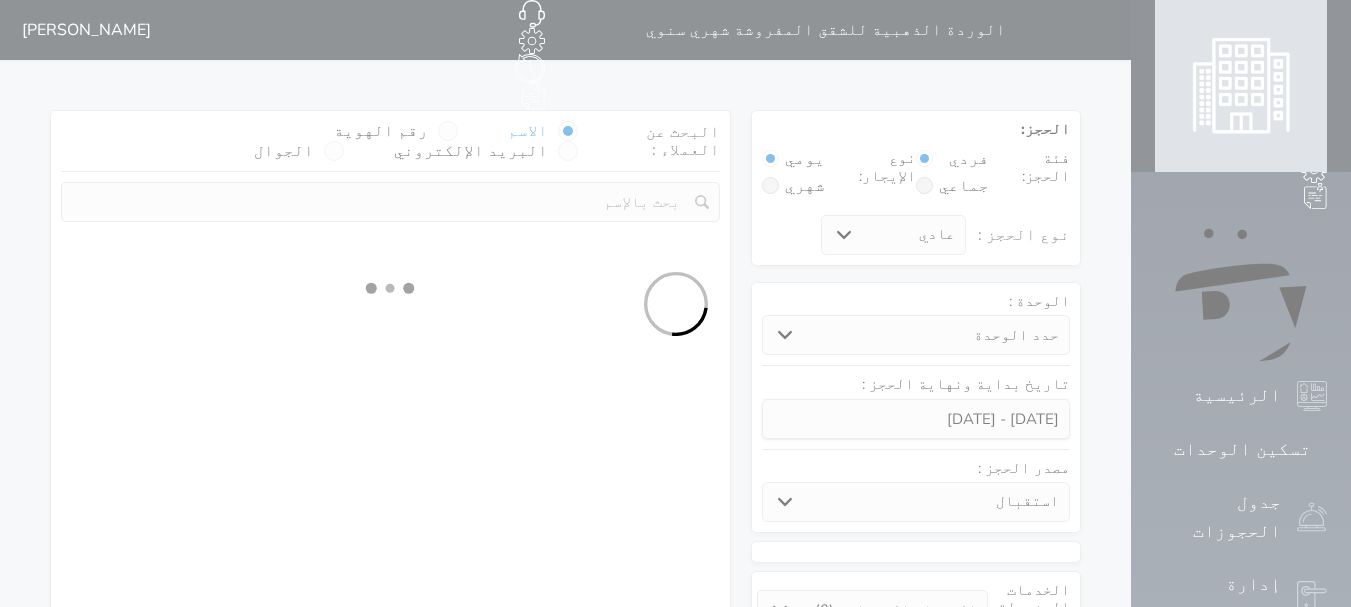 select 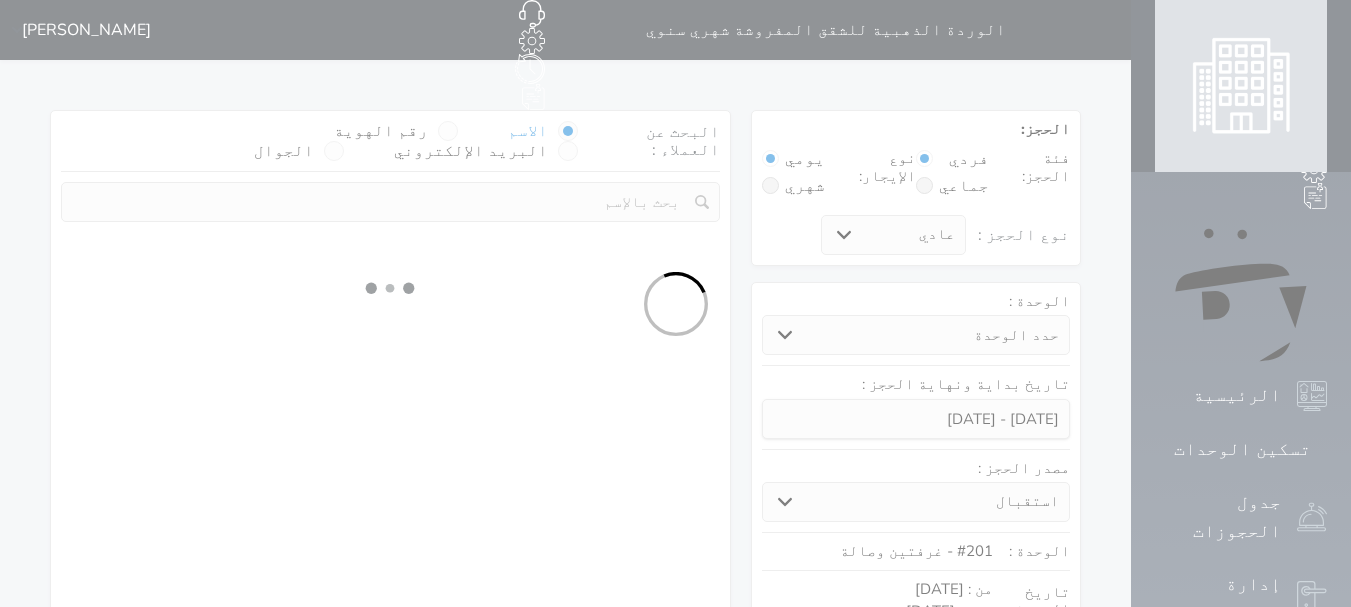 select on "1" 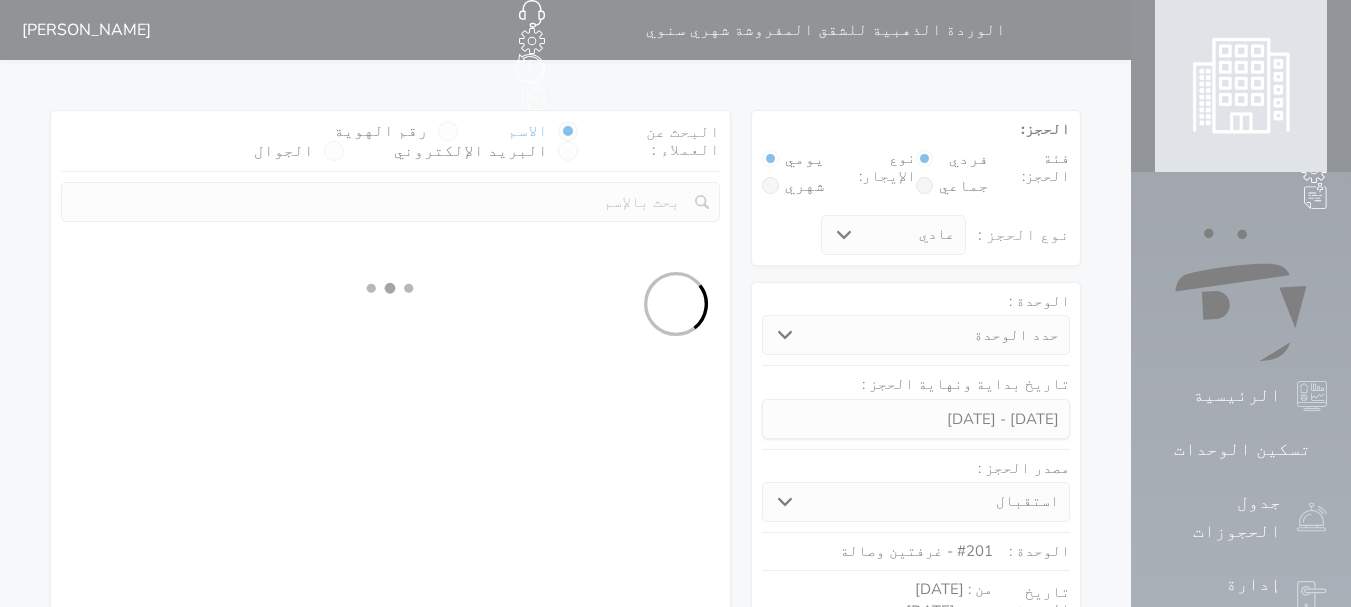 select on "113" 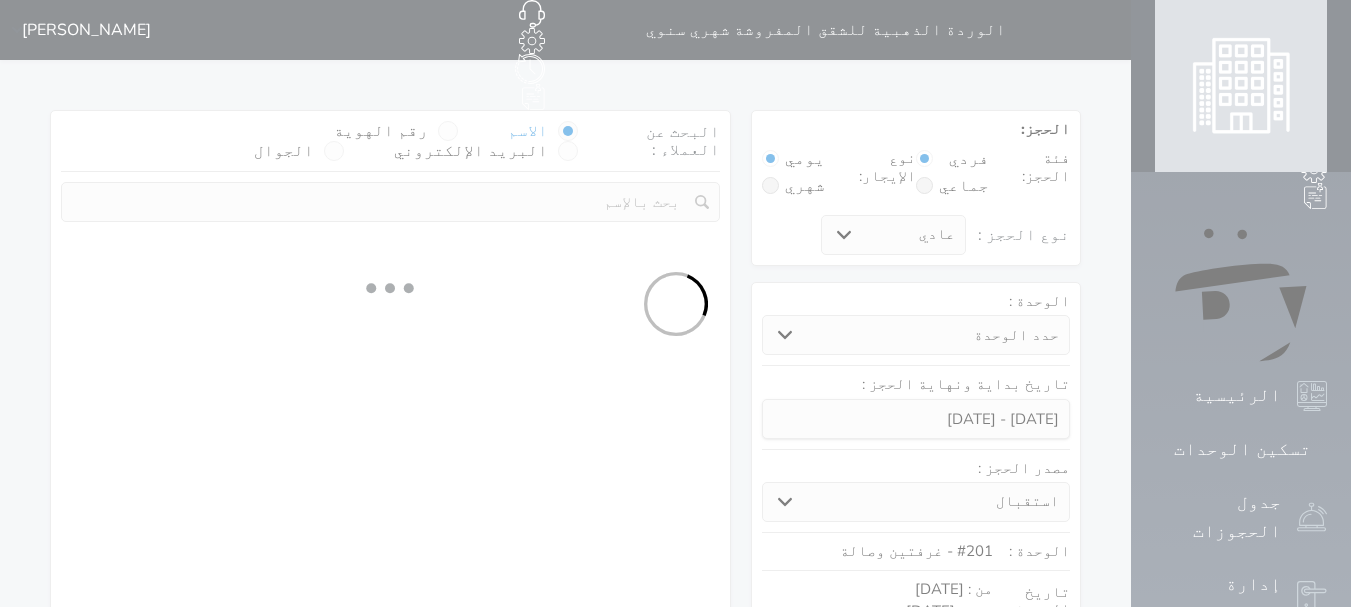 select on "1" 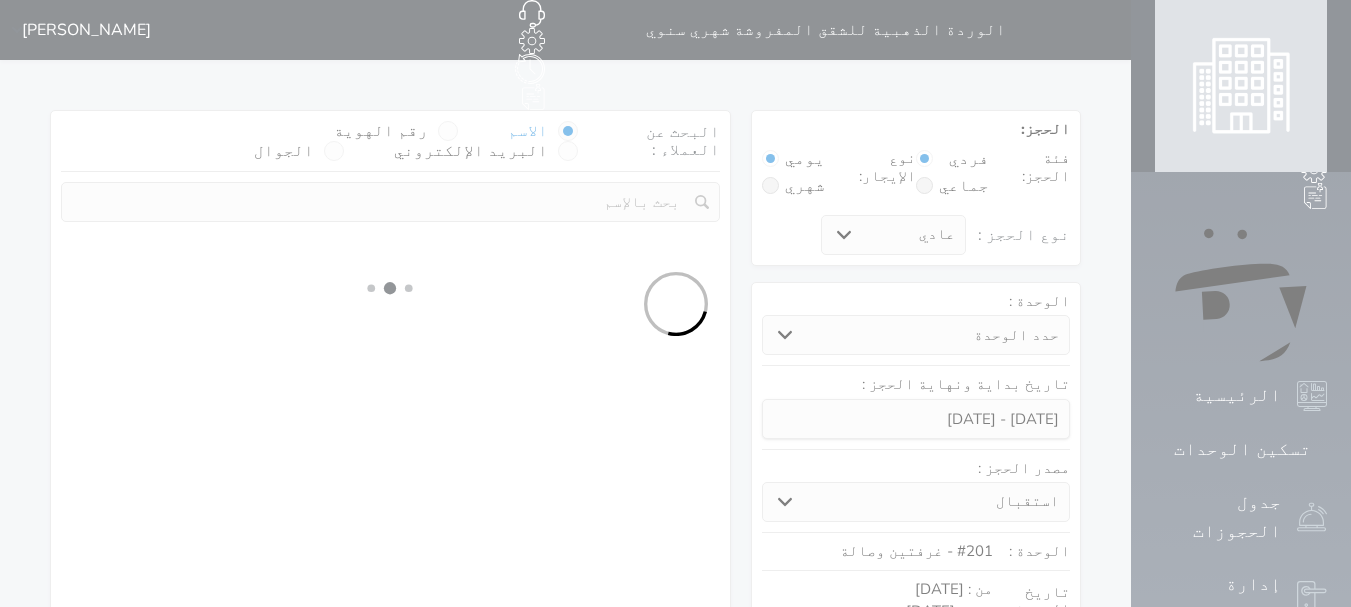 select 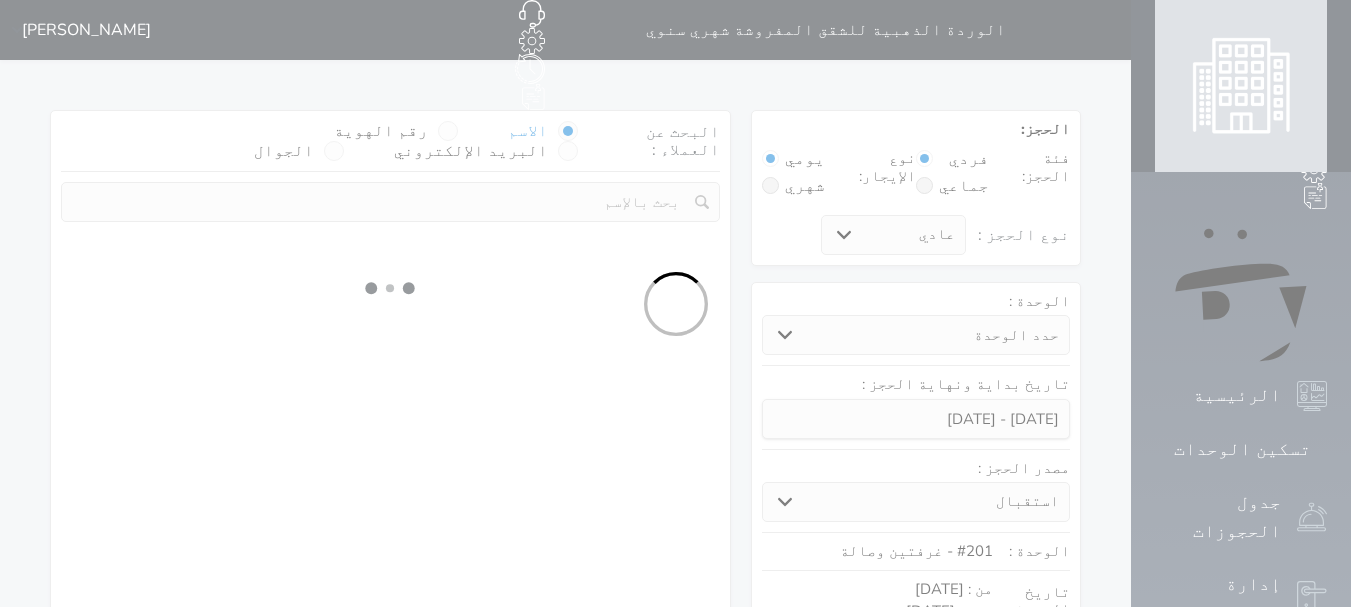 select on "7" 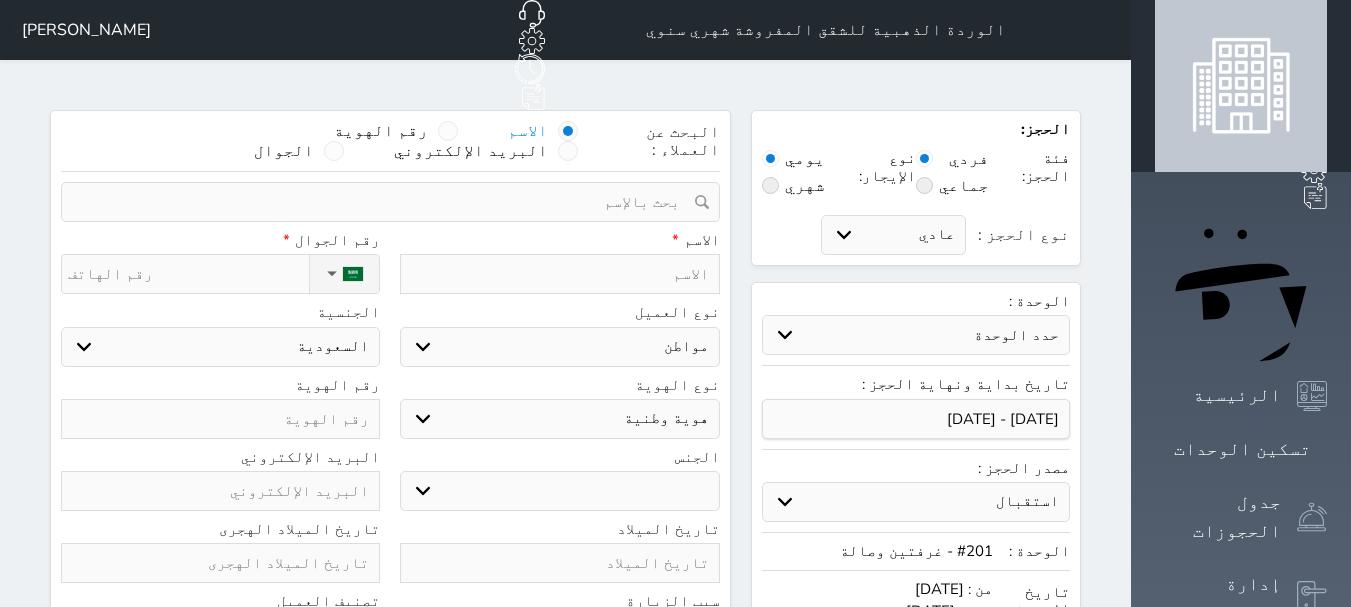 select 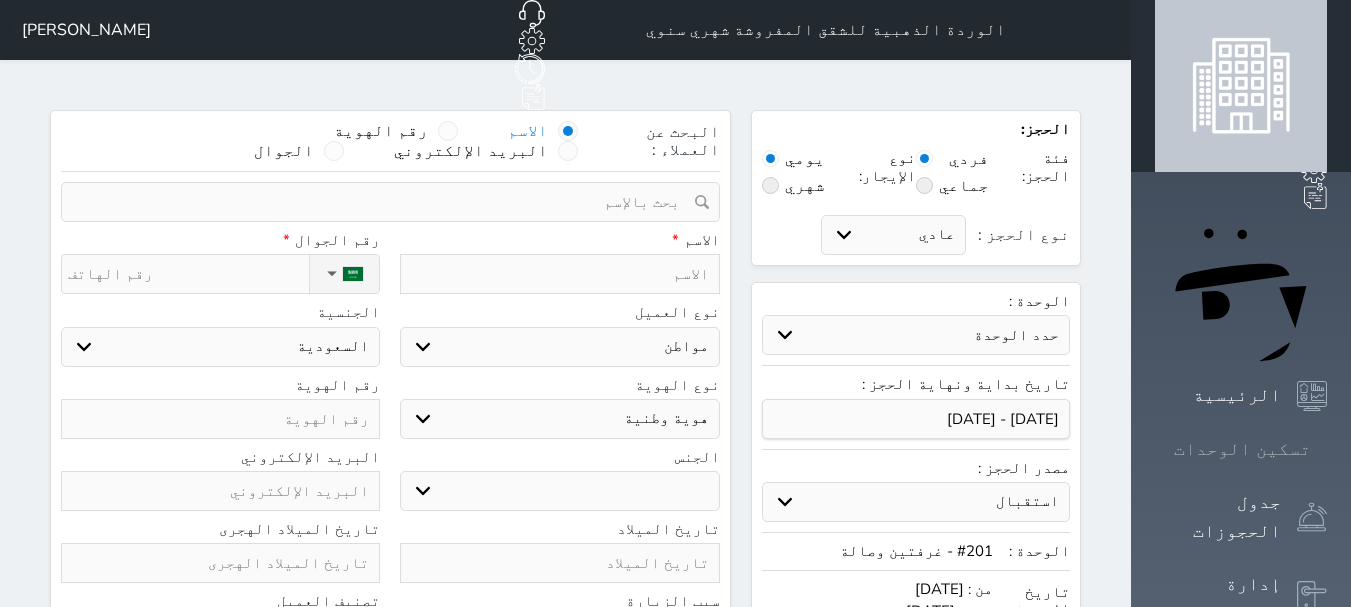 click 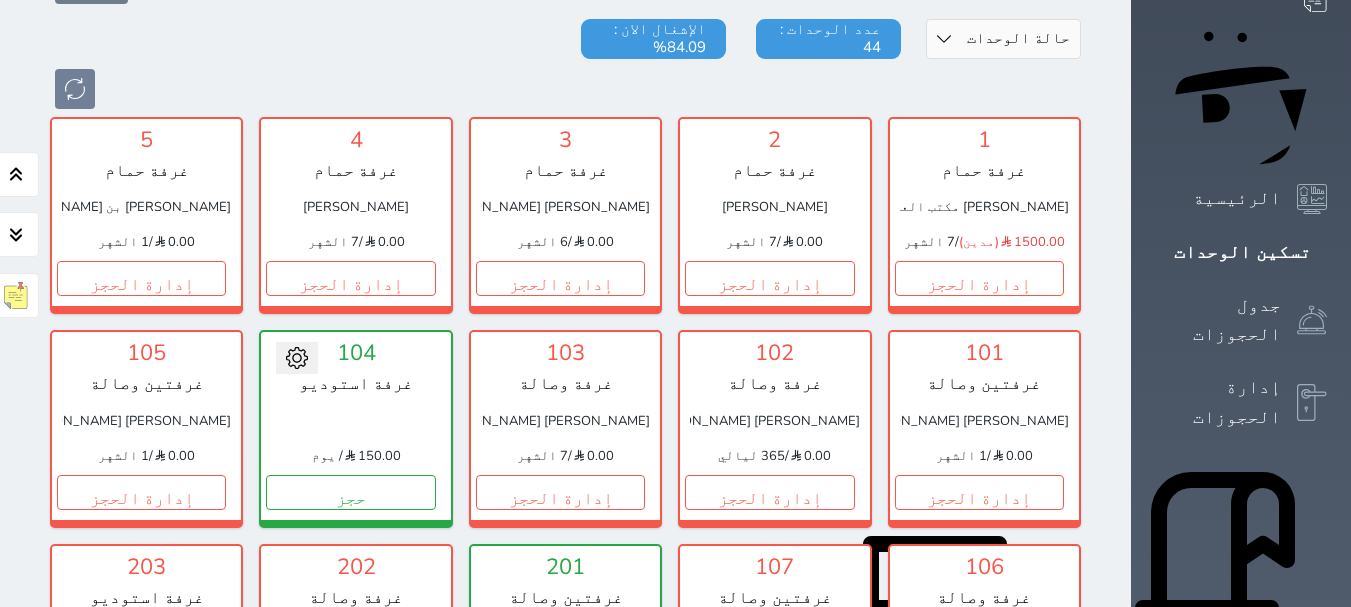 scroll, scrollTop: 378, scrollLeft: 0, axis: vertical 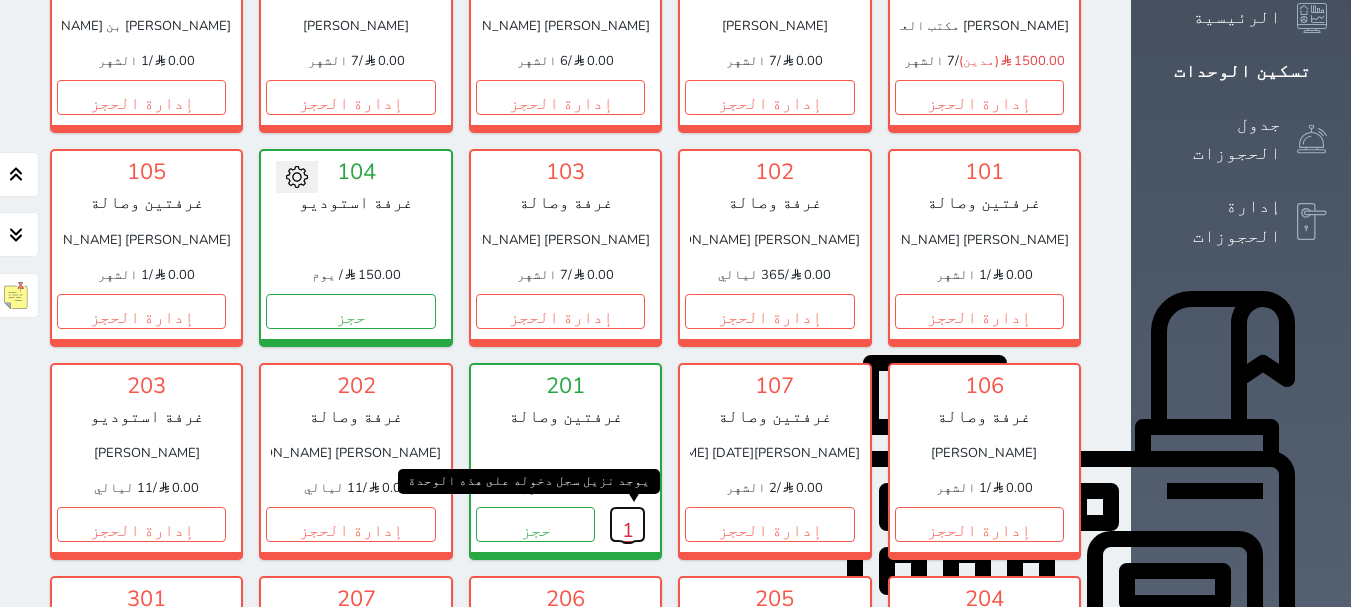 click on "1" at bounding box center [627, 524] 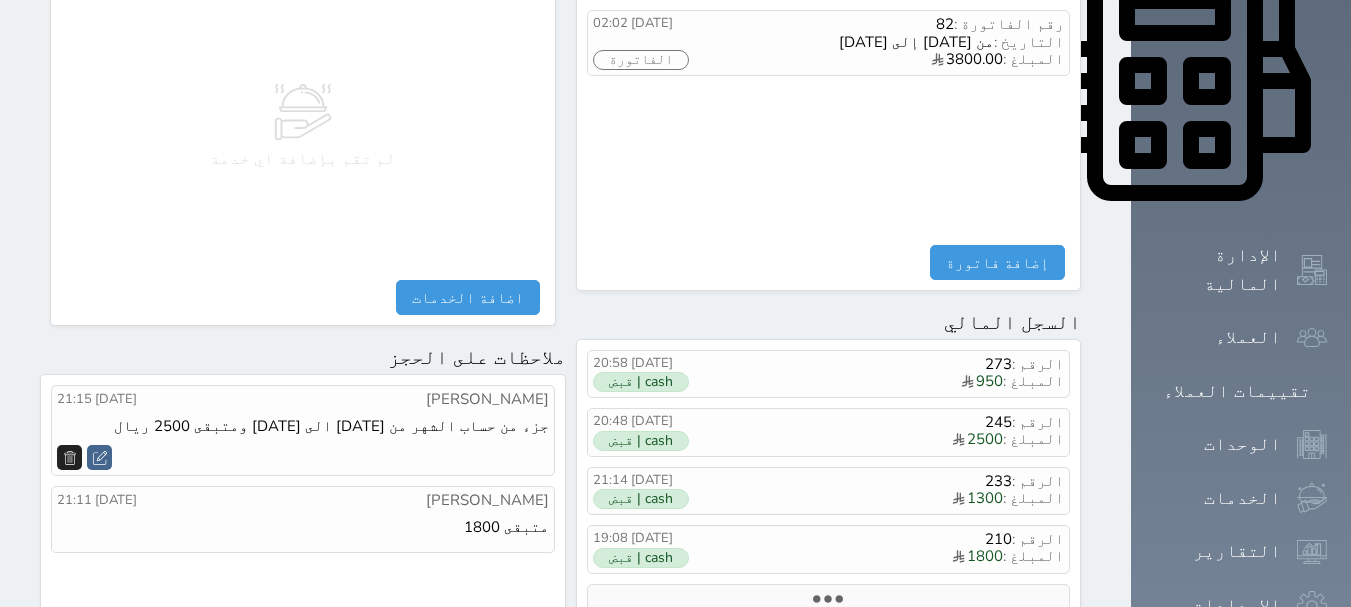 scroll, scrollTop: 1000, scrollLeft: 0, axis: vertical 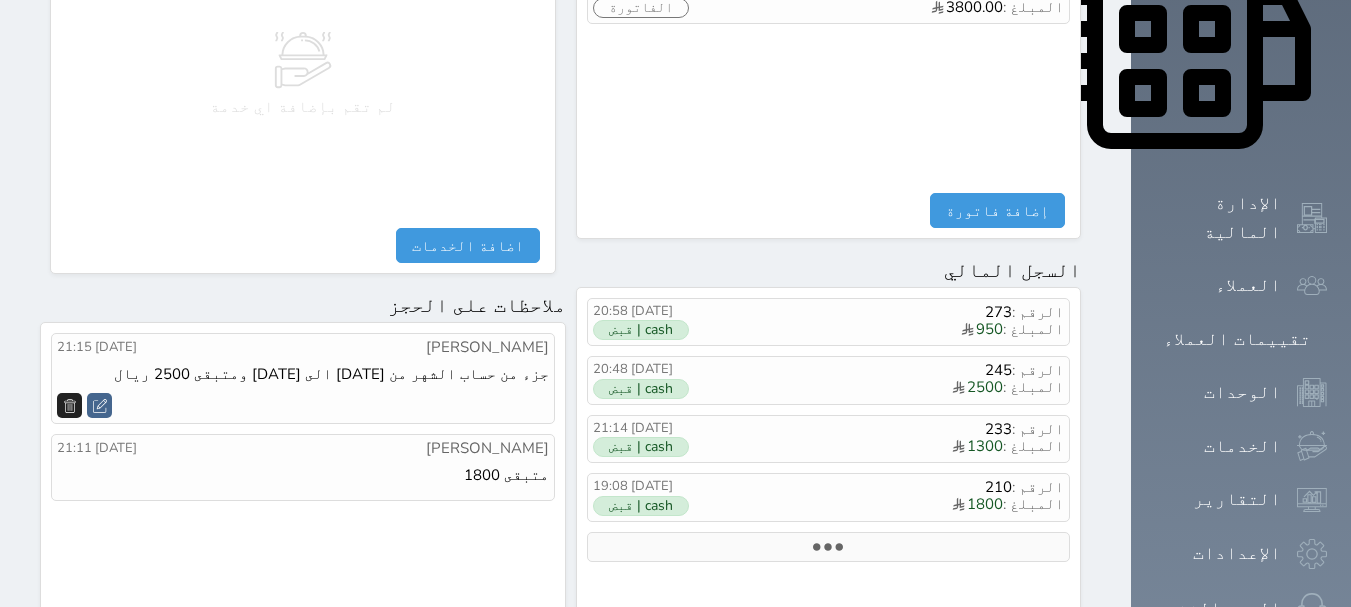 click at bounding box center (829, 547) 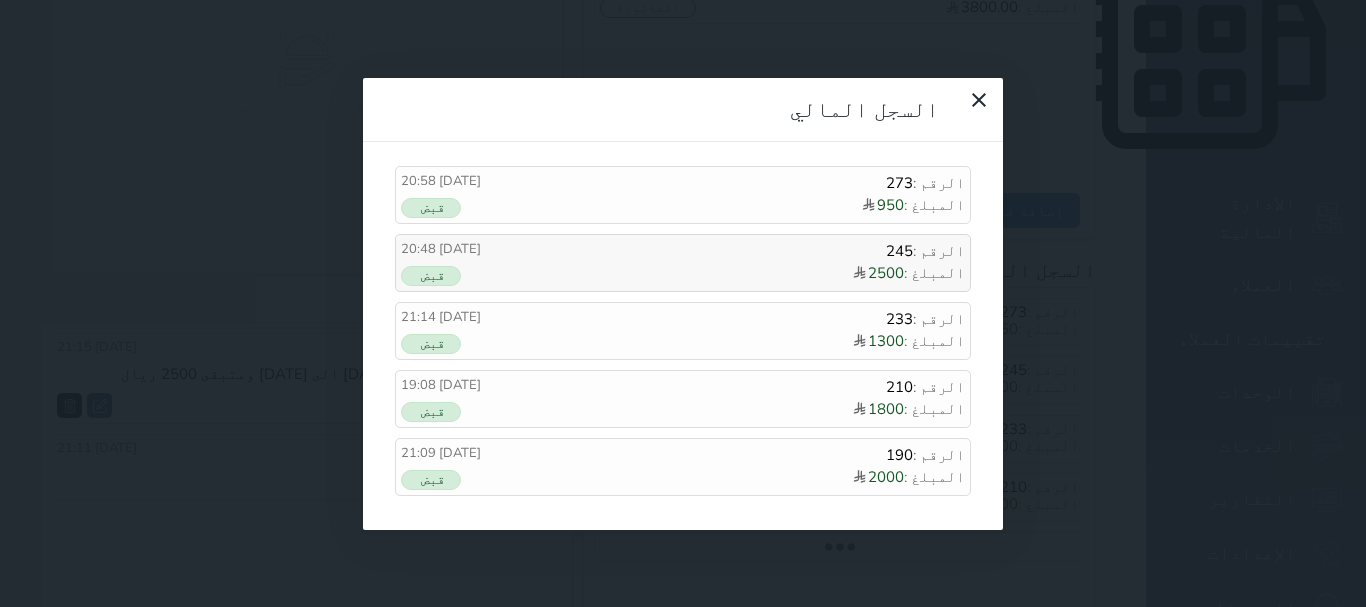 drag, startPoint x: 389, startPoint y: 58, endPoint x: 800, endPoint y: 201, distance: 435.16663 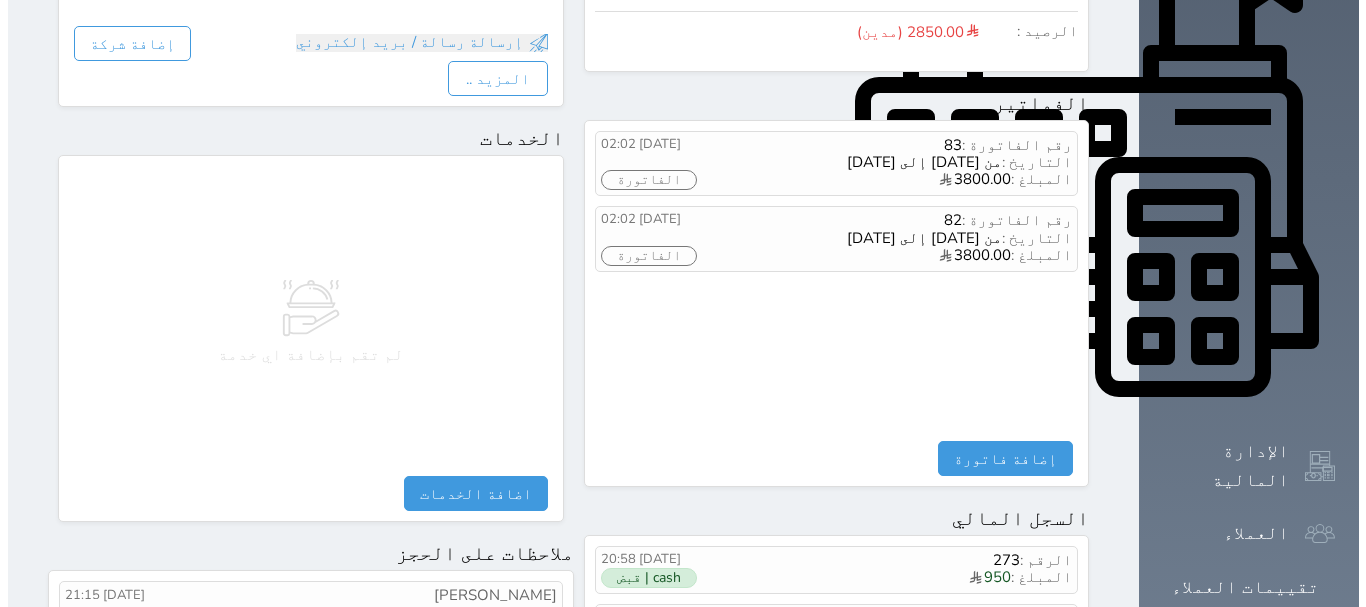 scroll, scrollTop: 719, scrollLeft: 0, axis: vertical 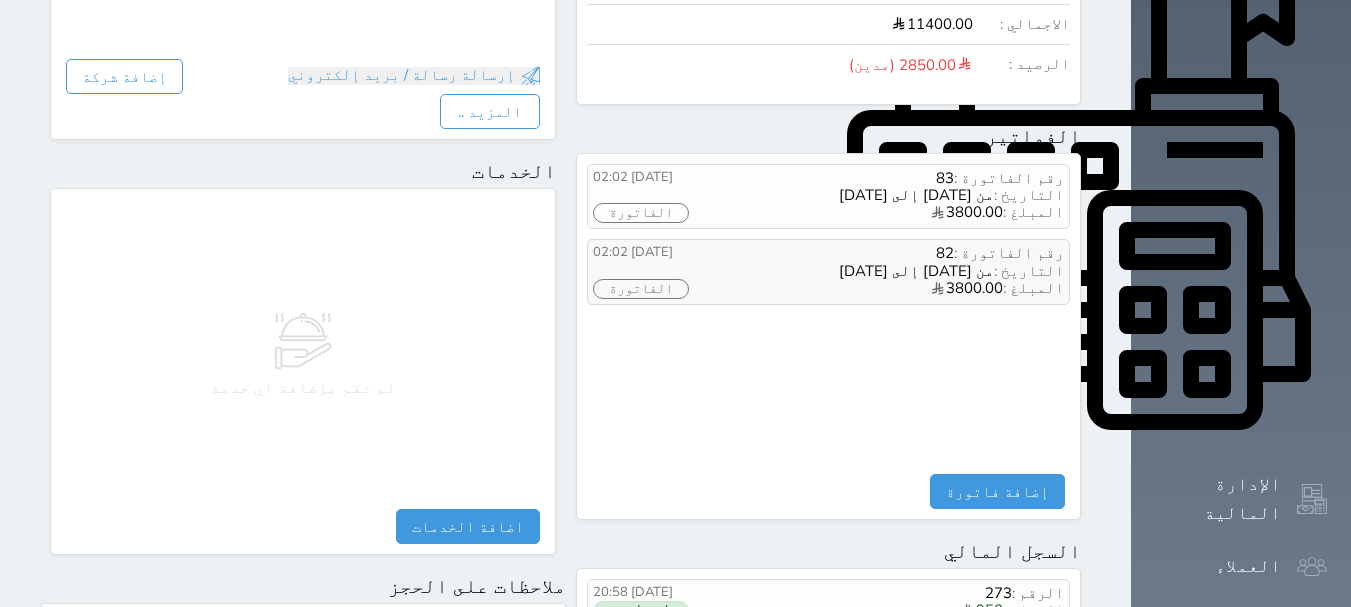 click on "الفاتورة" at bounding box center [641, 289] 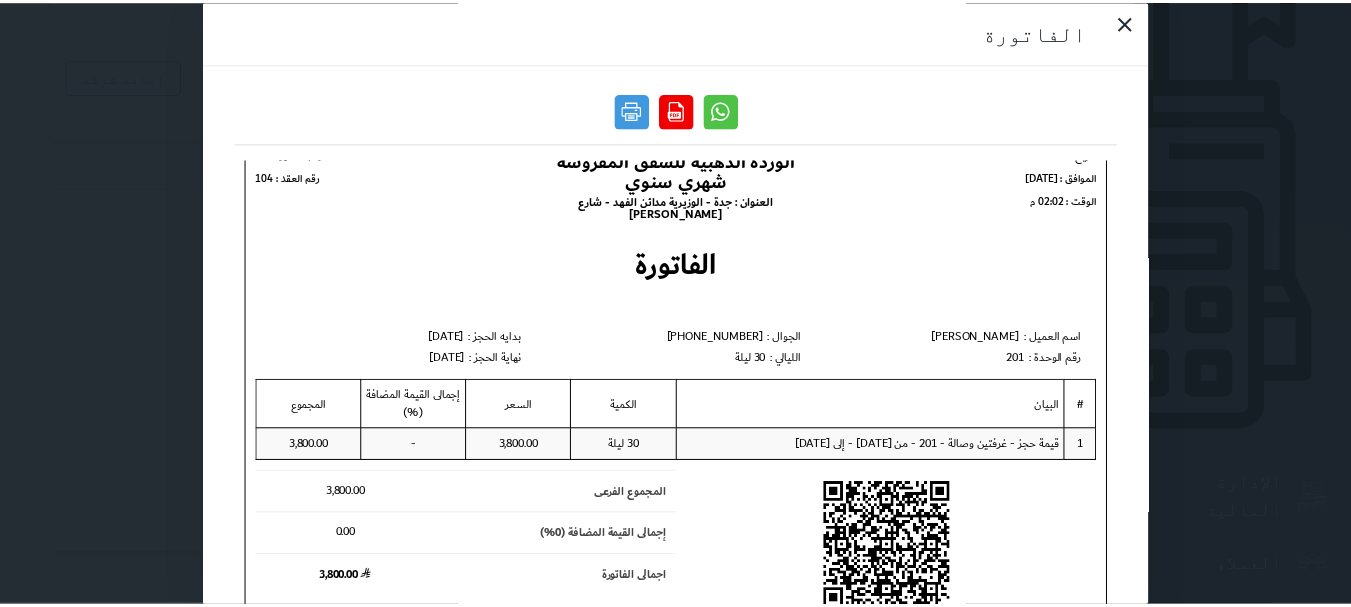 scroll, scrollTop: 0, scrollLeft: 0, axis: both 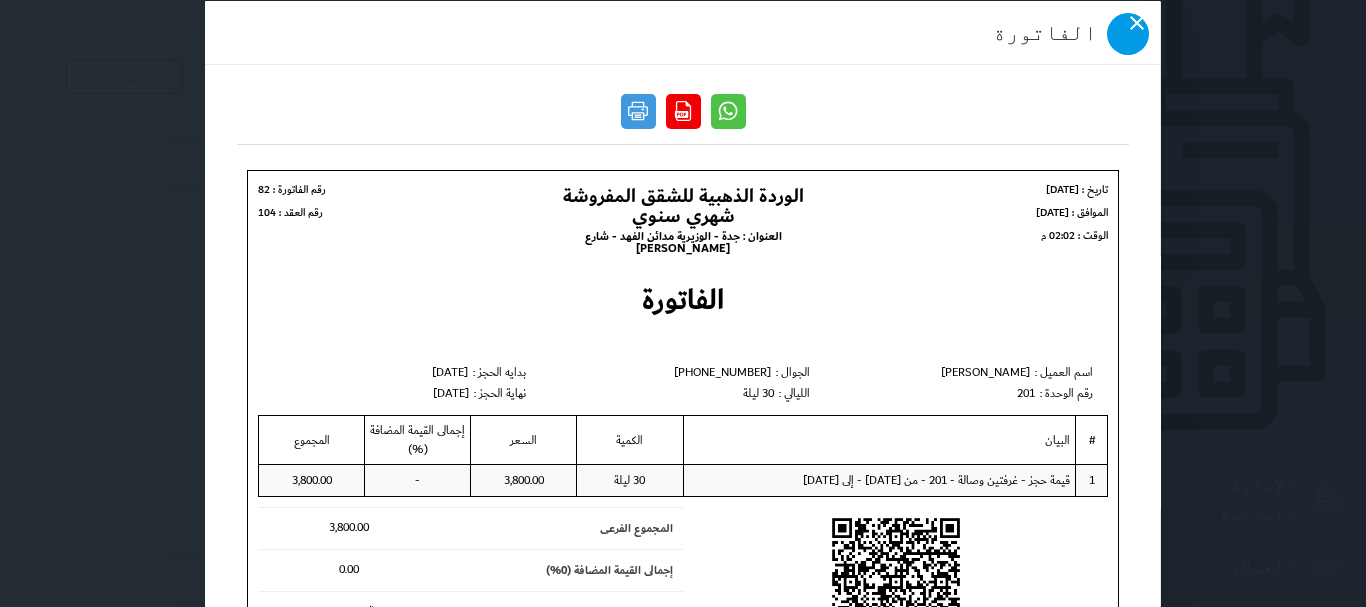 click 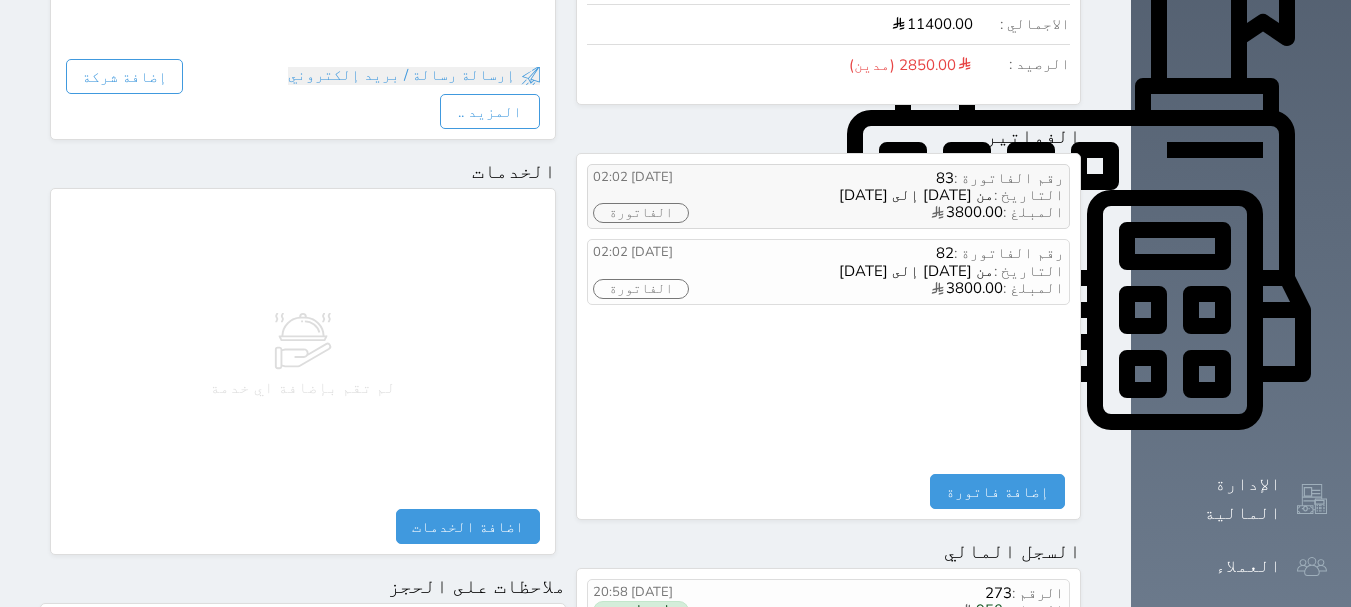 click on "2025/07/12 02:02     الفاتورة" at bounding box center (663, 197) 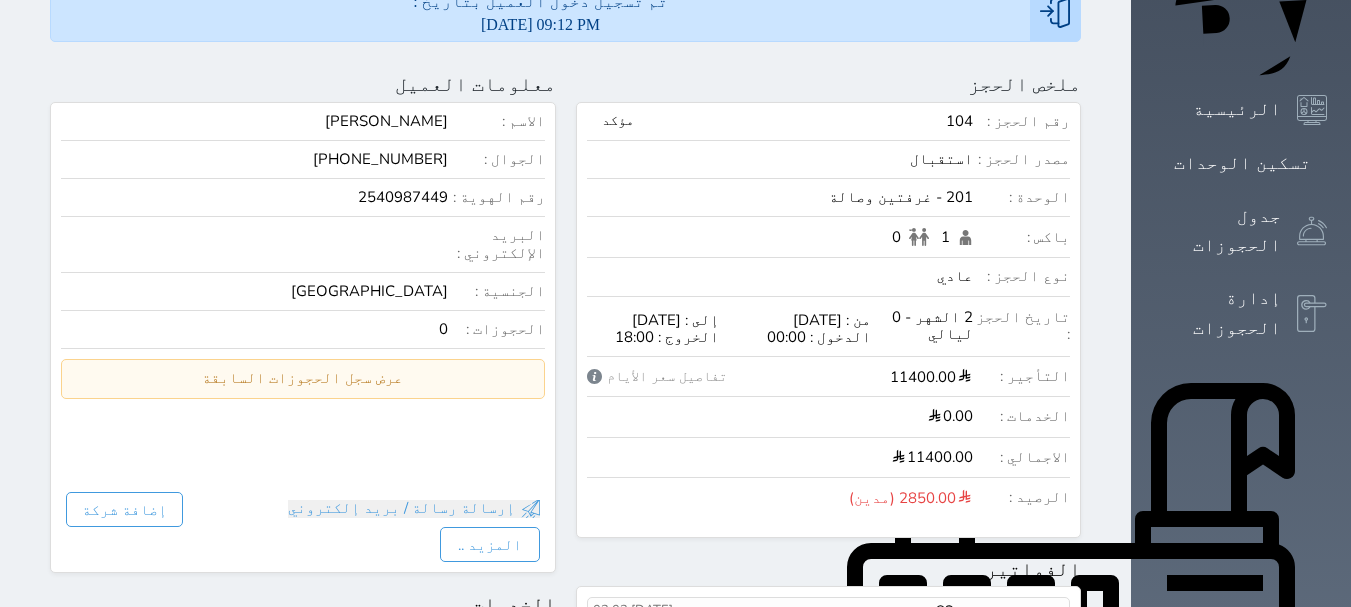 scroll, scrollTop: 219, scrollLeft: 0, axis: vertical 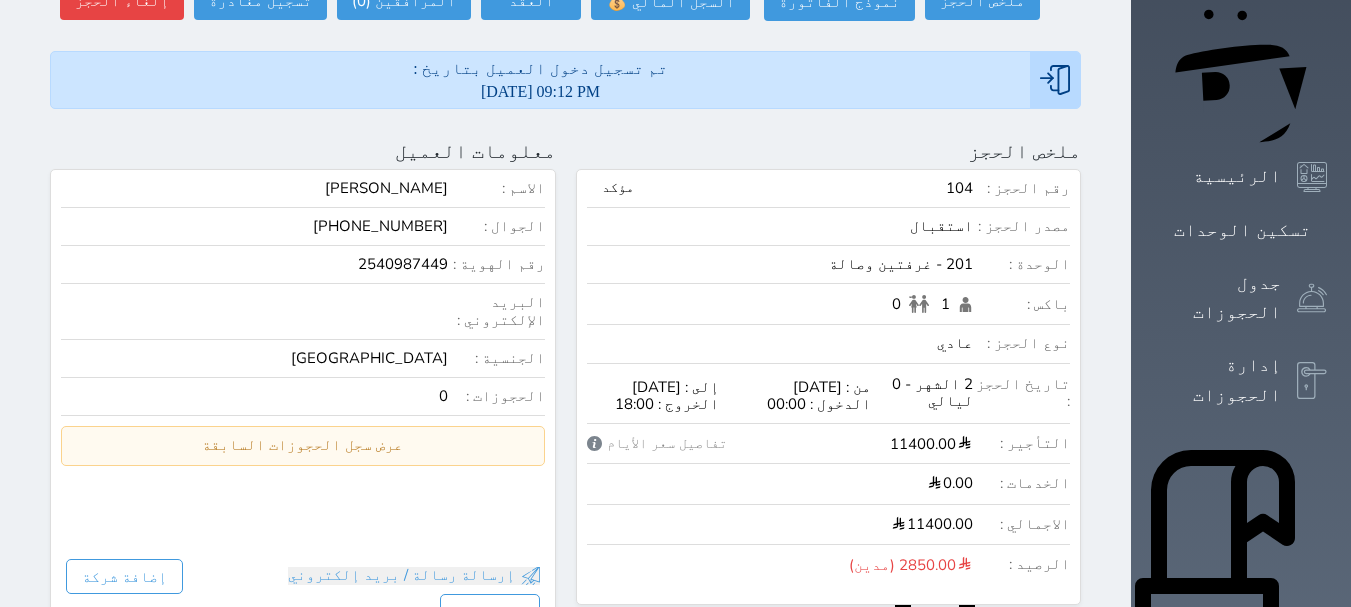 click 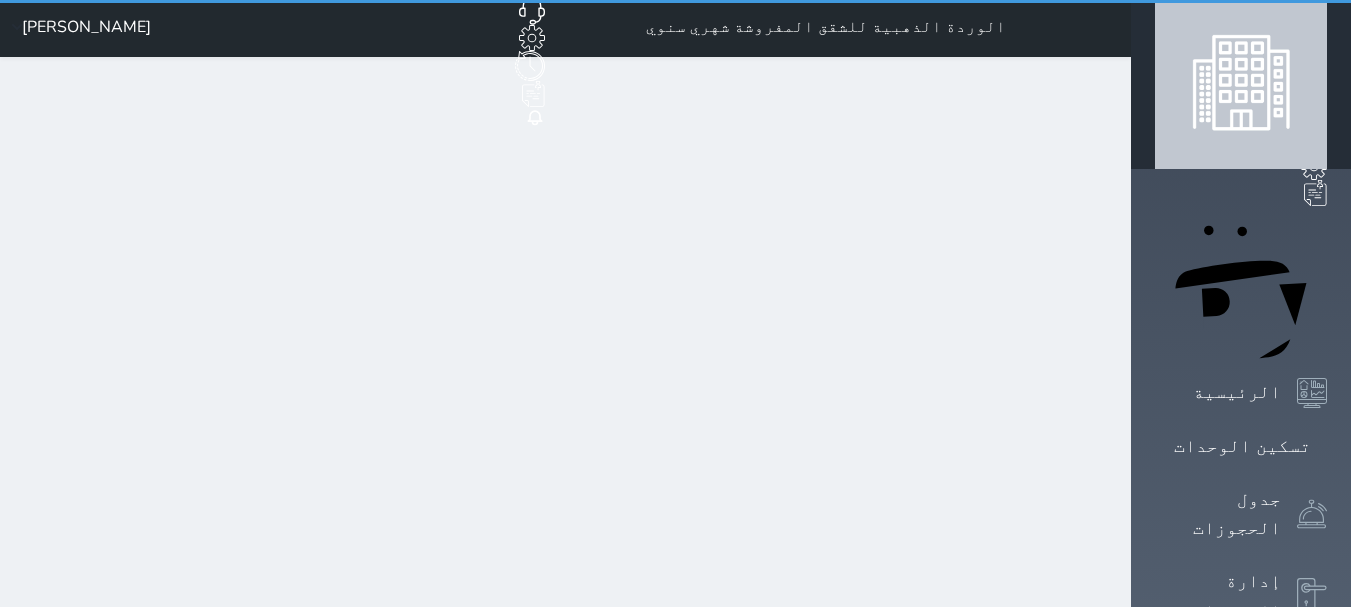 scroll, scrollTop: 0, scrollLeft: 0, axis: both 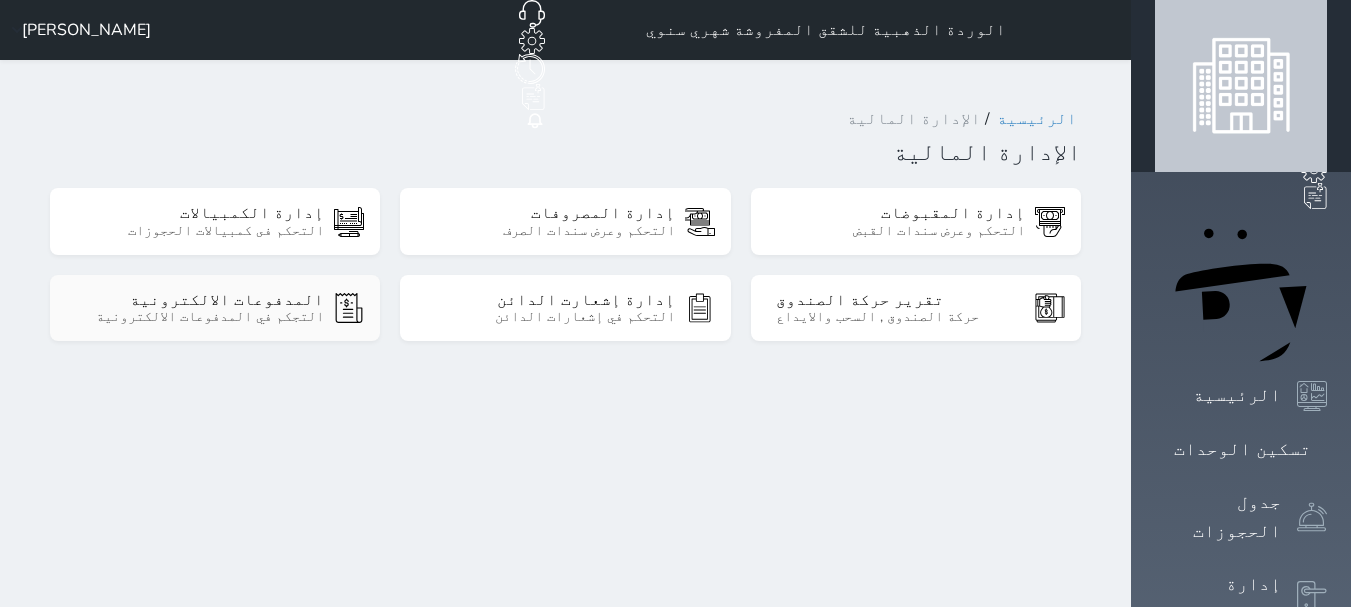 click on "المدفوعات الالكترونية" at bounding box center (200, 300) 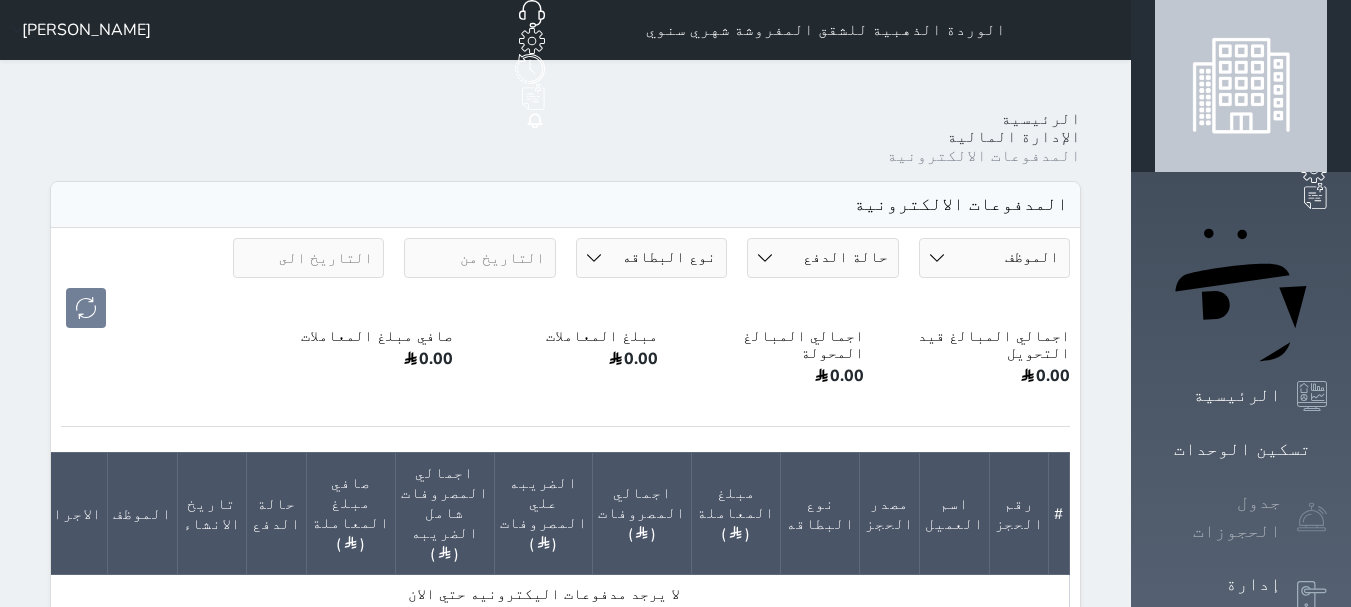 click 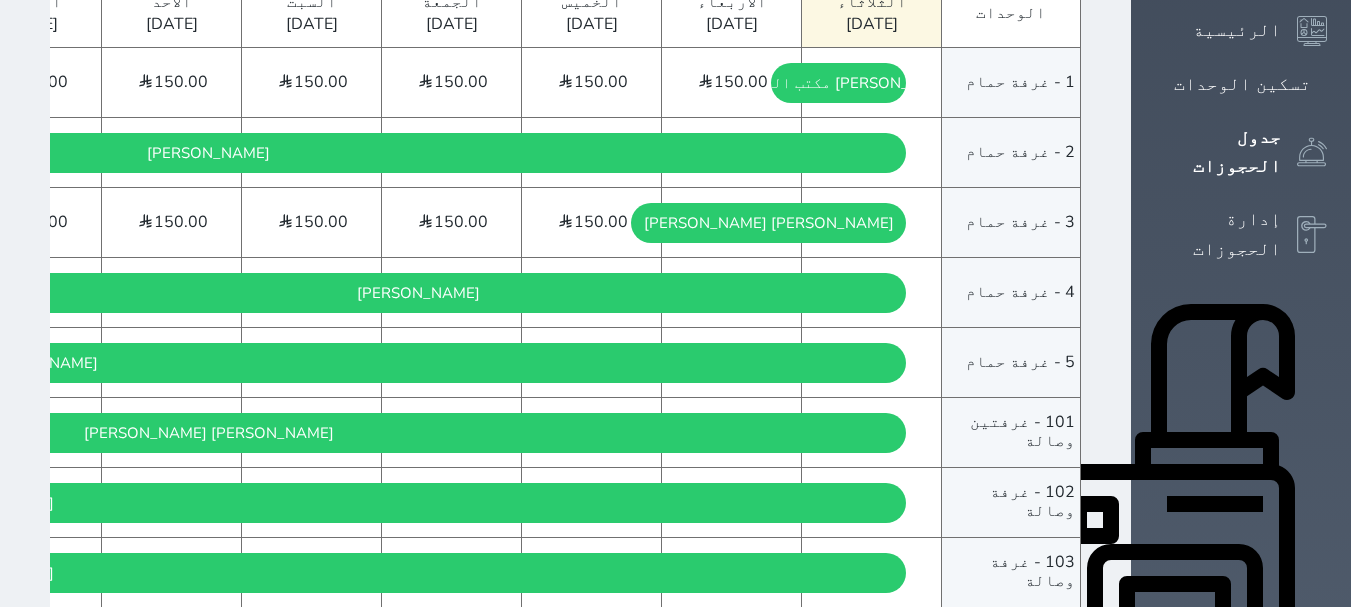 scroll, scrollTop: 400, scrollLeft: 0, axis: vertical 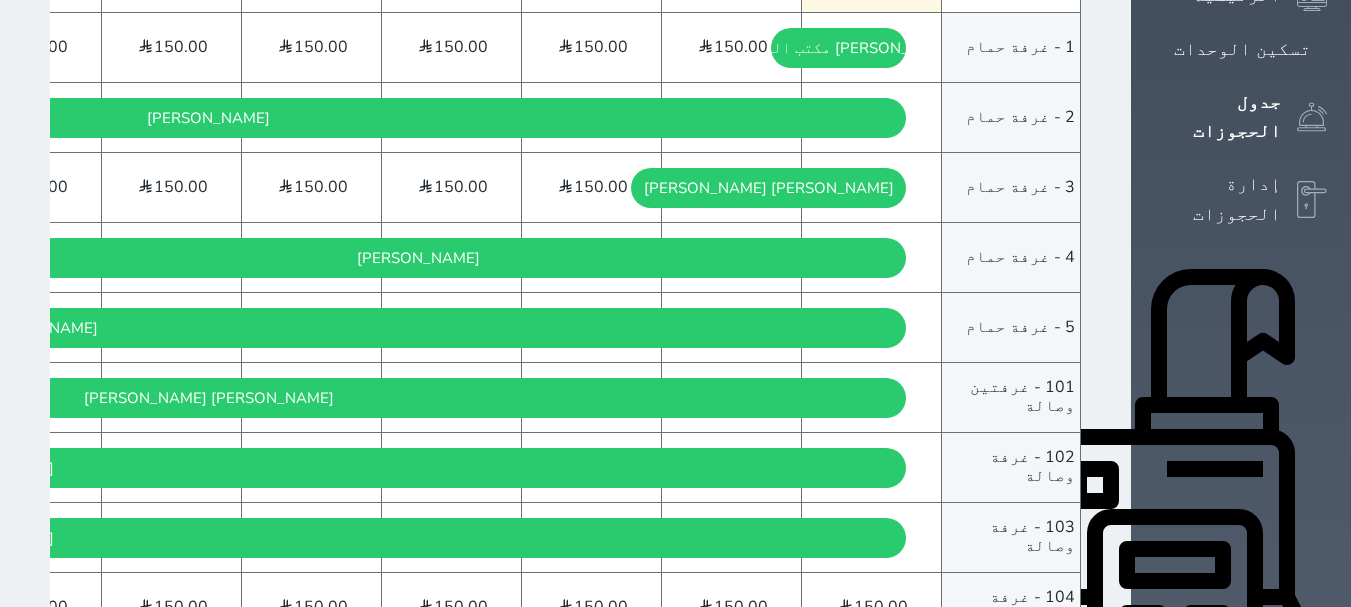 click 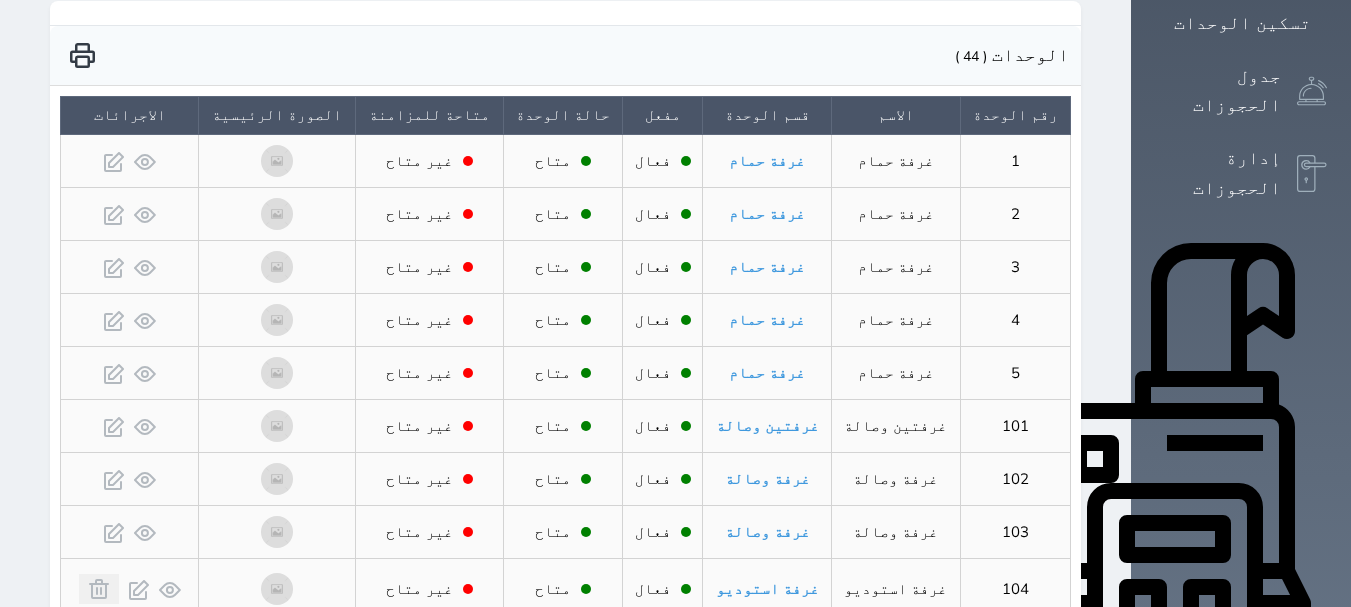 scroll, scrollTop: 500, scrollLeft: 0, axis: vertical 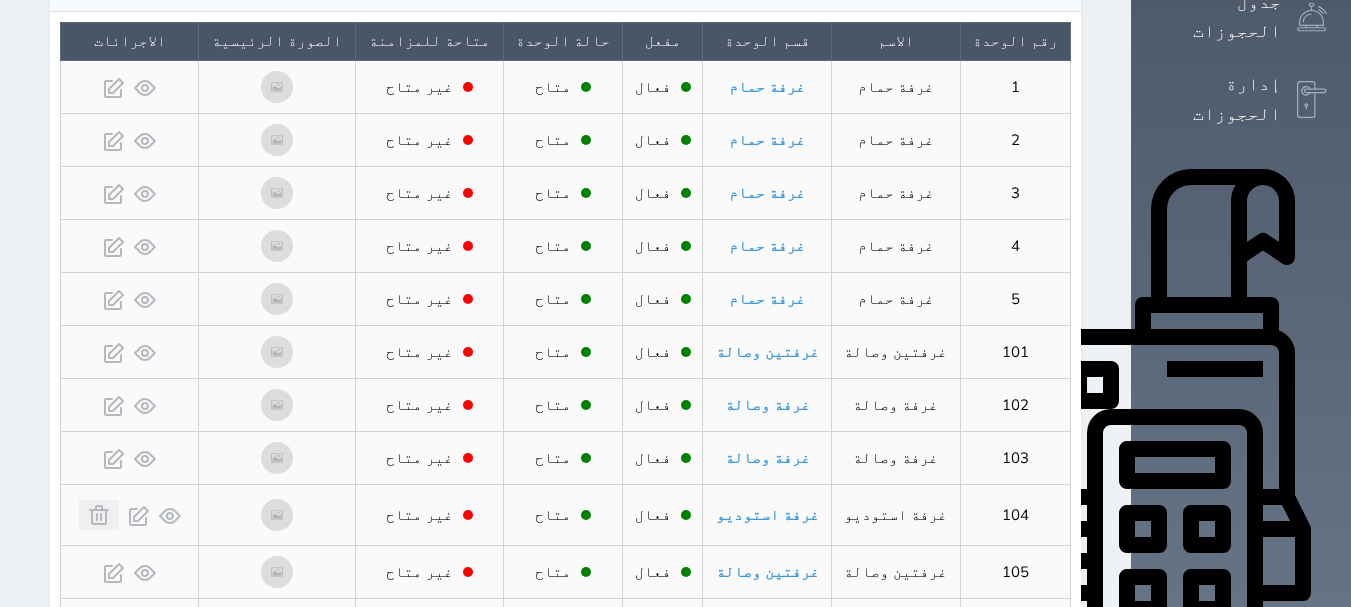 click on "الخدمات" at bounding box center (1242, 946) 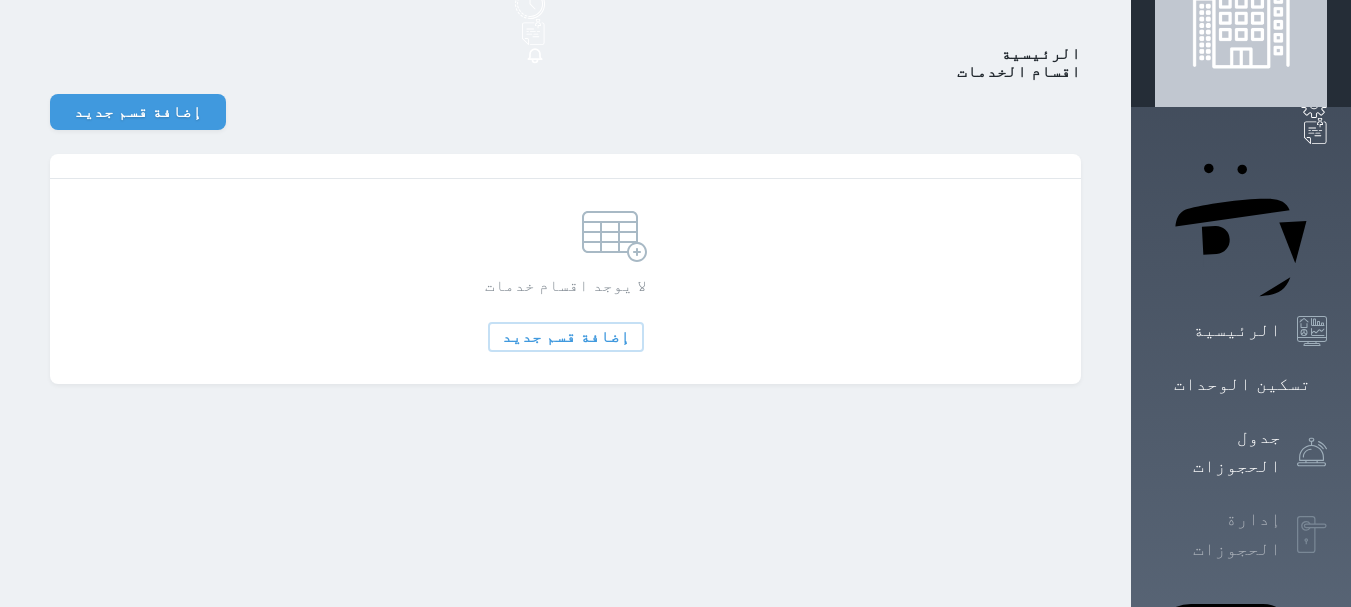 scroll, scrollTop: 100, scrollLeft: 0, axis: vertical 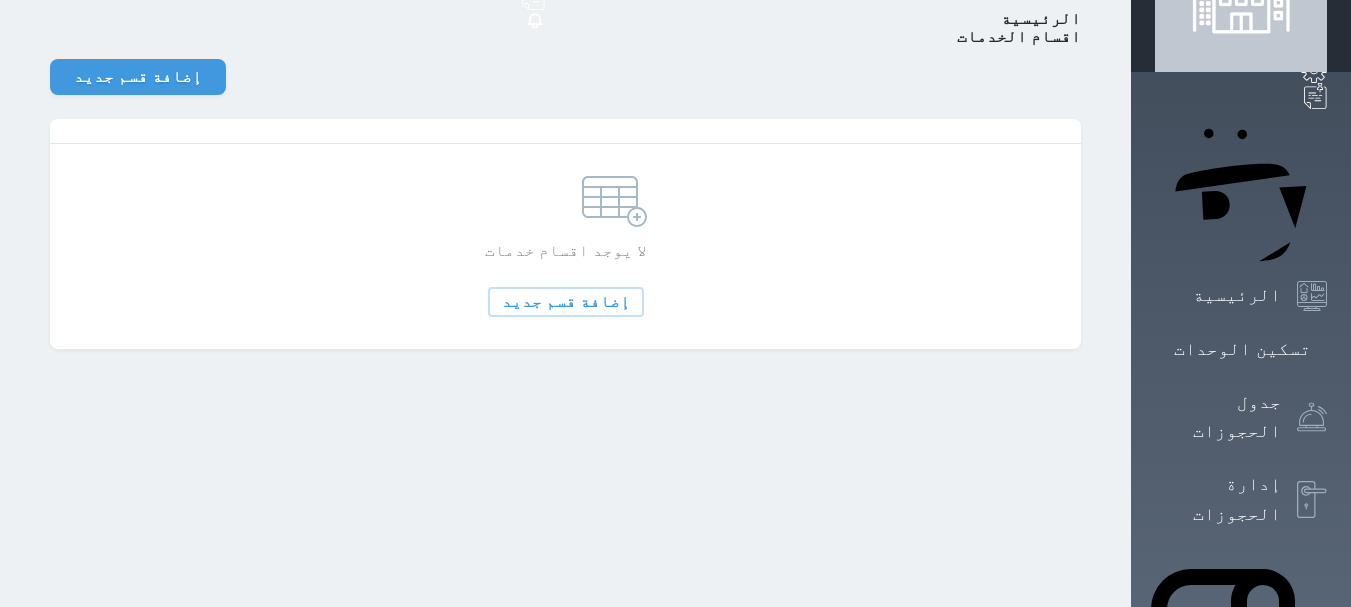 click 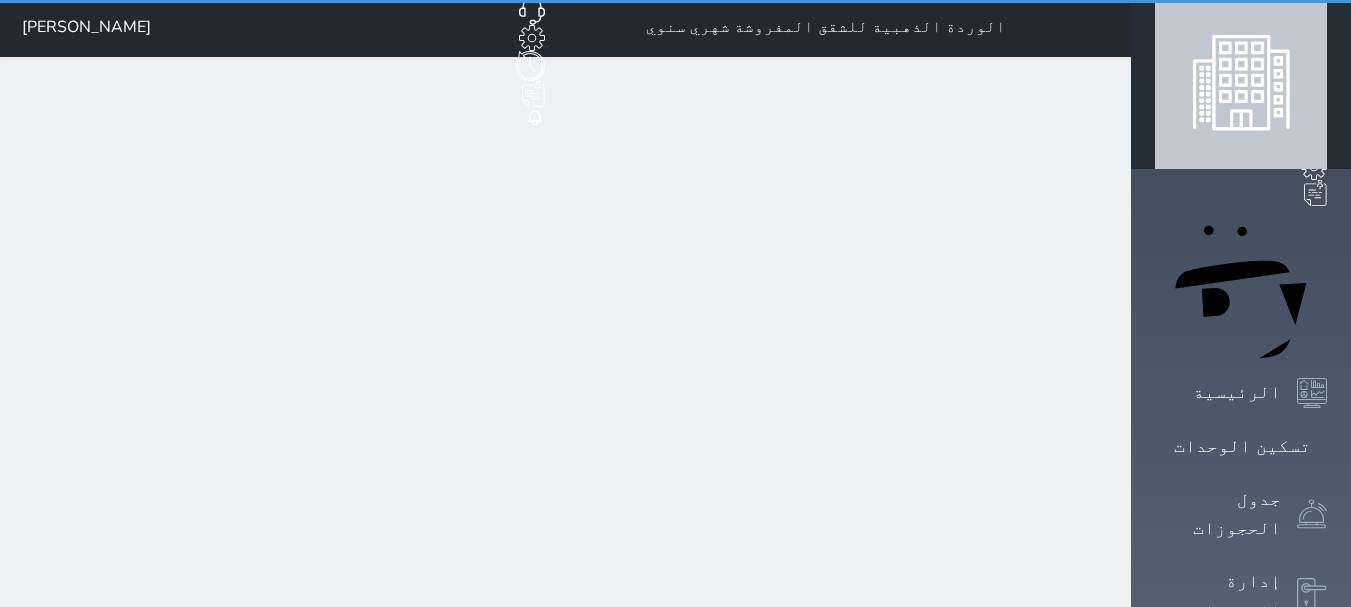 scroll, scrollTop: 0, scrollLeft: 0, axis: both 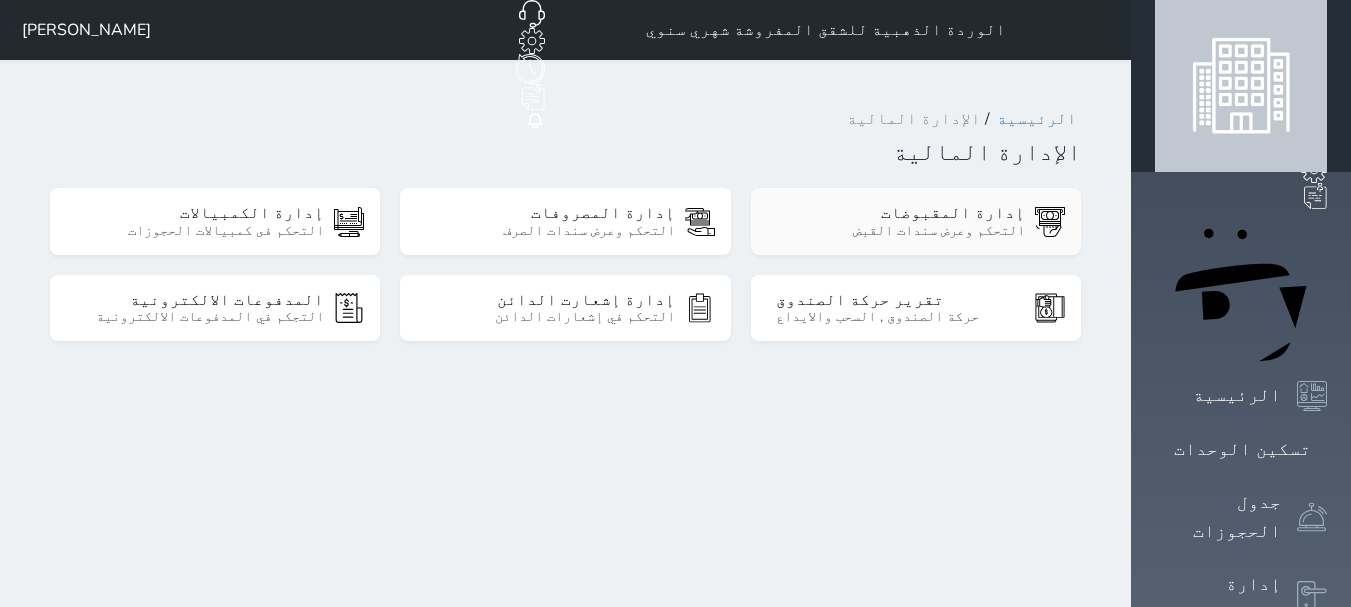 click on "التحكم وعرض سندات القبض" at bounding box center (900, 231) 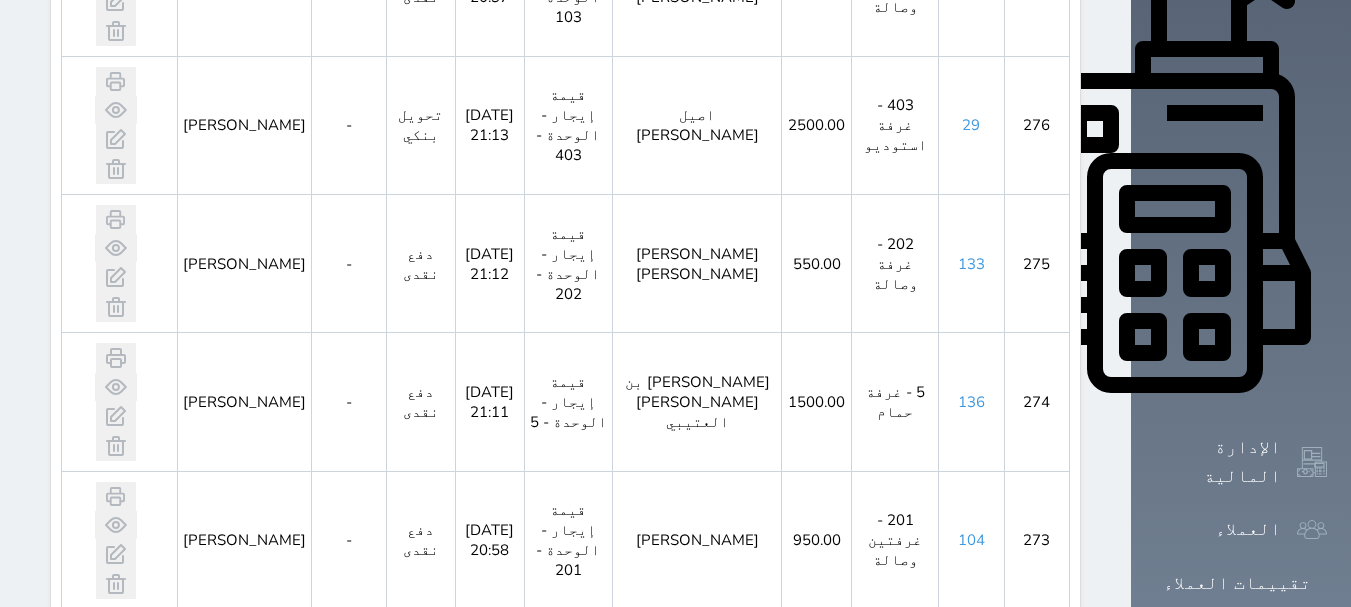scroll, scrollTop: 656, scrollLeft: 0, axis: vertical 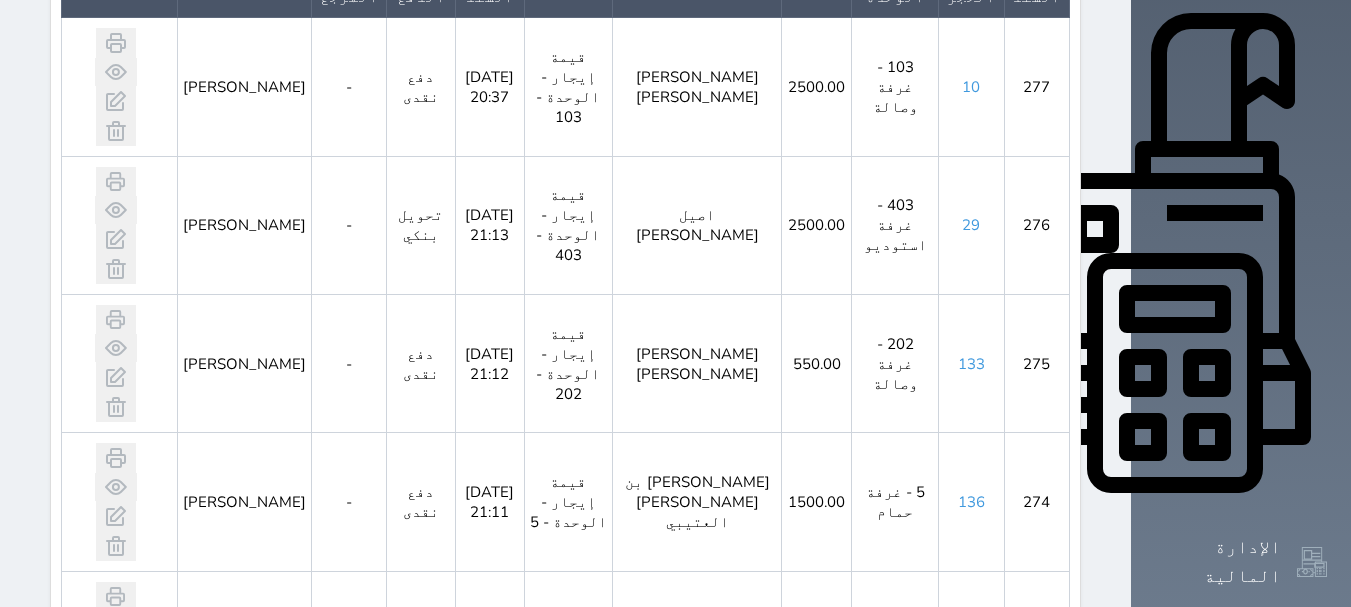 click 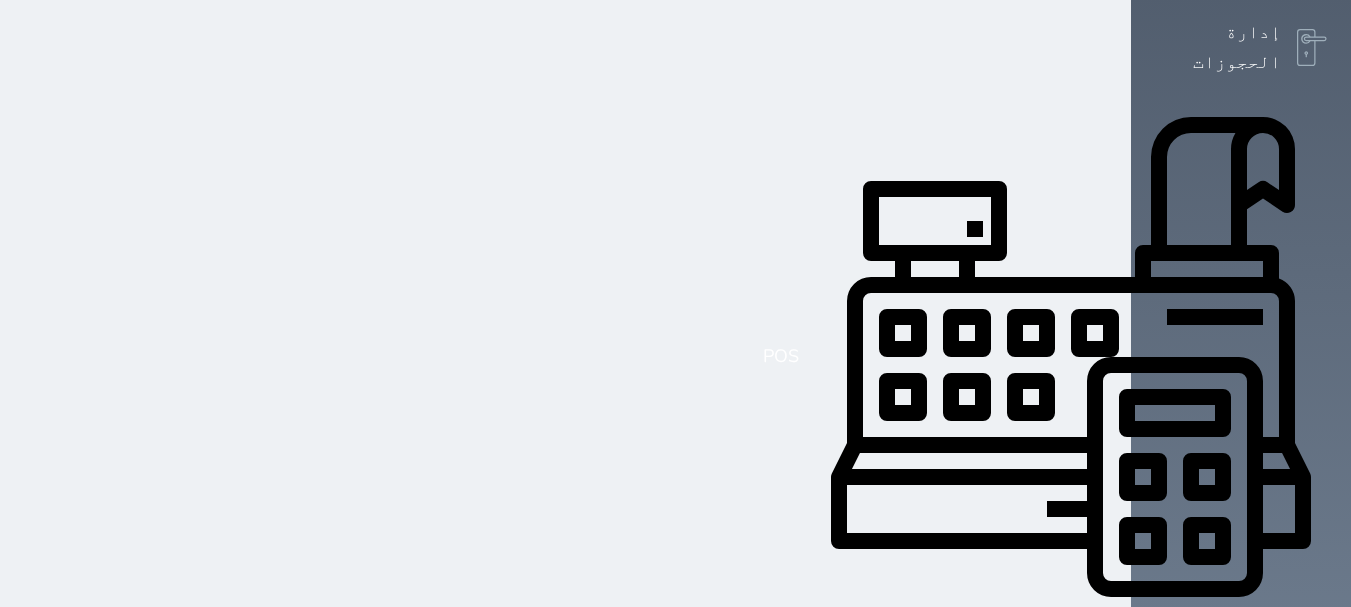 scroll, scrollTop: 579, scrollLeft: 0, axis: vertical 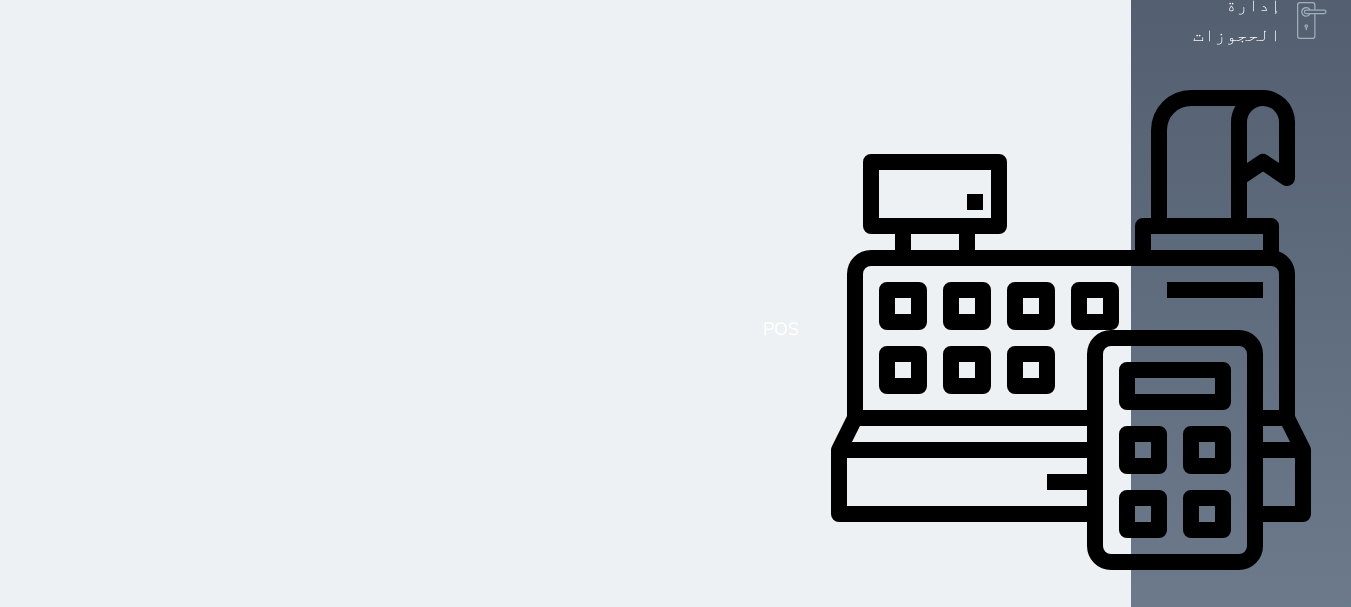 click 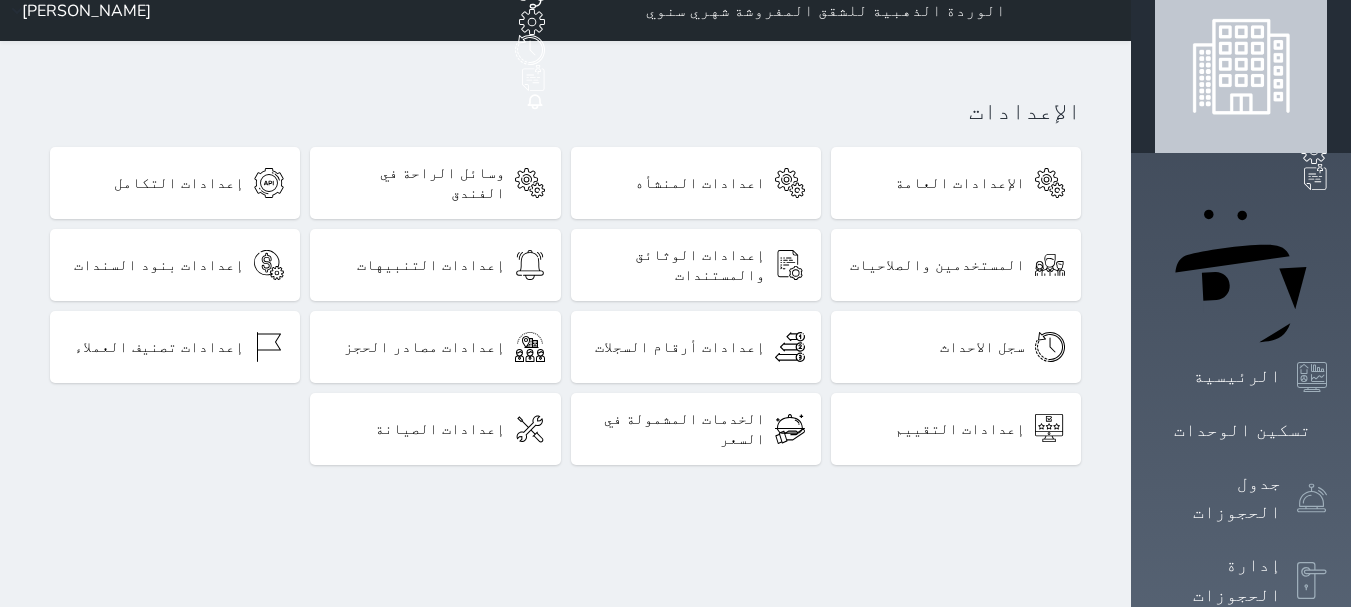 scroll, scrollTop: 0, scrollLeft: 0, axis: both 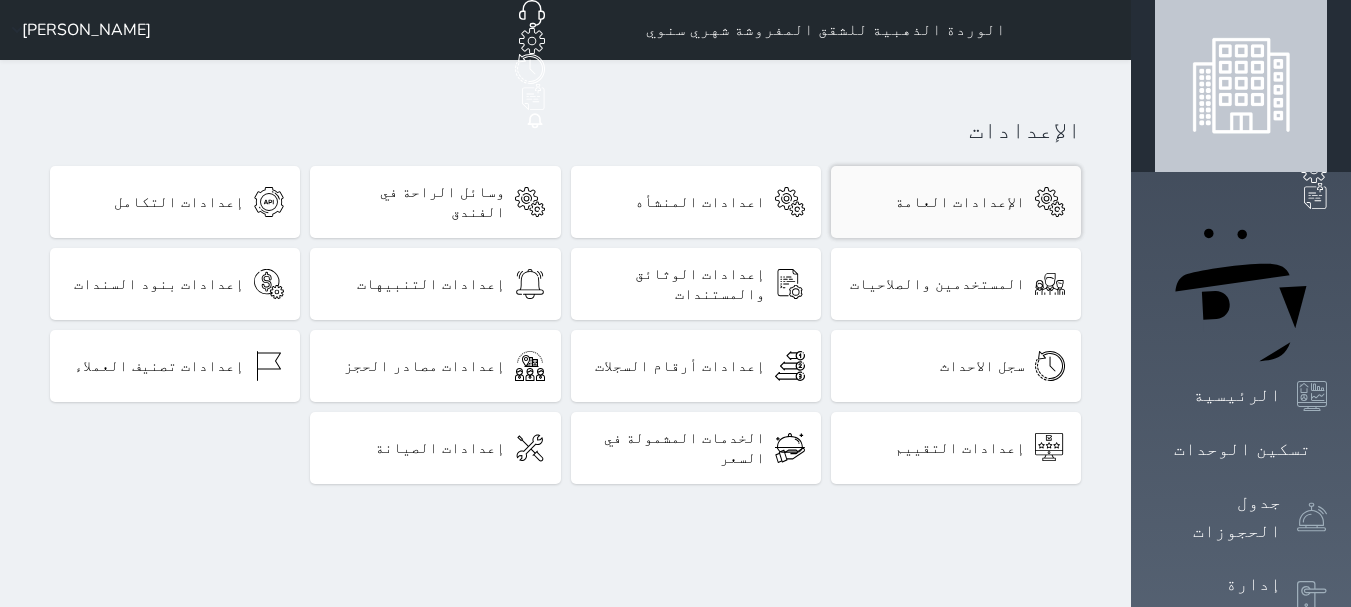 click on "الإعدادات العامة" at bounding box center [960, 202] 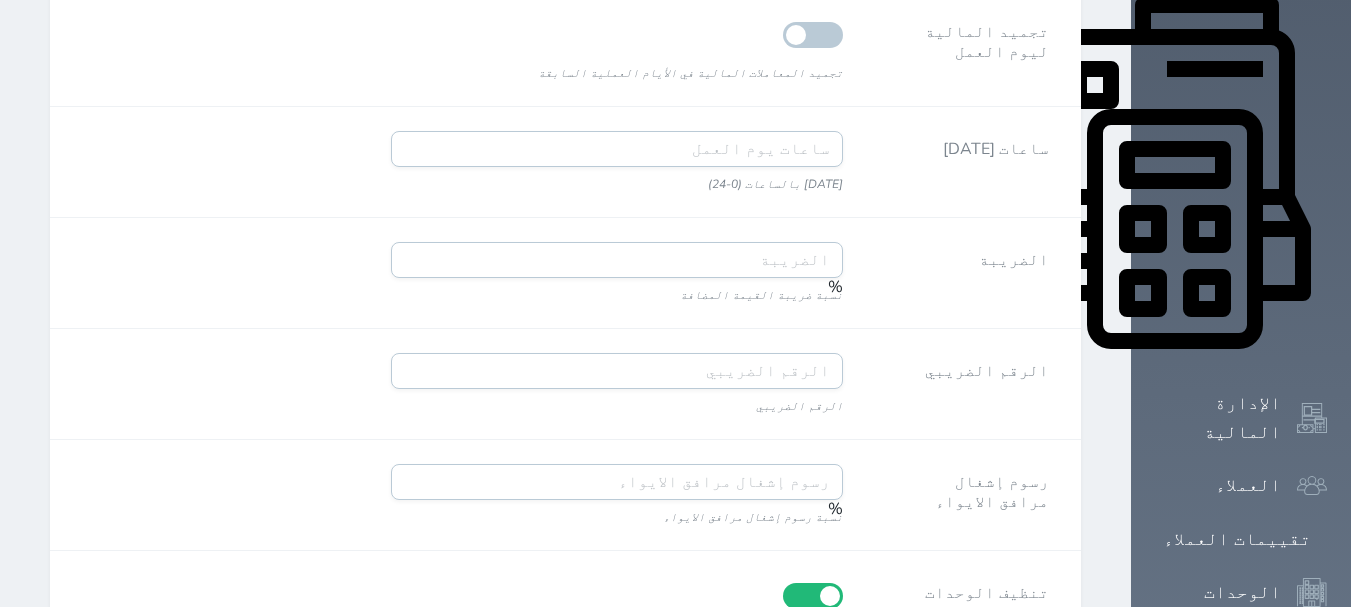 scroll, scrollTop: 0, scrollLeft: 0, axis: both 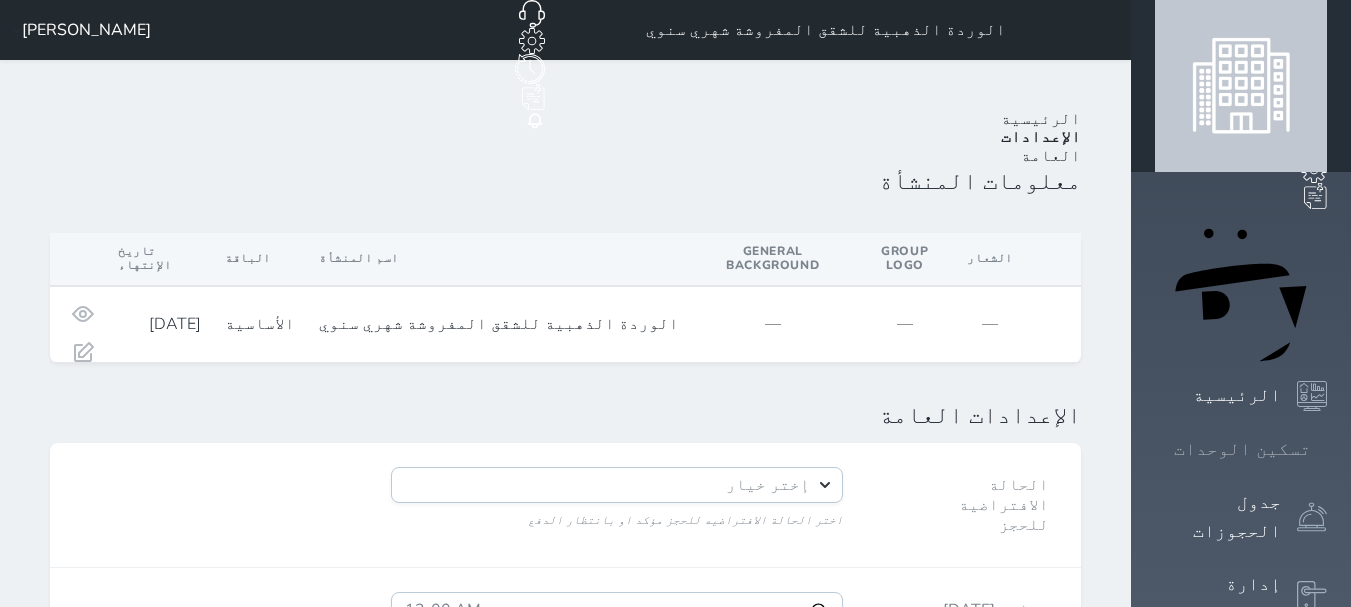 click 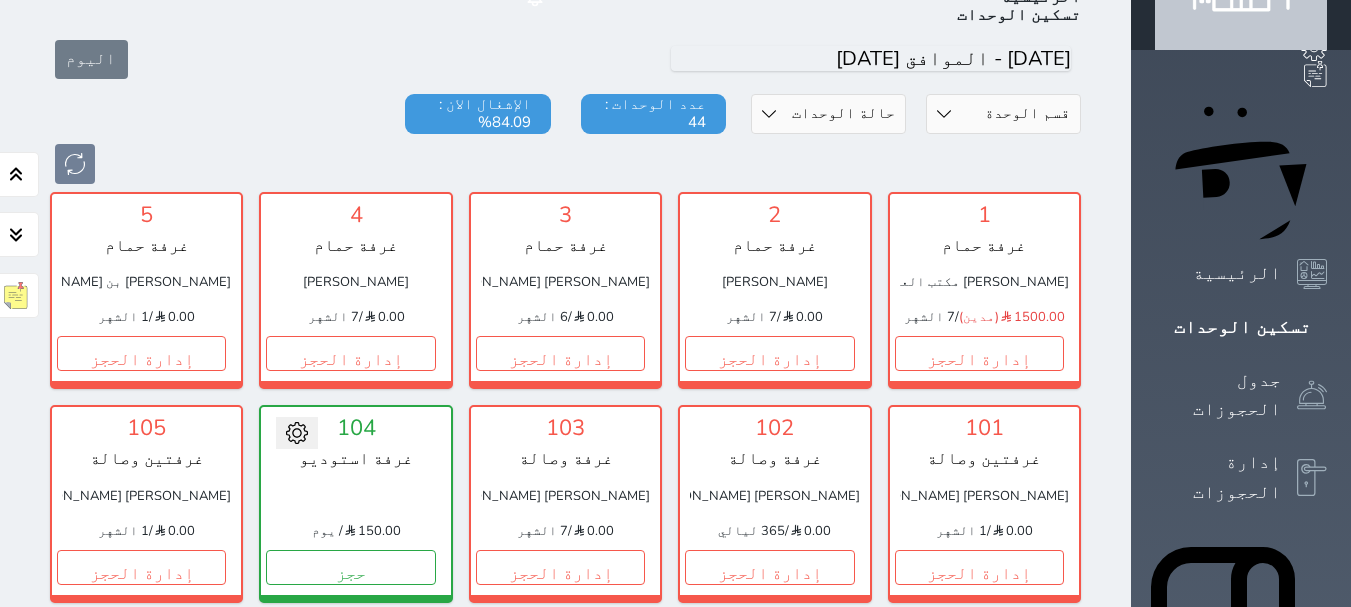 scroll, scrollTop: 0, scrollLeft: 0, axis: both 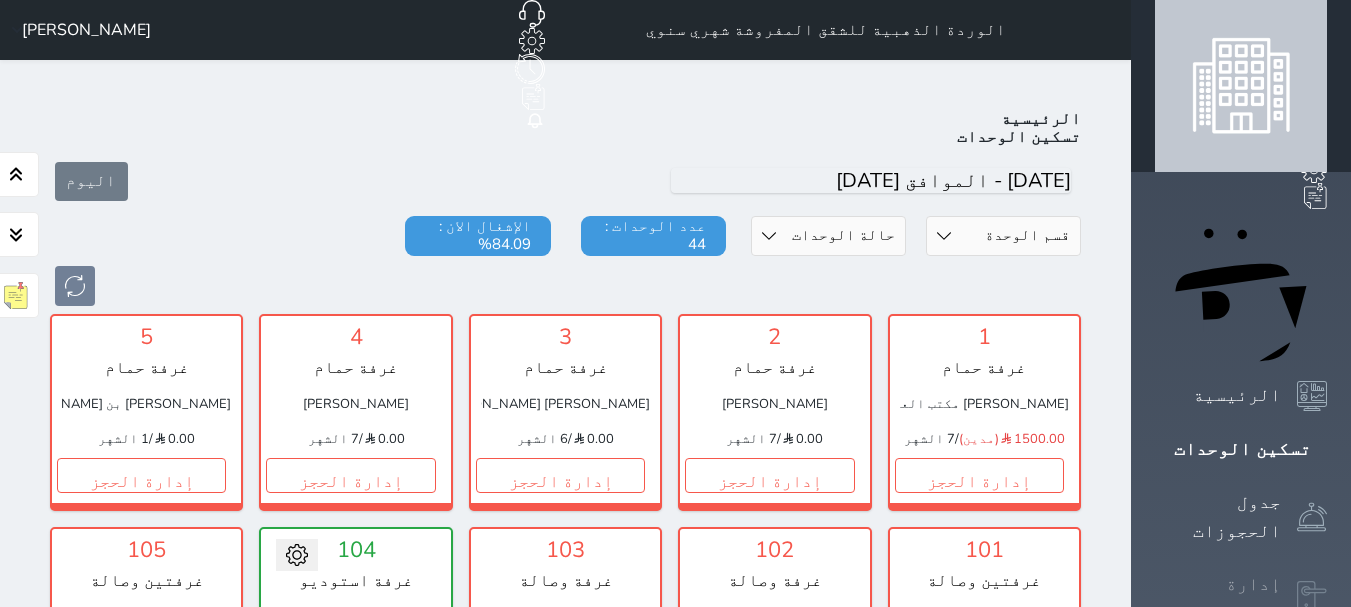 click 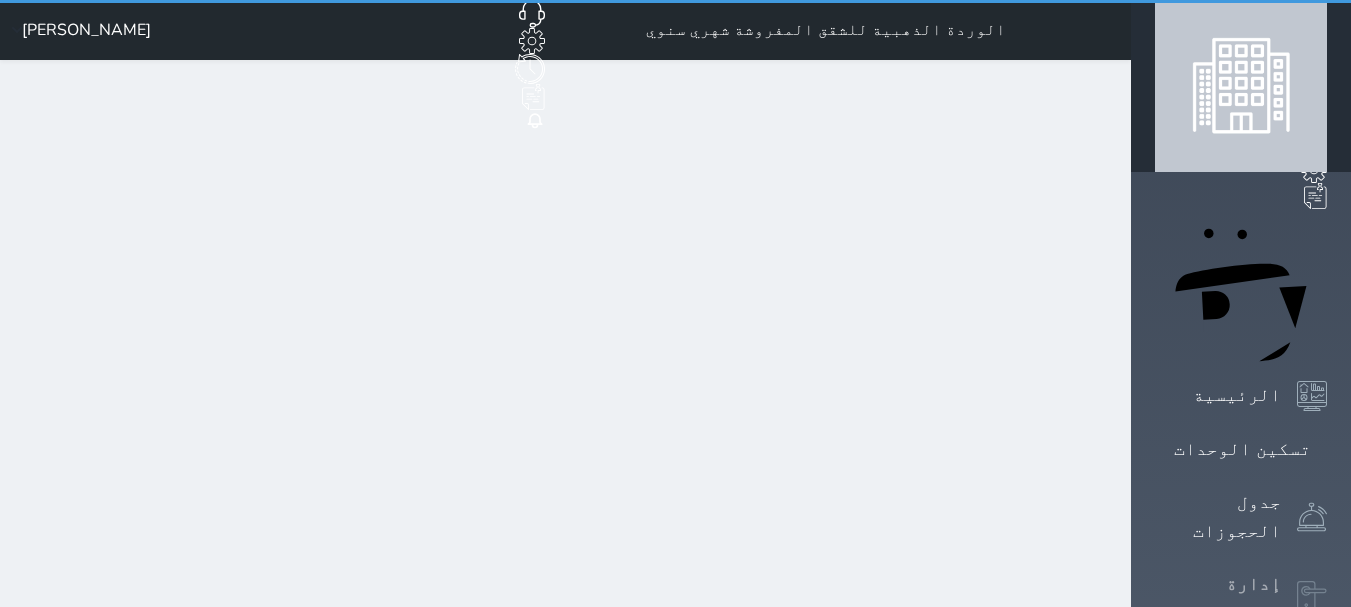 select on "open_all" 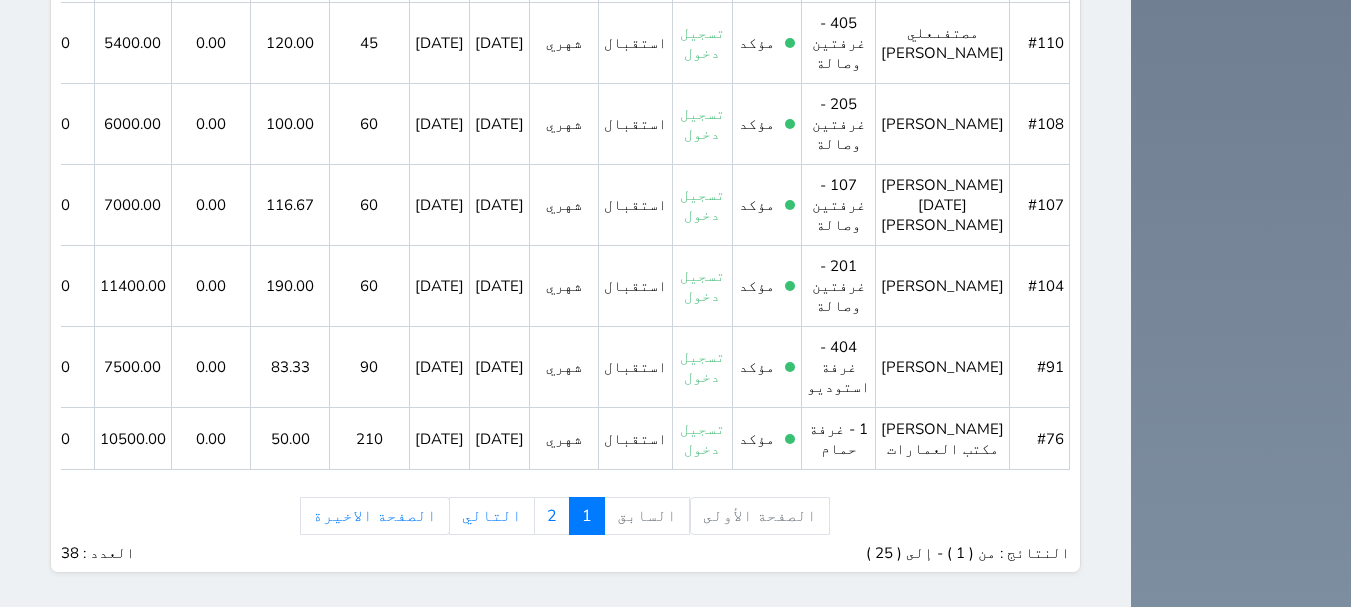 scroll, scrollTop: 2508, scrollLeft: 0, axis: vertical 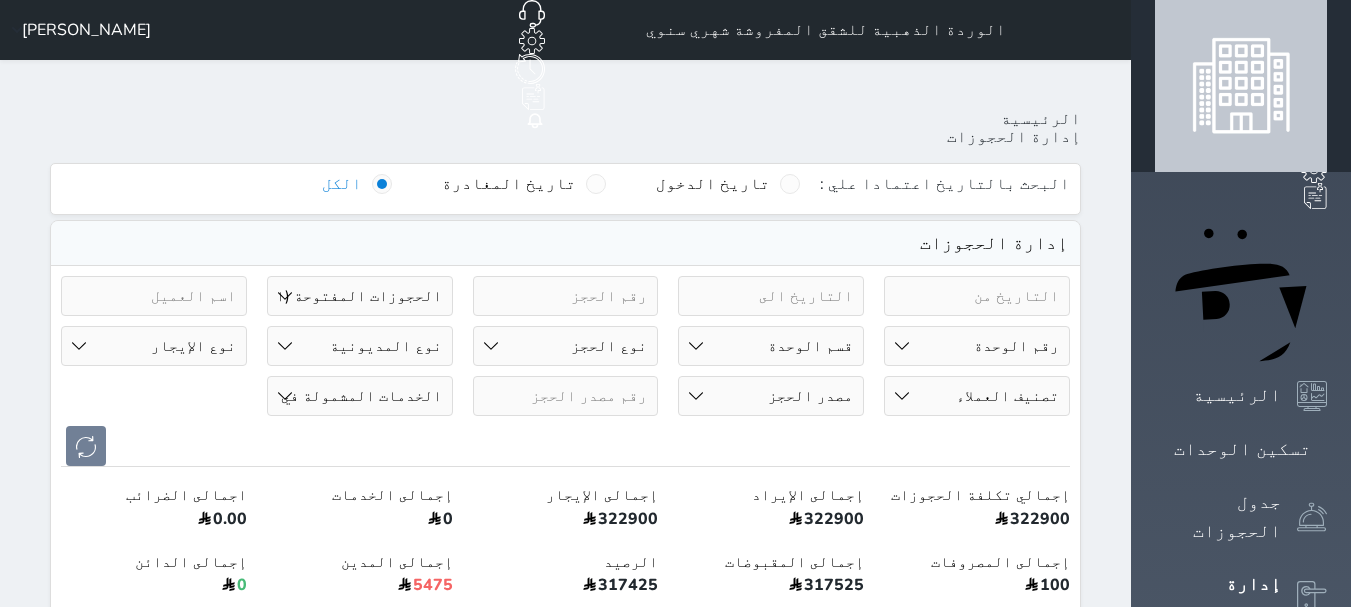 click 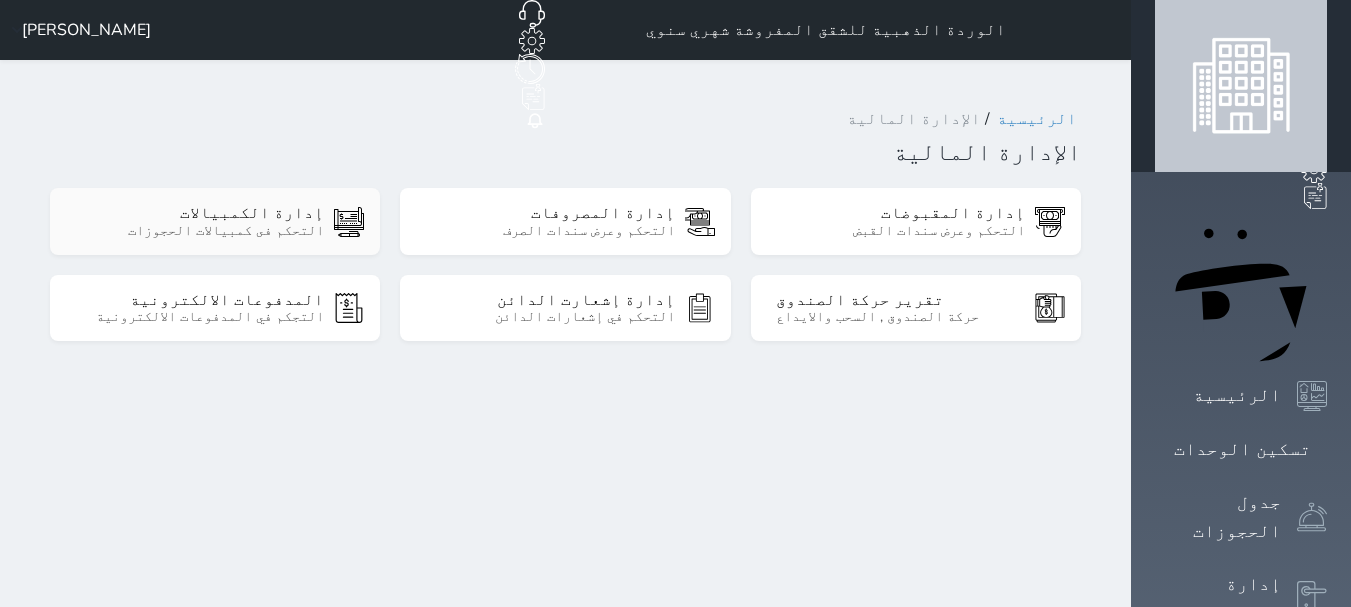 click on "التحكم فى كمبيالات الحجوزات" at bounding box center [200, 231] 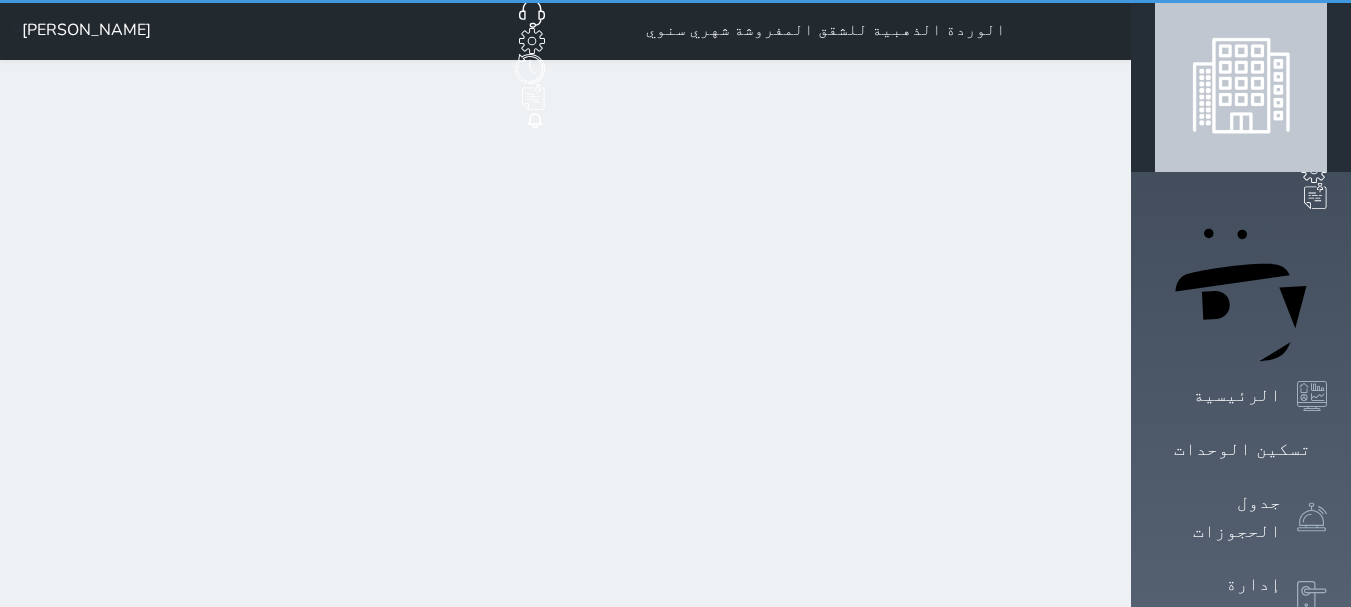 select on "pending" 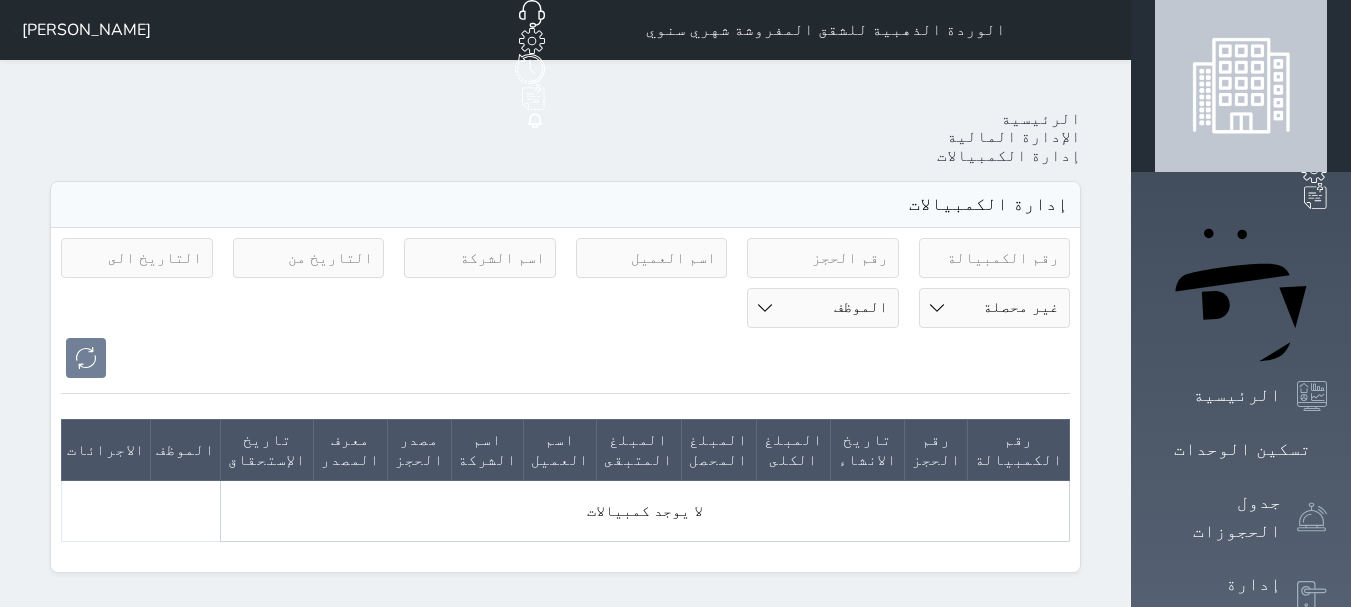 click at bounding box center [995, 258] 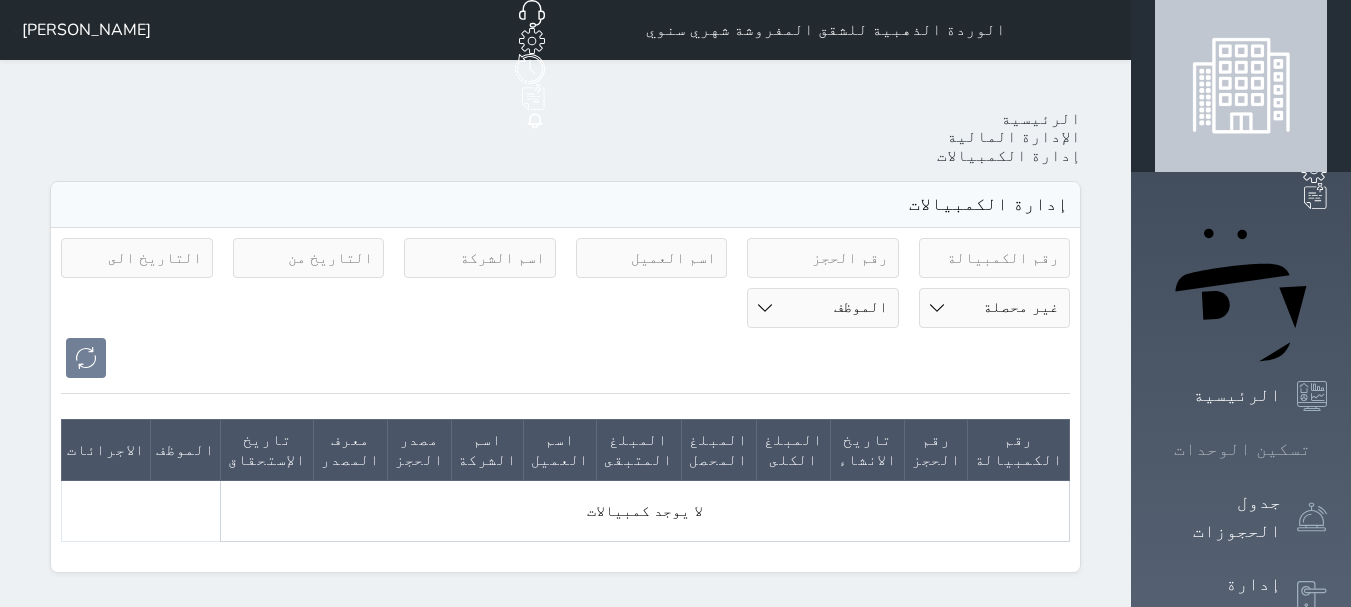click on "تسكين الوحدات" at bounding box center (1242, 449) 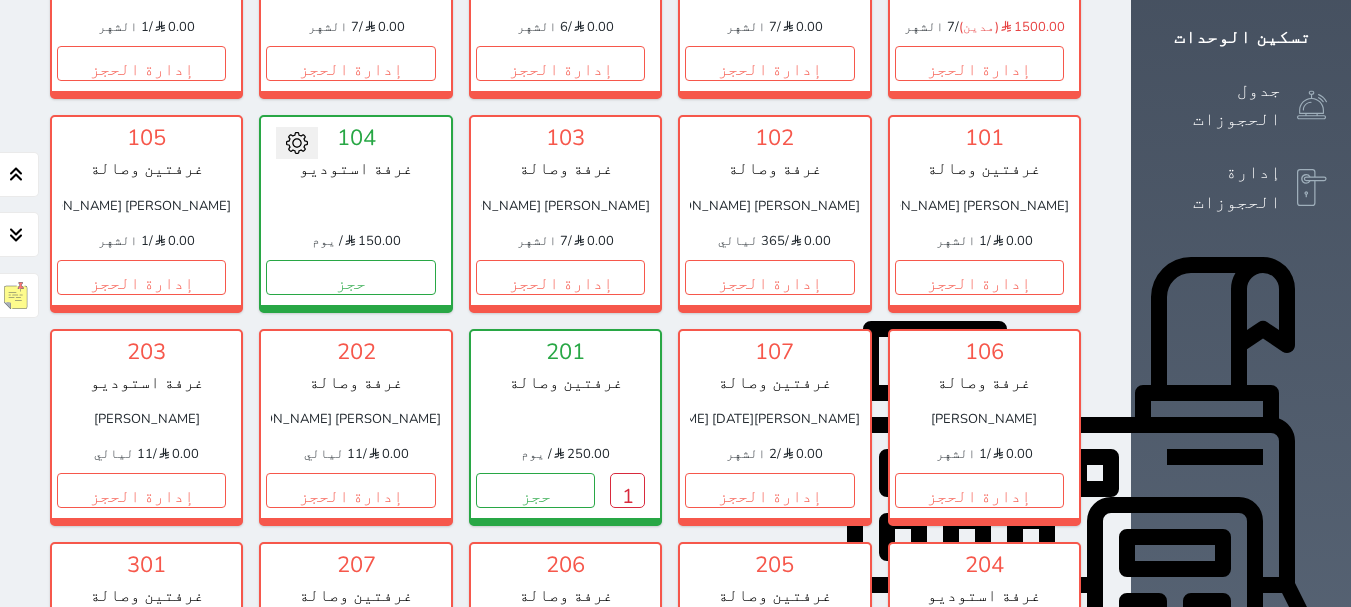 scroll, scrollTop: 578, scrollLeft: 0, axis: vertical 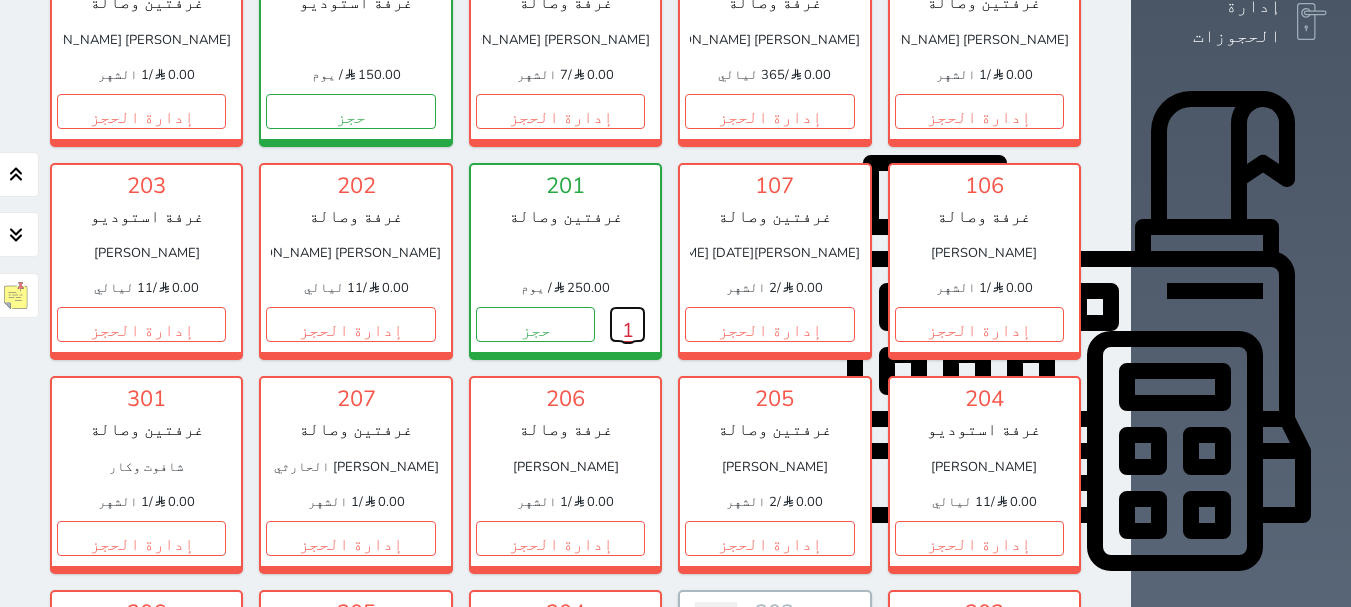 click on "1" at bounding box center [627, 324] 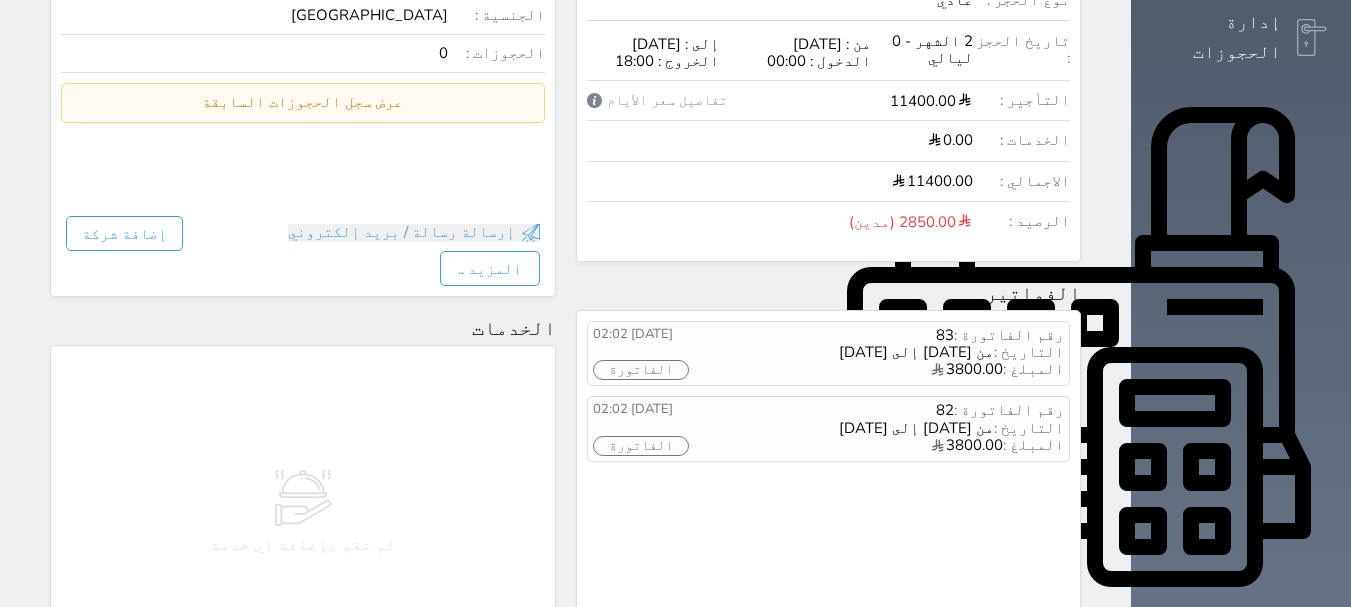 scroll, scrollTop: 800, scrollLeft: 0, axis: vertical 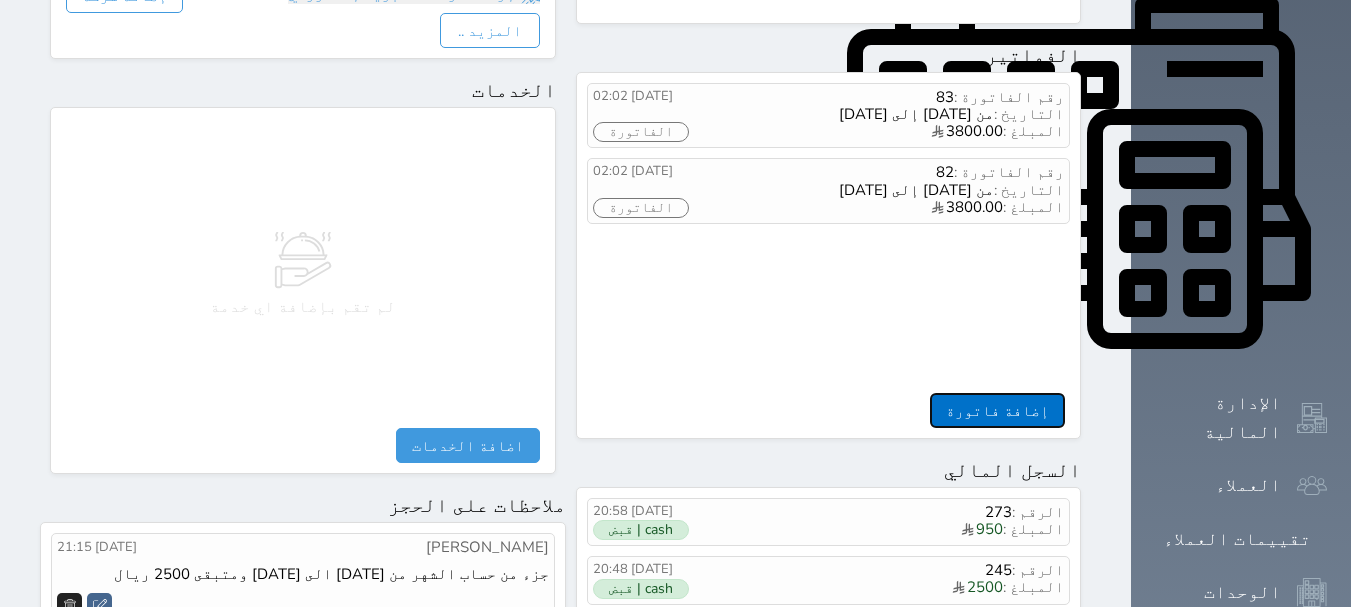 click on "إضافة فاتورة" at bounding box center (997, 410) 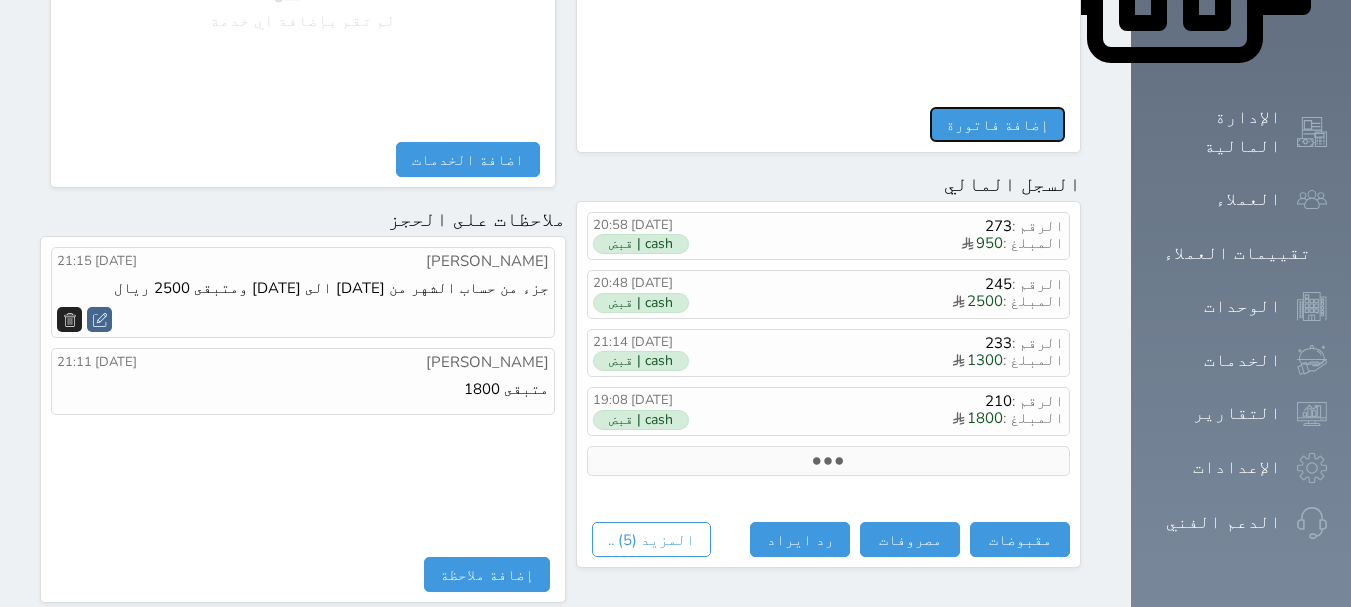 scroll, scrollTop: 1119, scrollLeft: 0, axis: vertical 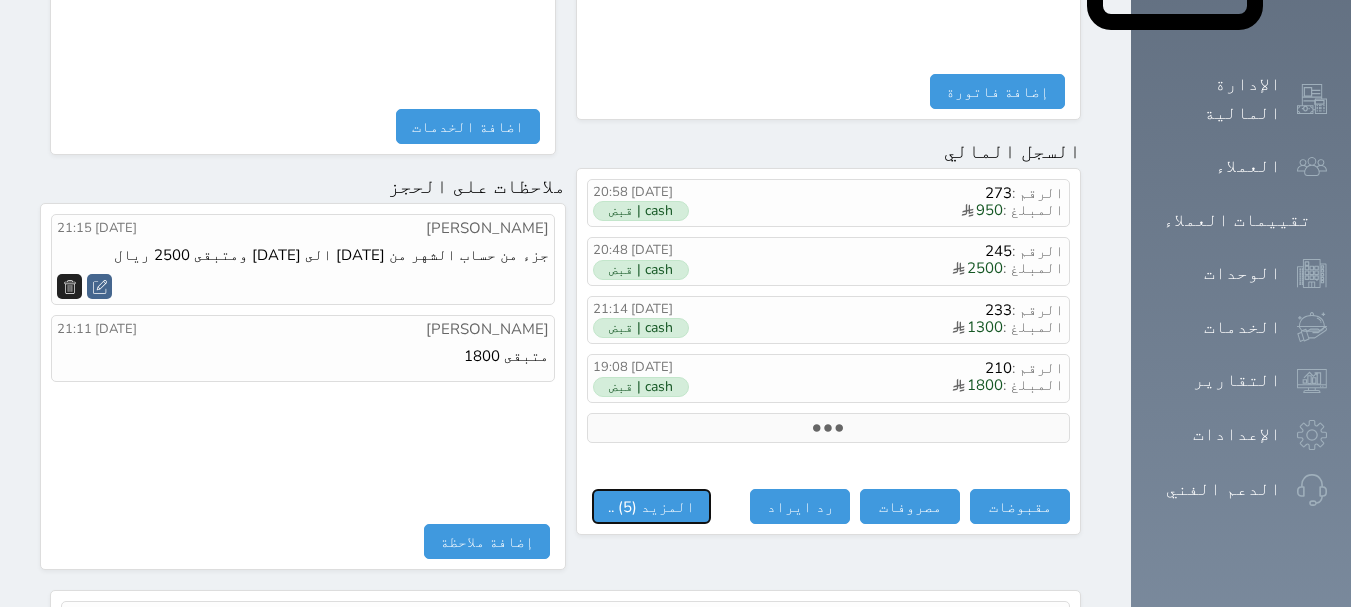 click on "المزيد (5) .." at bounding box center [651, 506] 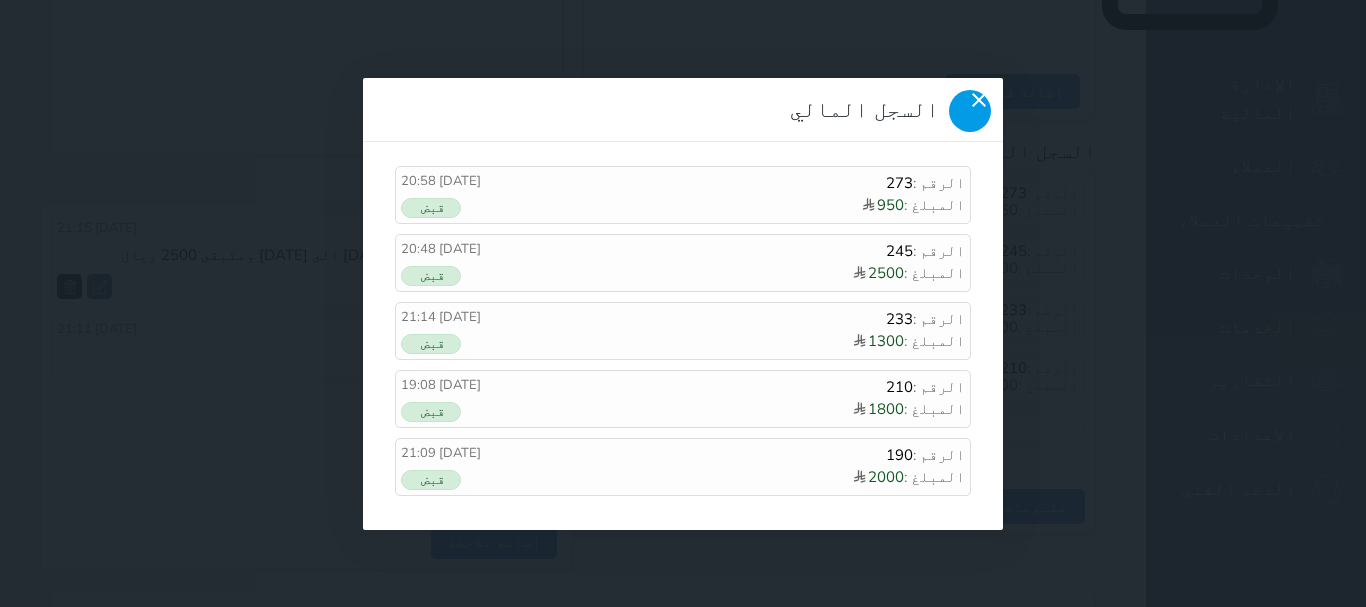 drag, startPoint x: 387, startPoint y: 34, endPoint x: 453, endPoint y: 69, distance: 74.70609 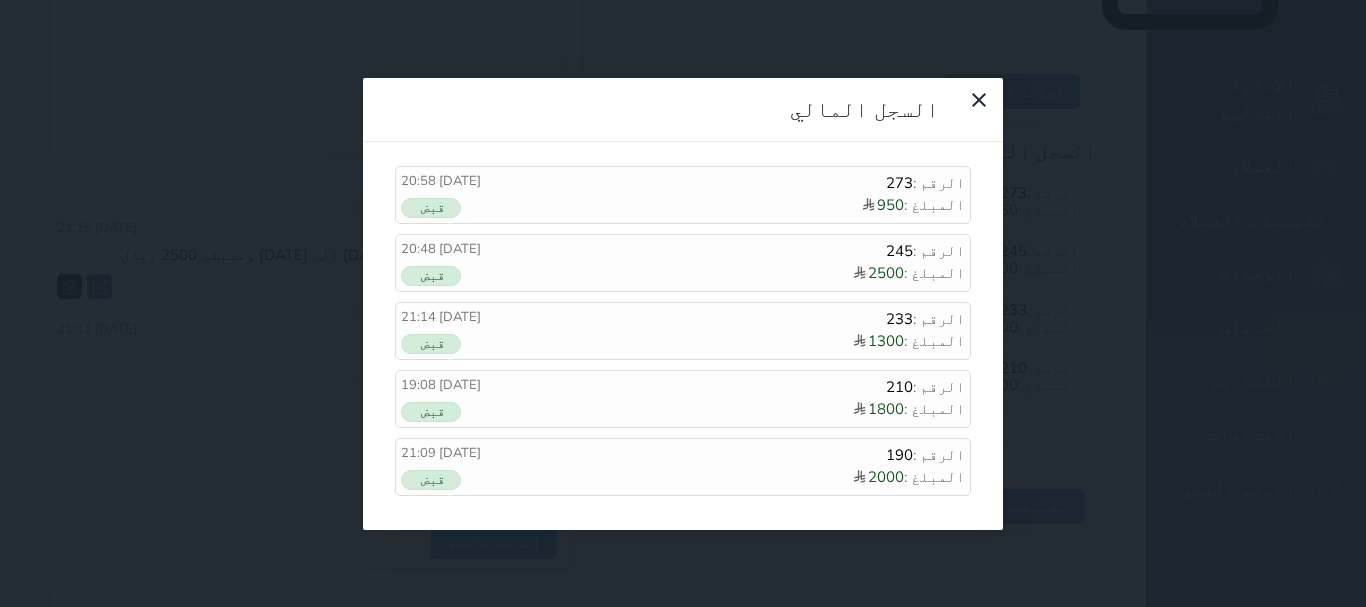 click at bounding box center [970, 111] 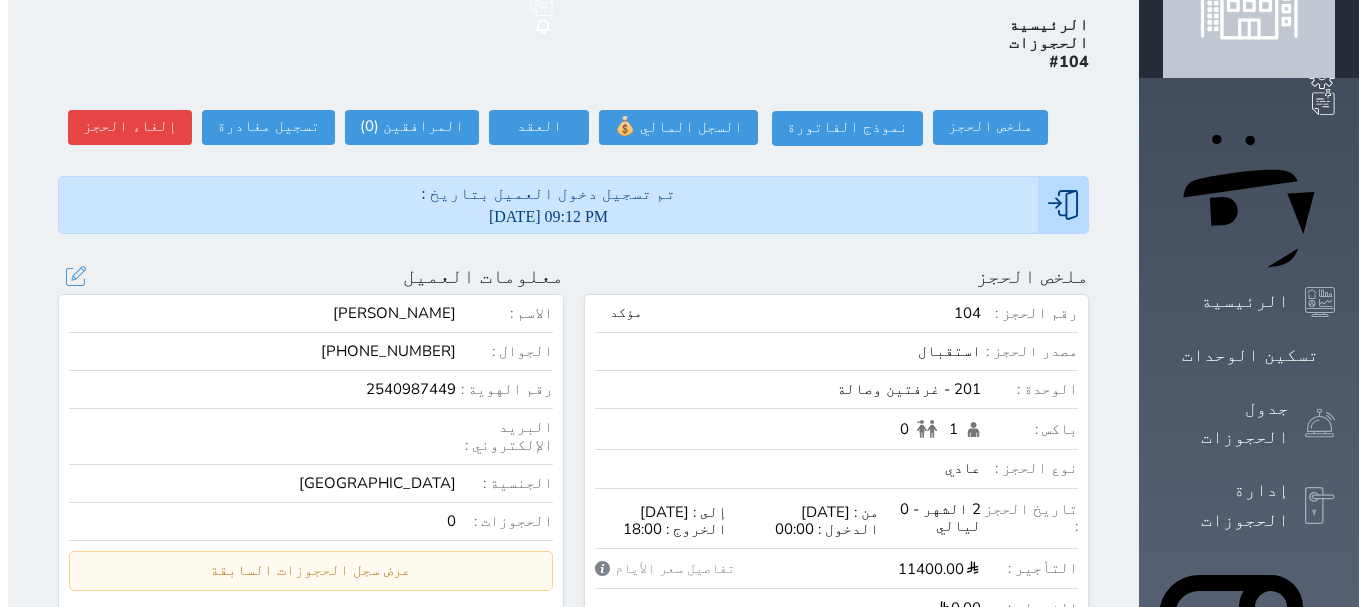 scroll, scrollTop: 0, scrollLeft: 0, axis: both 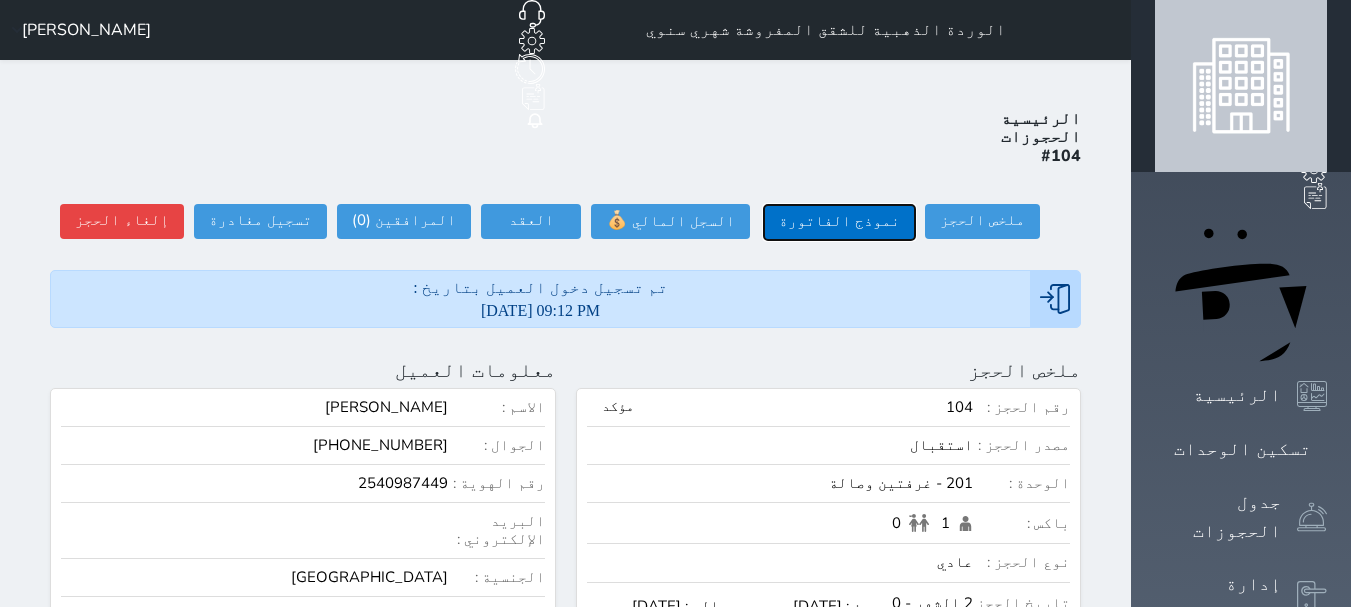 click on "نموذج الفاتورة" at bounding box center [839, 222] 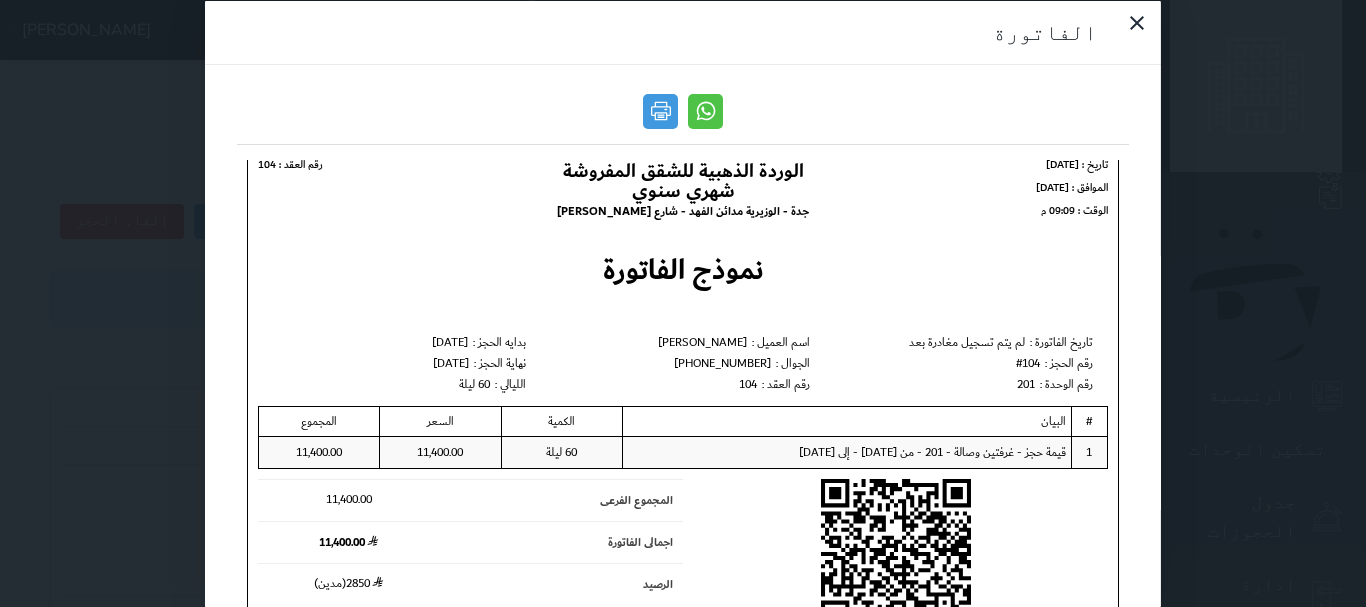 scroll, scrollTop: 38, scrollLeft: 0, axis: vertical 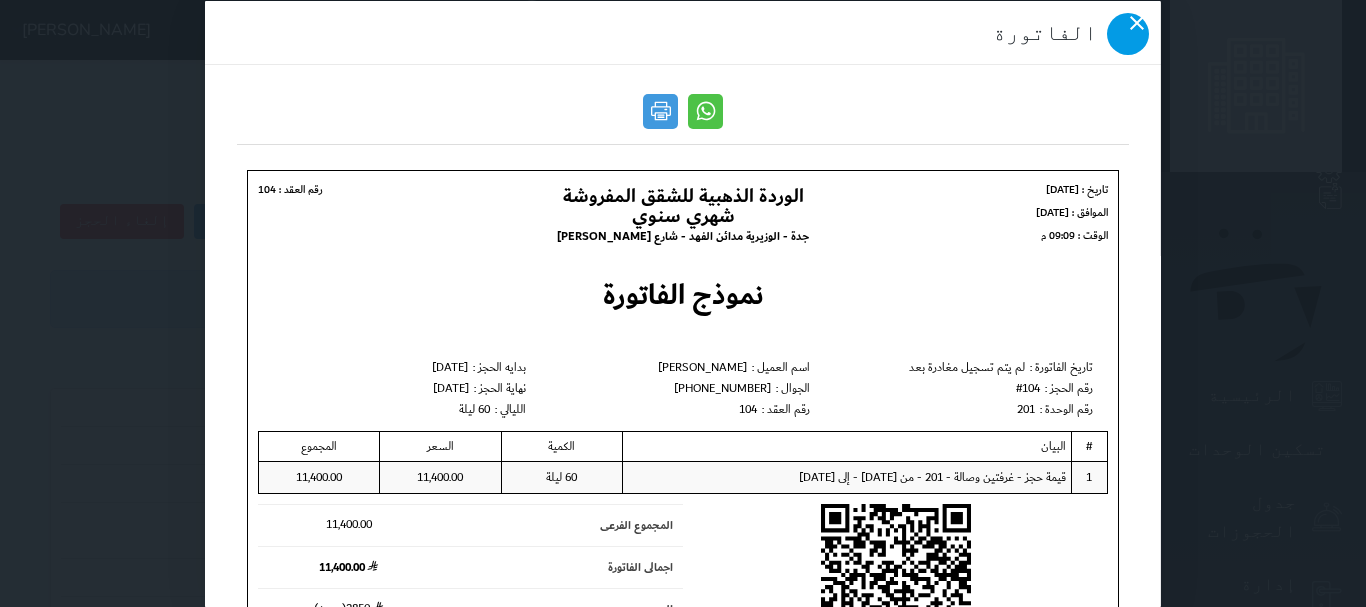 click 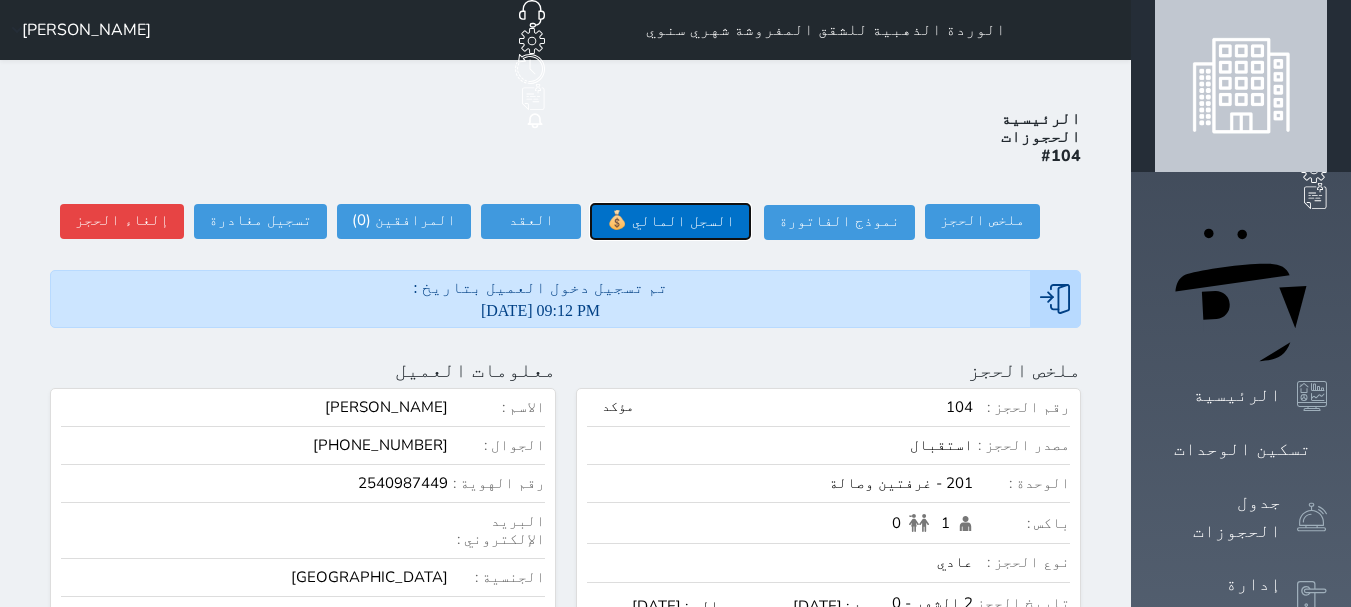 click on "السجل المالي" at bounding box center (683, 221) 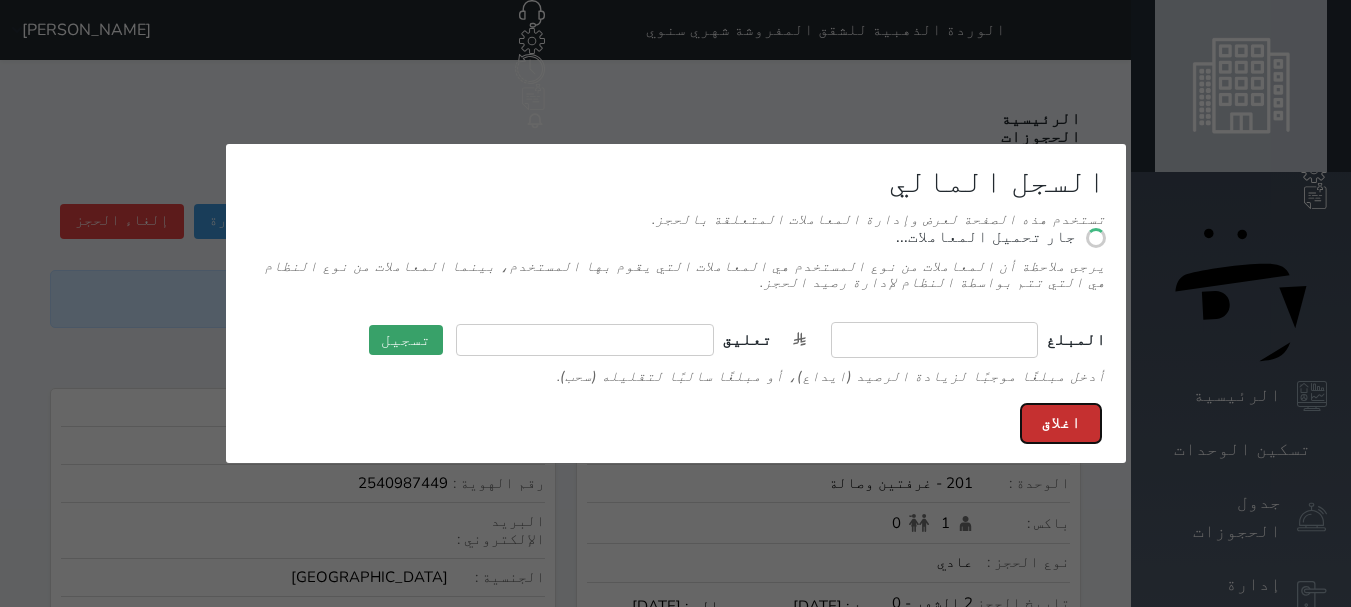 click on "اغلاق" at bounding box center [1061, 423] 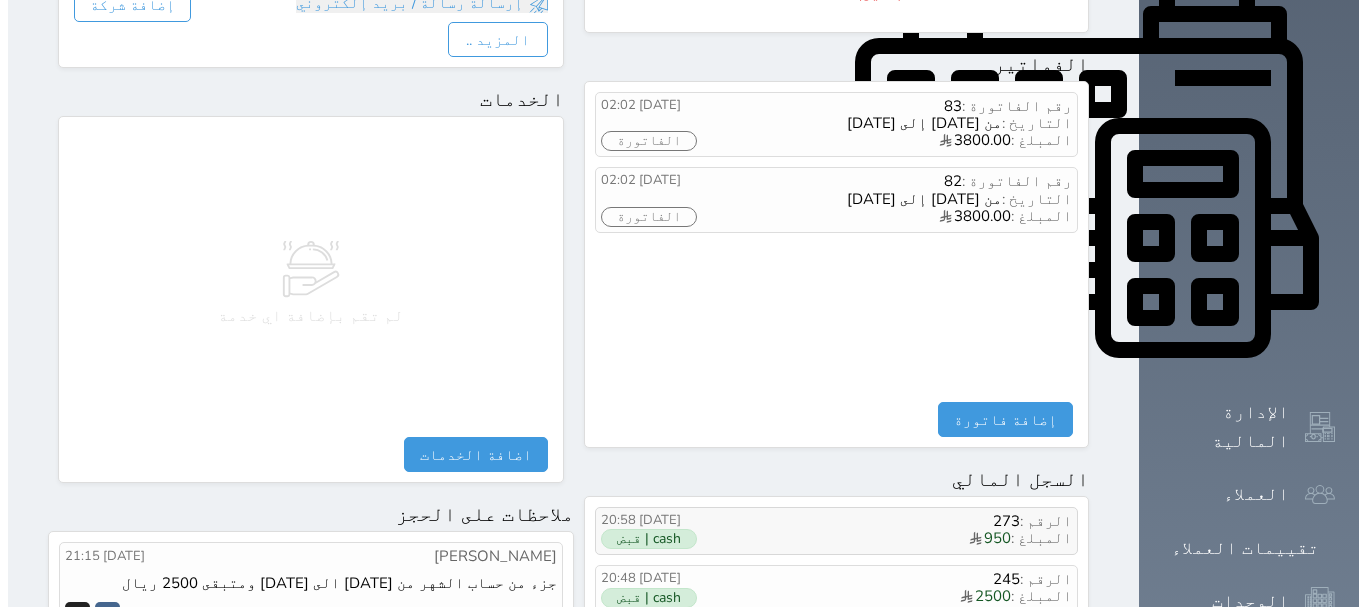 scroll, scrollTop: 800, scrollLeft: 0, axis: vertical 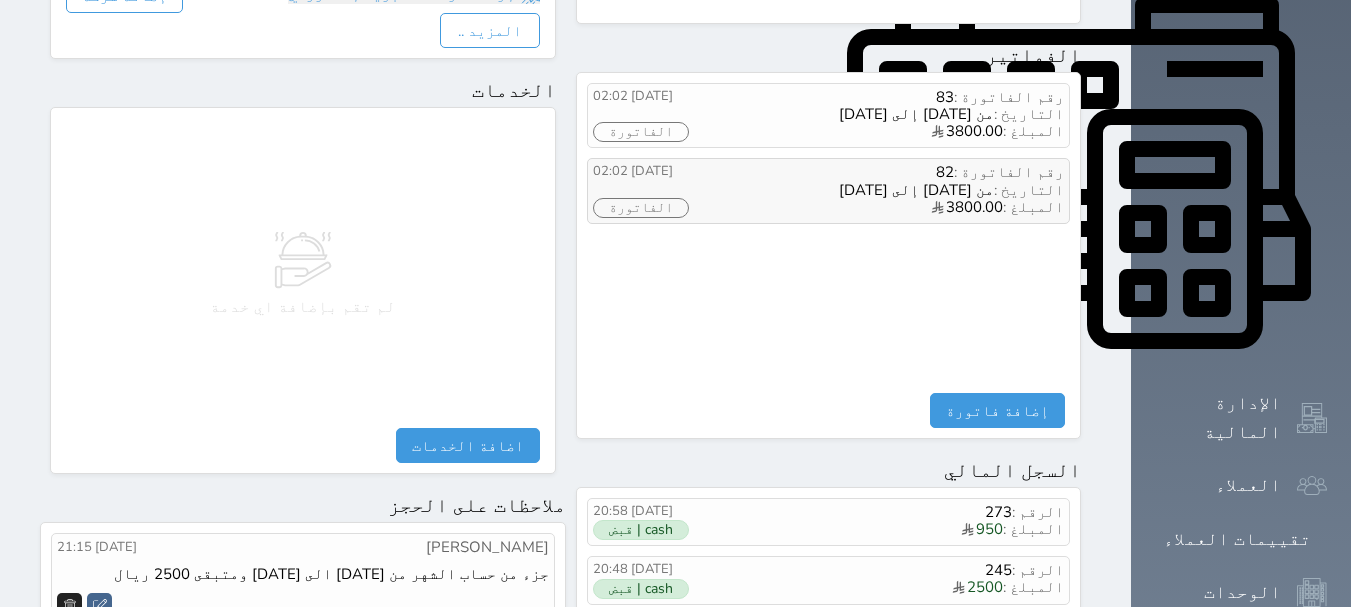 click on "الفاتورة" at bounding box center (641, 208) 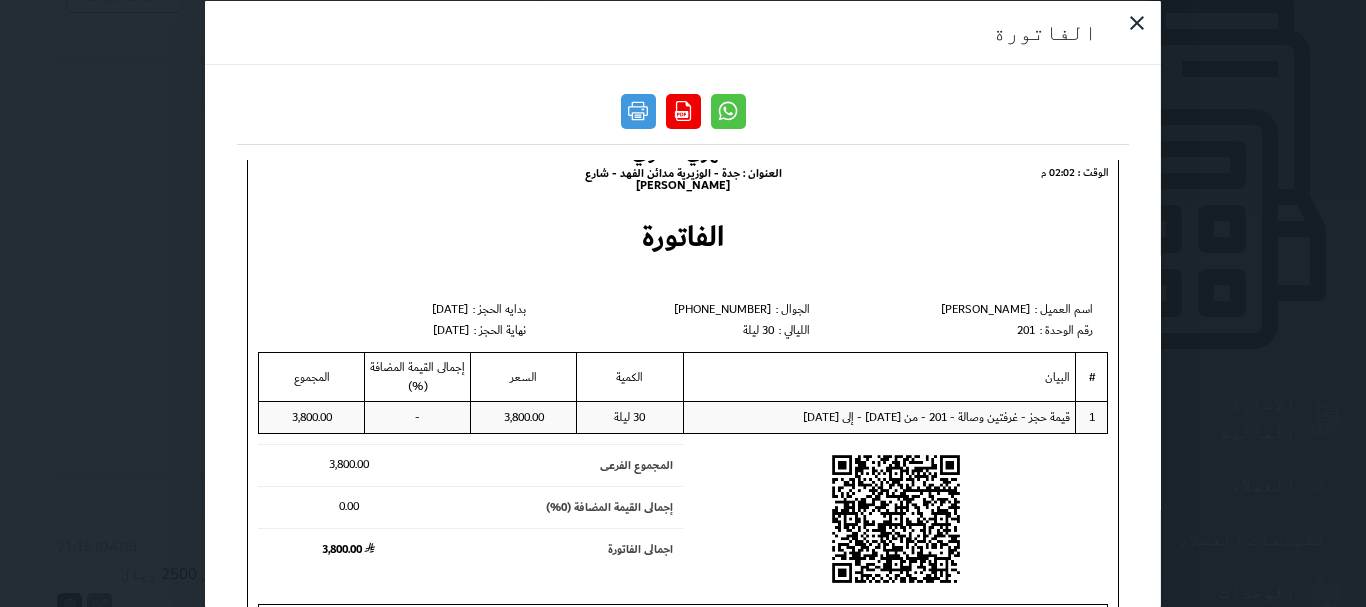 scroll, scrollTop: 96, scrollLeft: 0, axis: vertical 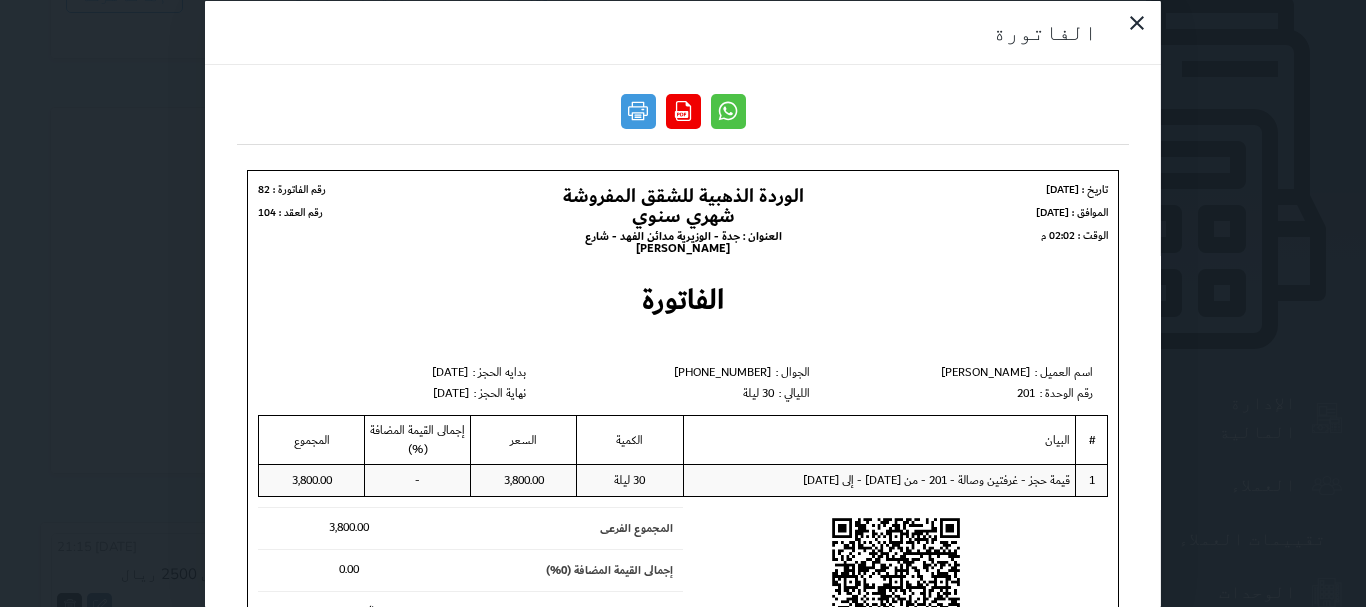 click on "رقم الفاتورة : 82" at bounding box center [398, 189] 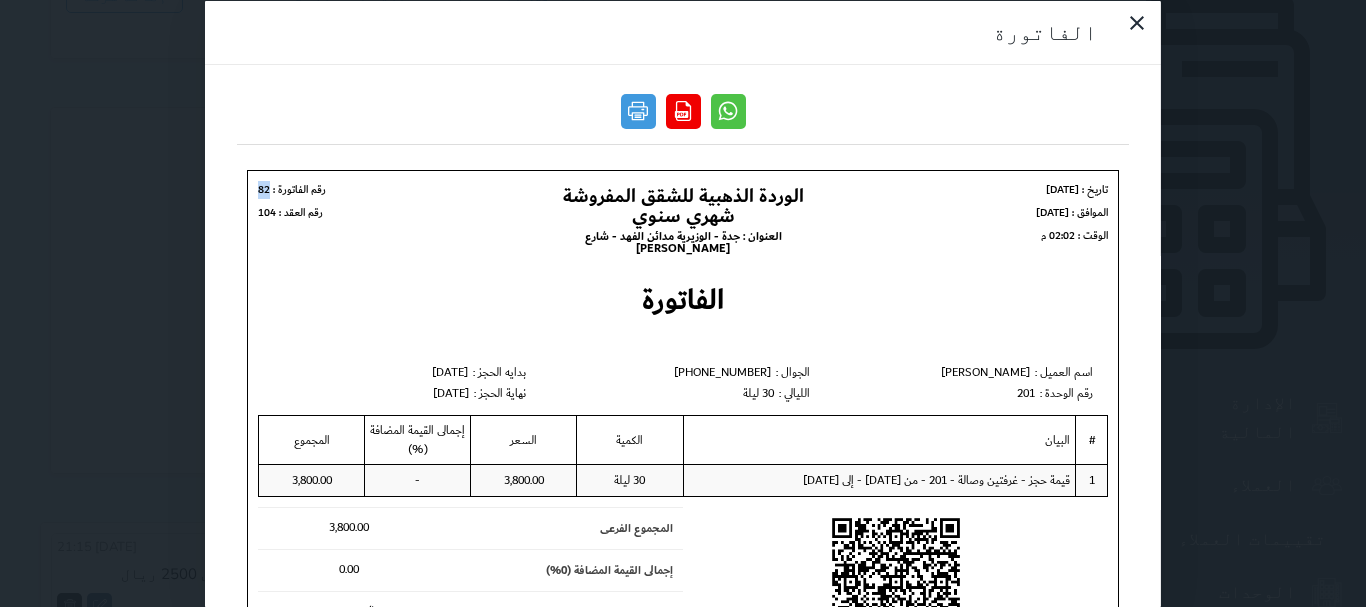 click on "رقم الفاتورة : 82" at bounding box center (398, 189) 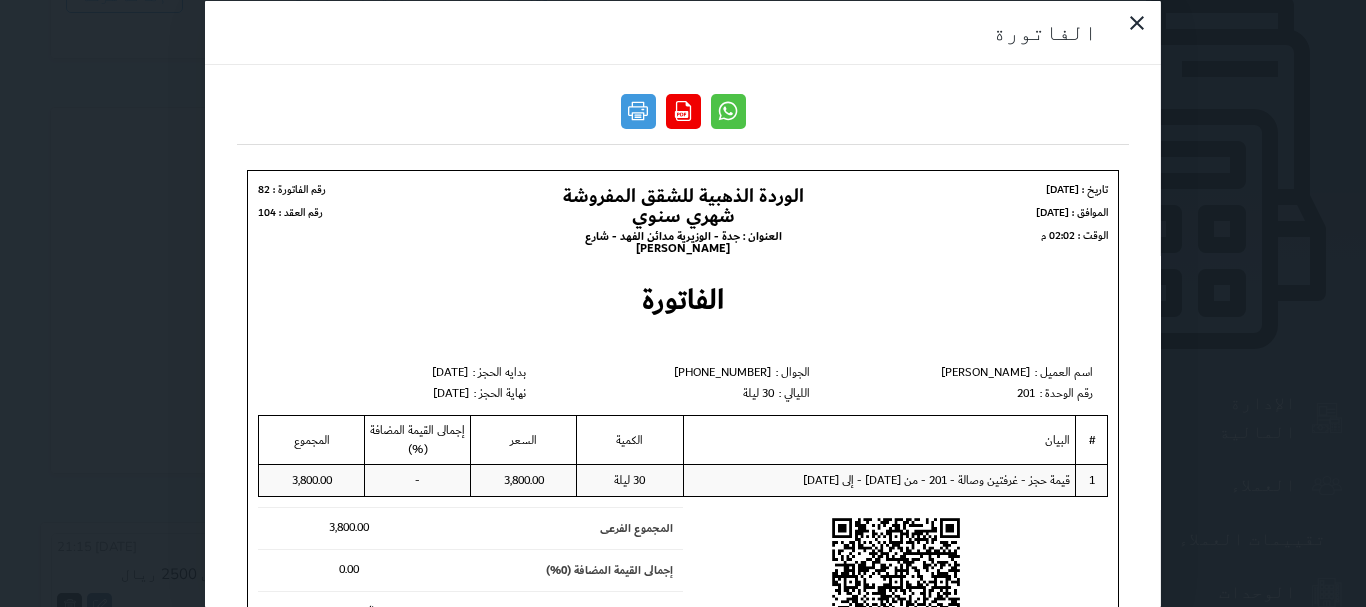 click on "رقم العقد : 104" at bounding box center [398, 212] 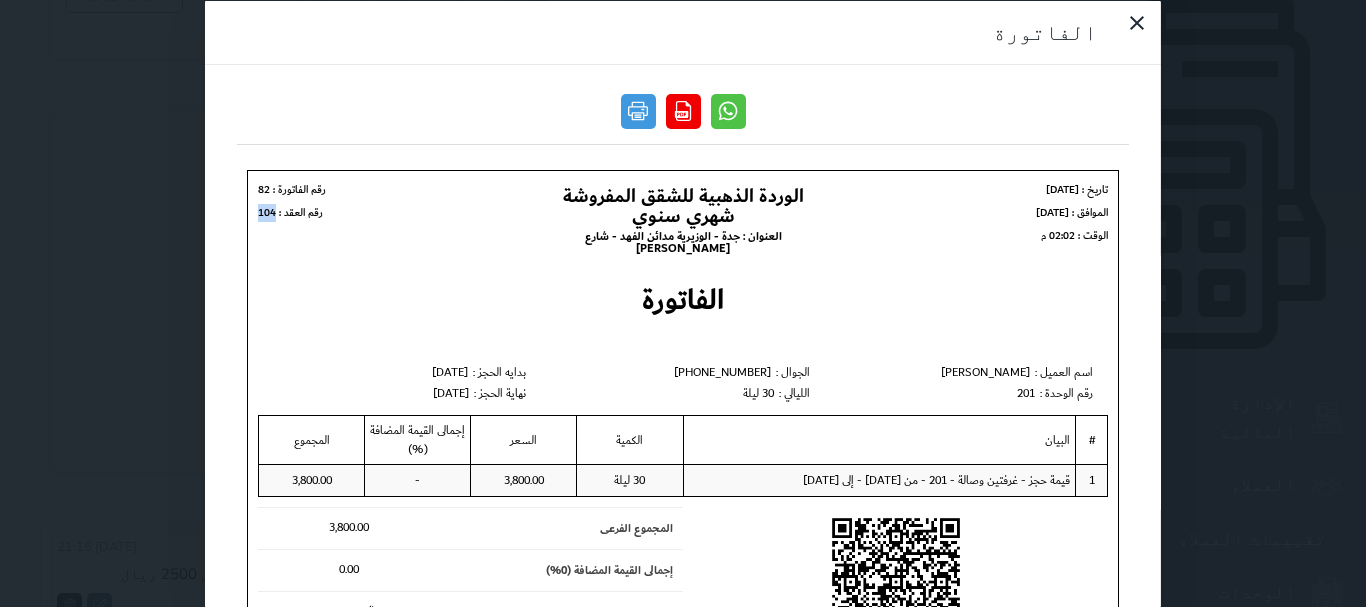 click on "رقم العقد : 104" at bounding box center [398, 212] 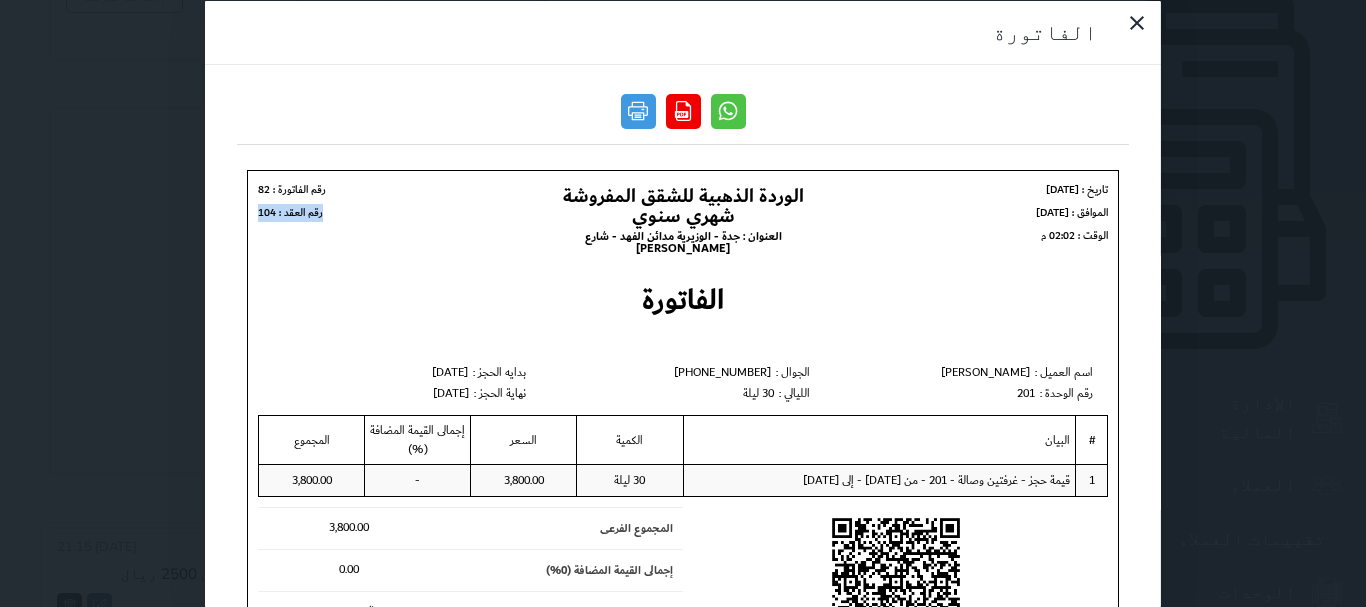 click on "رقم العقد : 104" at bounding box center (398, 212) 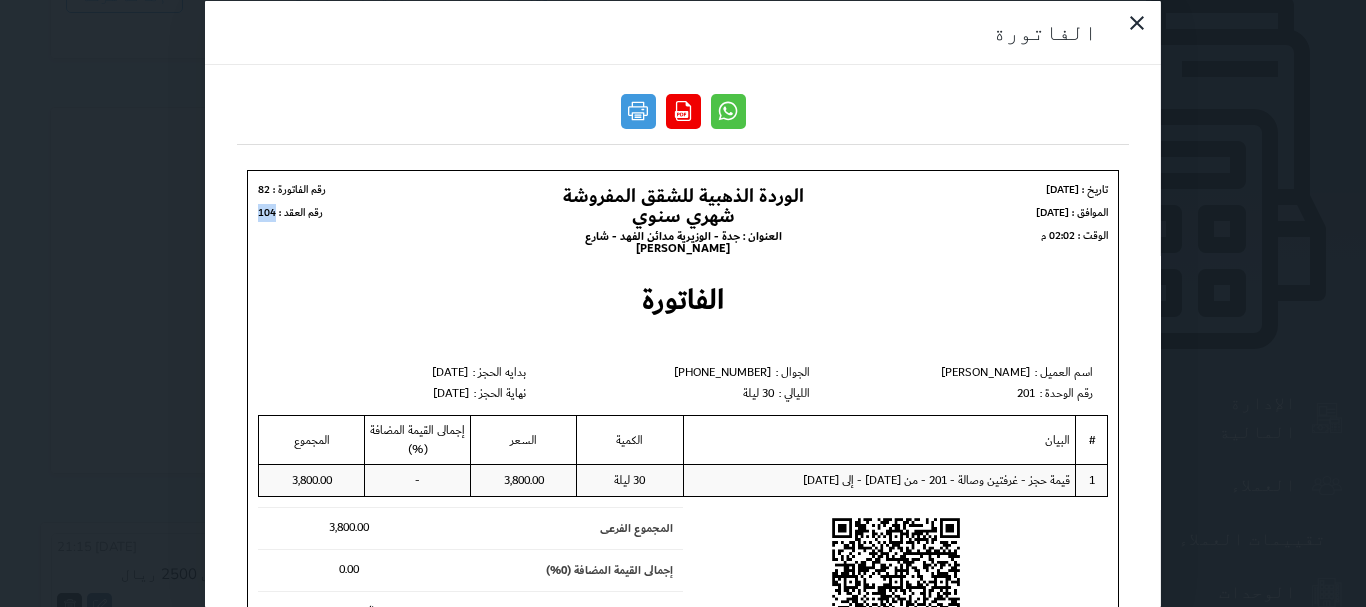 click on "رقم العقد : 104" at bounding box center [398, 212] 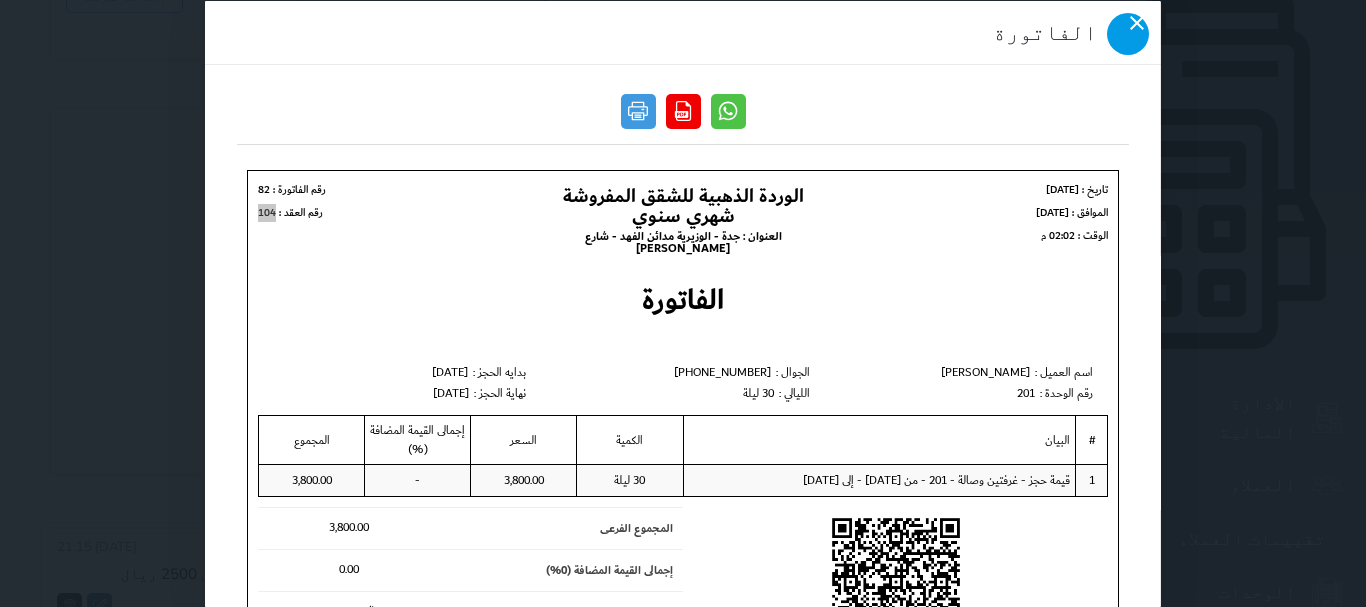 click 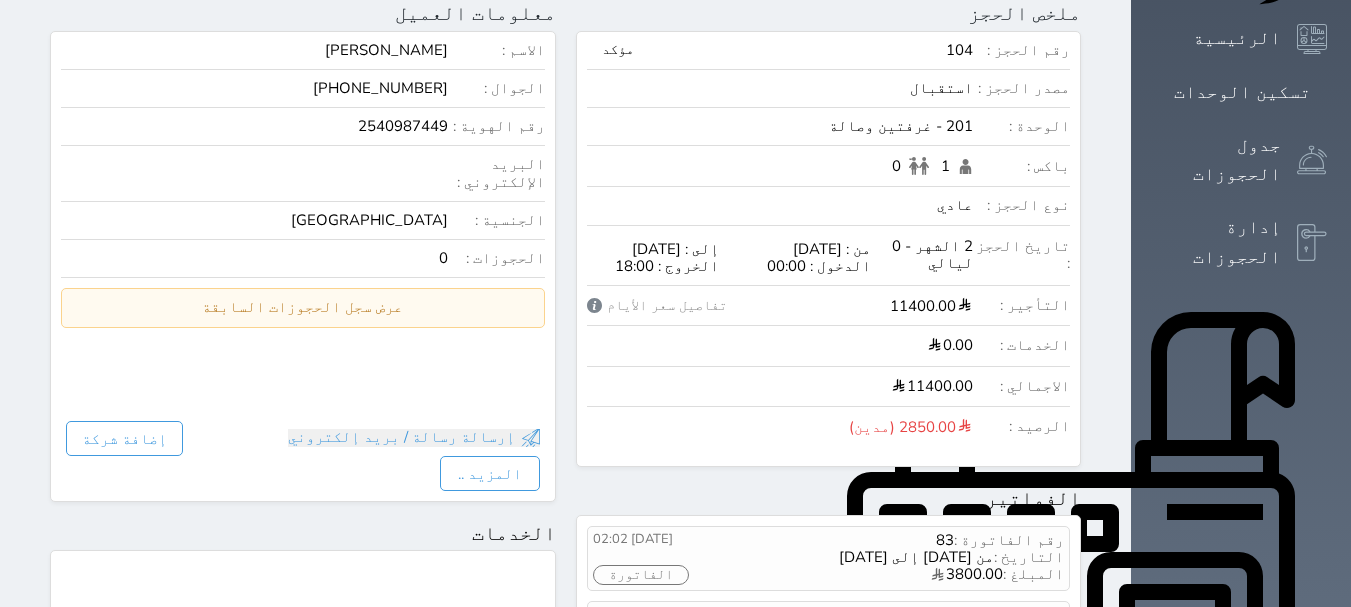 scroll, scrollTop: 300, scrollLeft: 0, axis: vertical 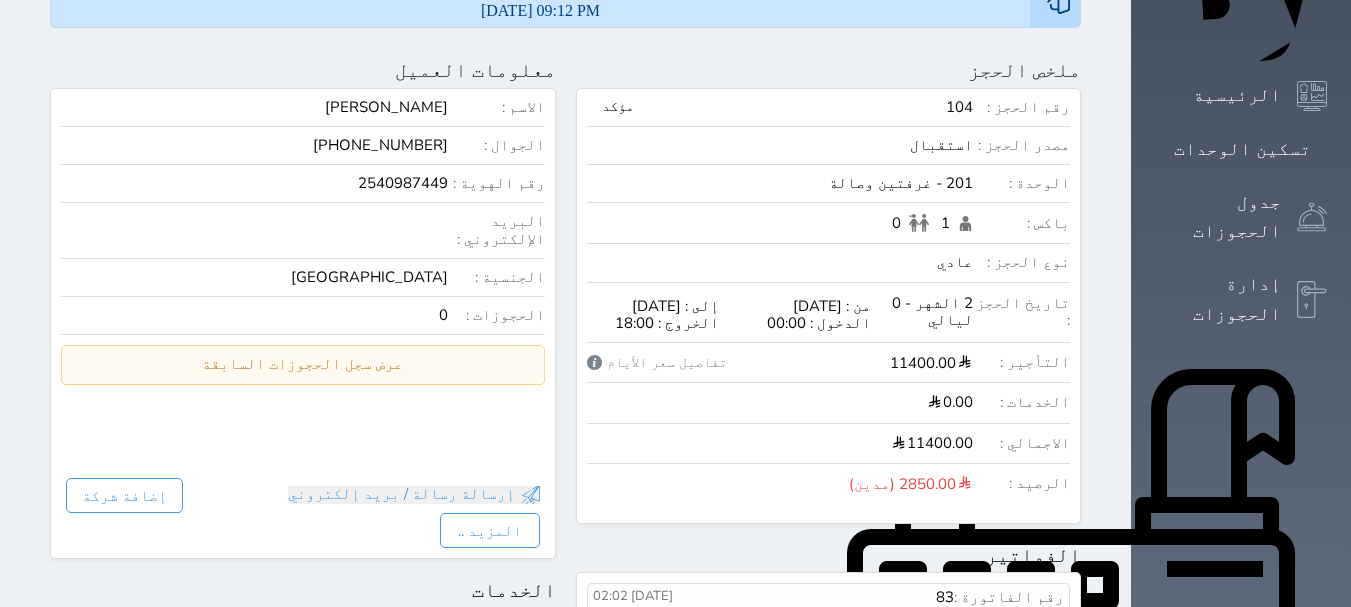 click on "حجز جماعي جديد   حجز جديد             الرئيسية     تسكين الوحدات     جدول الحجوزات     إدارة الحجوزات     POS     الإدارة المالية     العملاء     تقييمات العملاء     الوحدات     الخدمات     التقارير     الإعدادات     الدعم الفني" at bounding box center (1241, 631) 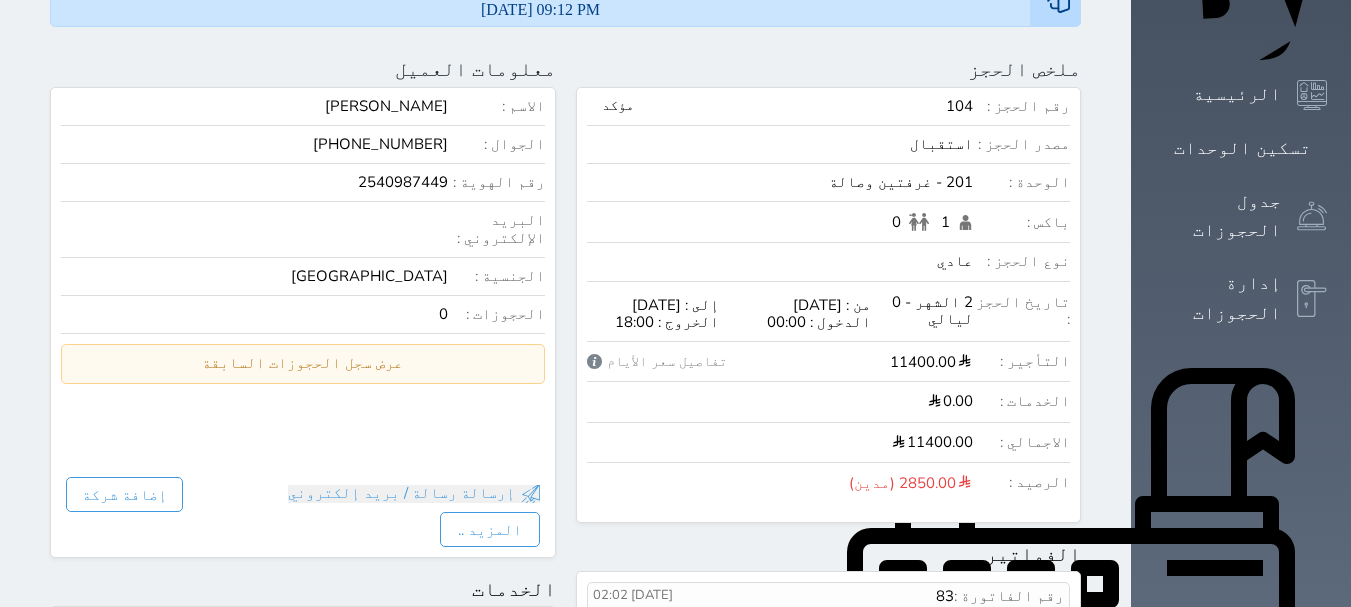 scroll, scrollTop: 300, scrollLeft: 0, axis: vertical 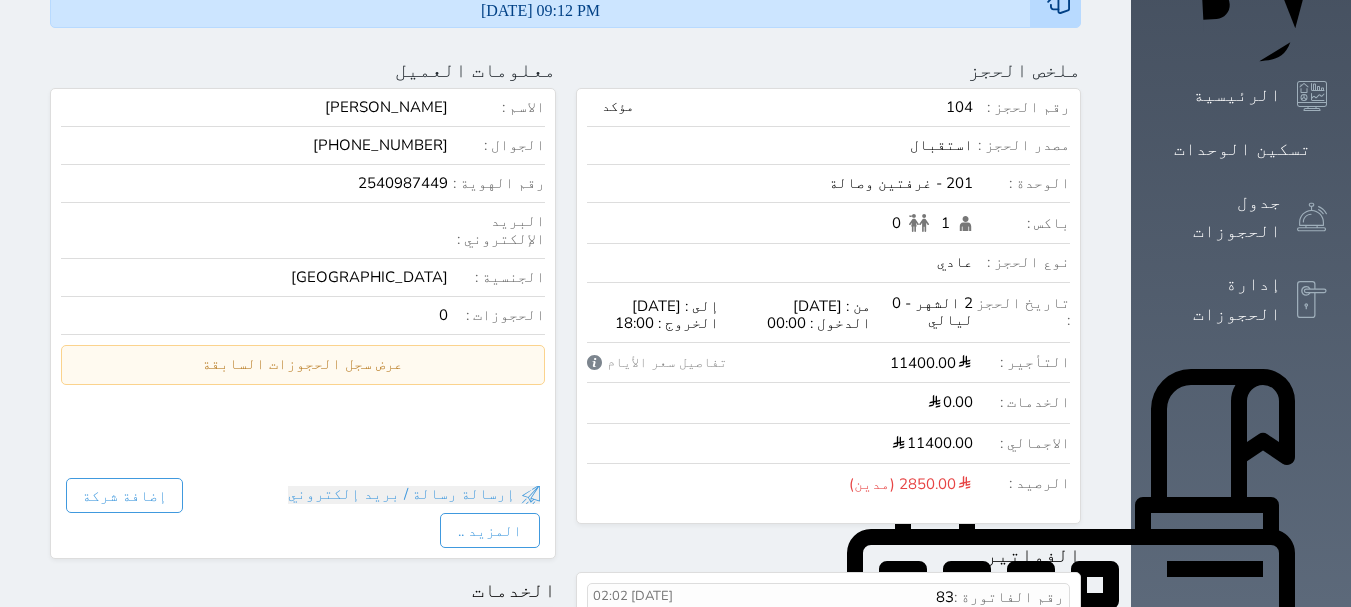 click on "الإدارة المالية" at bounding box center (1241, 918) 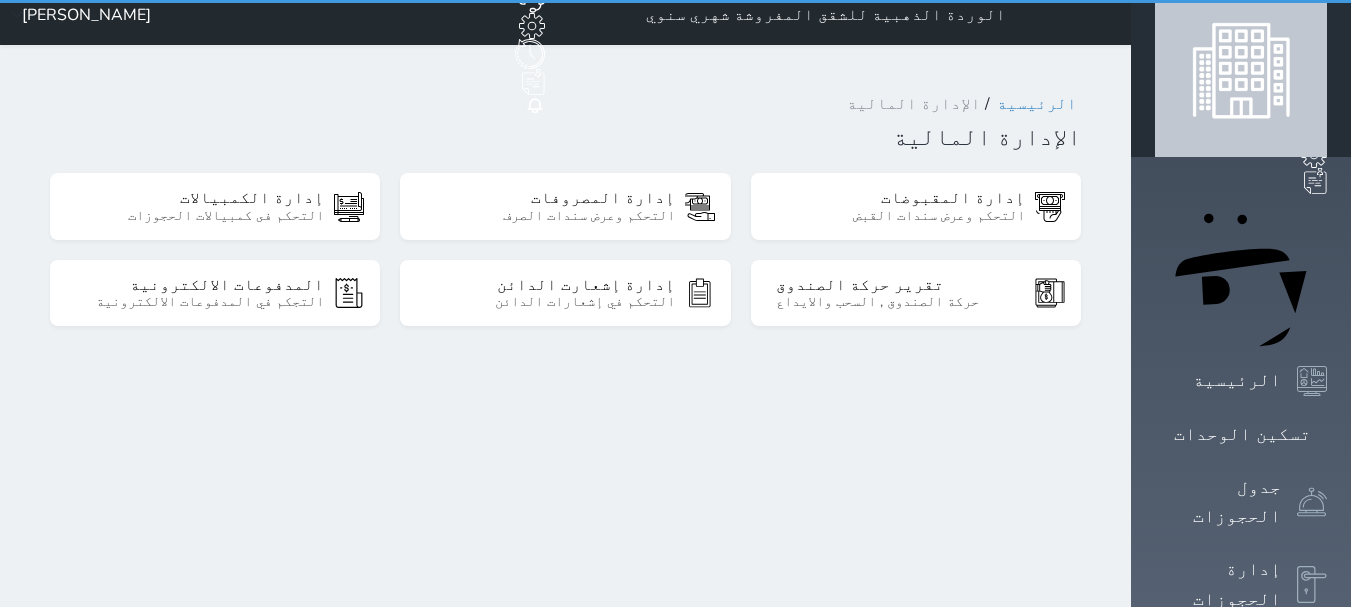 scroll, scrollTop: 0, scrollLeft: 0, axis: both 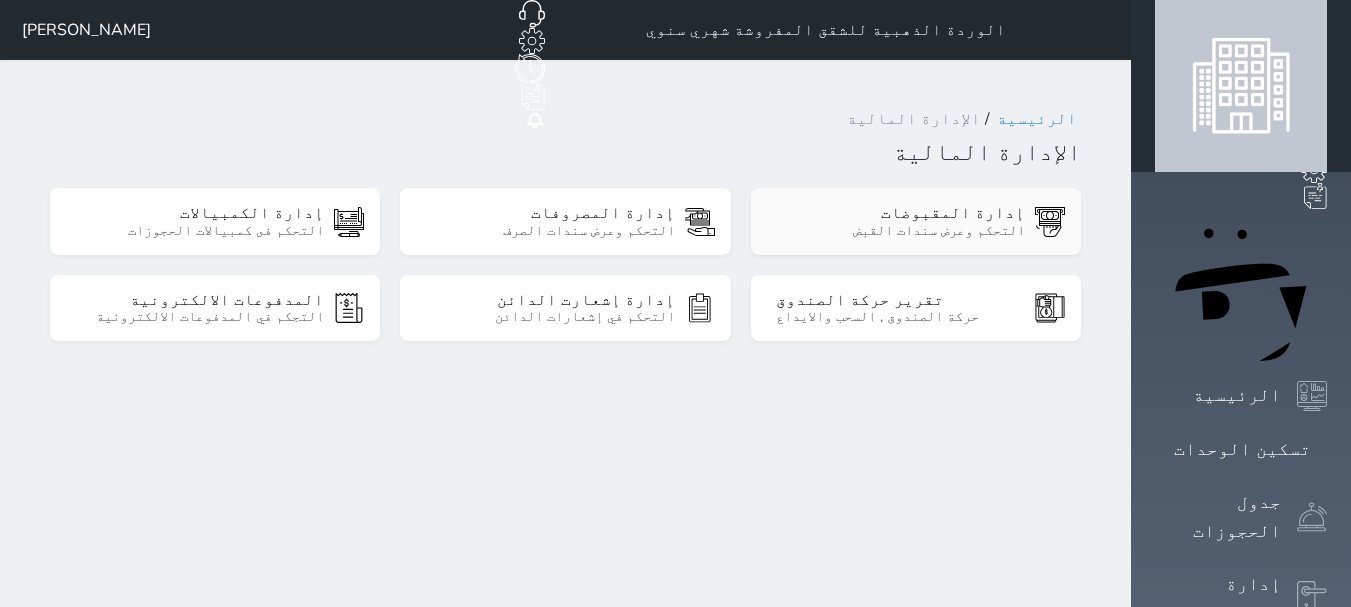 click on "التحكم وعرض سندات القبض" at bounding box center [900, 231] 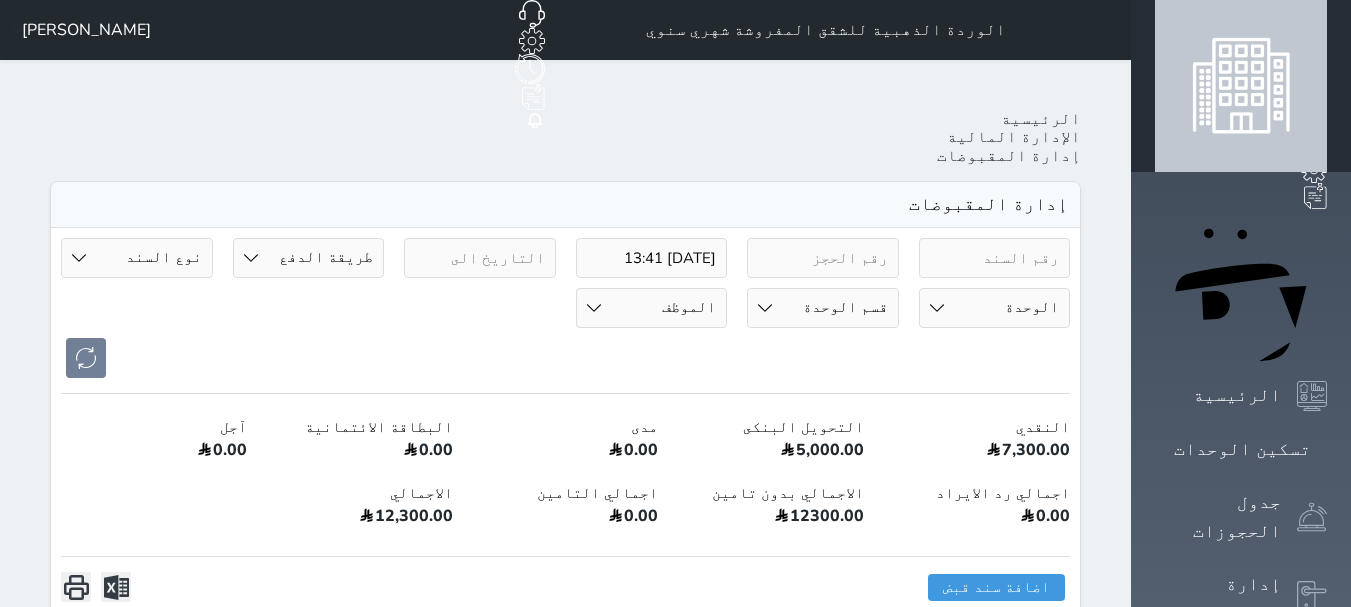 click at bounding box center (995, 258) 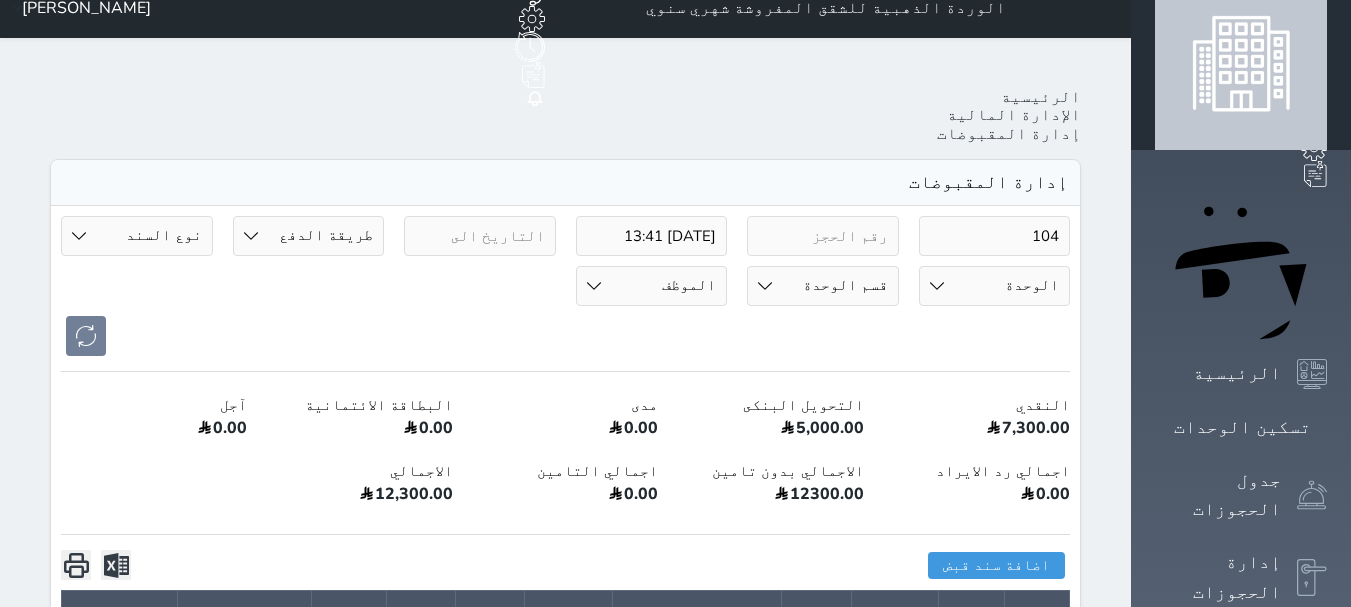 scroll, scrollTop: 0, scrollLeft: 0, axis: both 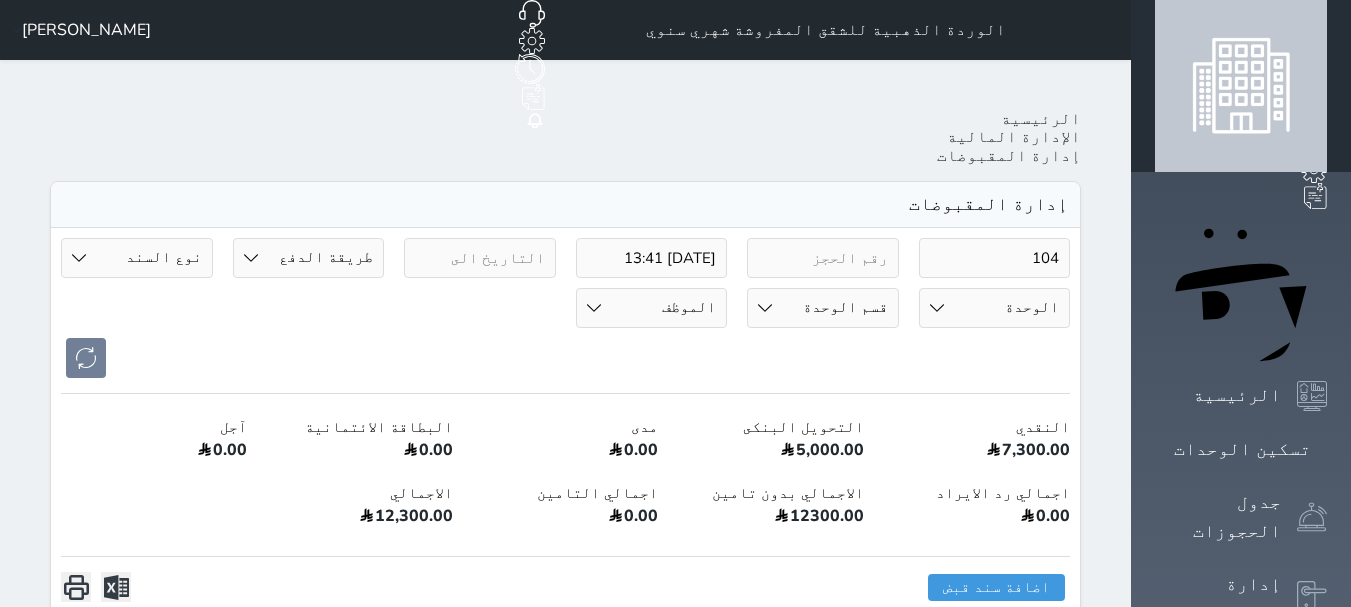 click on "104" at bounding box center (995, 258) 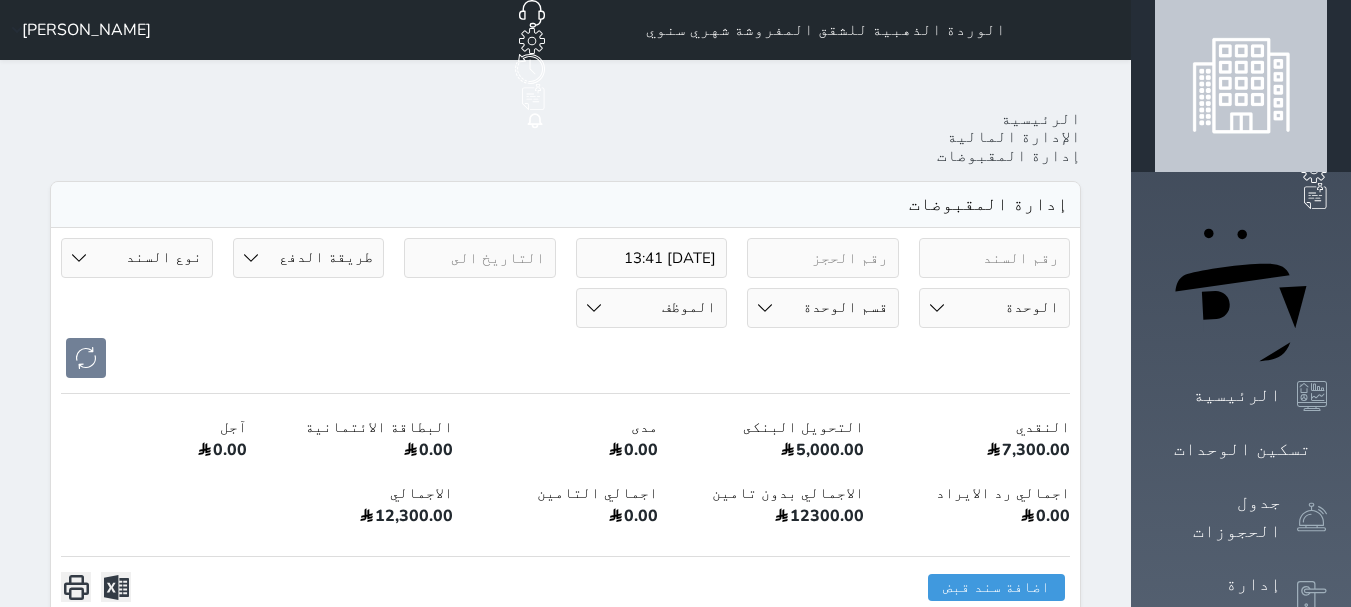 click on "قسم الوحدة   غرفتين وصالة غرفة وصالة غرفة استوديو غرفة حمام" at bounding box center (823, 308) 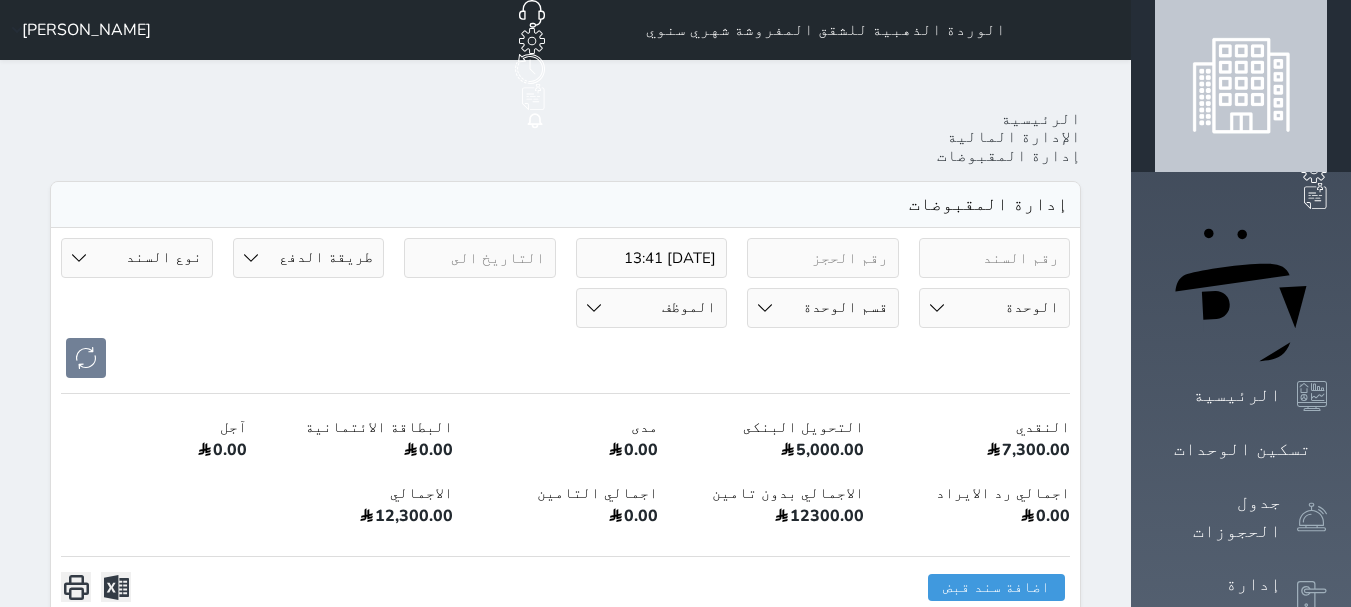 click on "الوحدة   1 - غرفة حمام 2 - غرفة حمام 3 - غرفة حمام 4 - غرفة حمام 5 - غرفة حمام 101 - غرفتين وصالة 102 - غرفة وصالة 103 - غرفة وصالة 104 - غرفة استوديو 105 - غرفتين وصالة 106 - غرفة وصالة 107 - غرفتين وصالة 201 - غرفتين وصالة 202 - غرفة وصالة 203 - غرفة استوديو 204 - غرفة استوديو 205 - غرفتين وصالة 206 - غرفة وصالة 207 - غرفتين وصالة 301 - غرفتين وصالة 302 - غرفة وصالة 303 - غرفة استوديو 304 - غرفة استوديو 305 - غرفتين وصالة 306 - غرفة وصالة 307 - غرفتين وصالة 401 - غرفتين وصالة 402 - غرفة وصالة 403 - غرفة استوديو 404 - غرفة استوديو 405 - غرفتين وصالة 406 - غرفة وصالة 407 - غرفتين وصالة 501 - غرفتين وصالة 502 - غرفة وصالة 503 - غرفة استوديو" at bounding box center [995, 308] 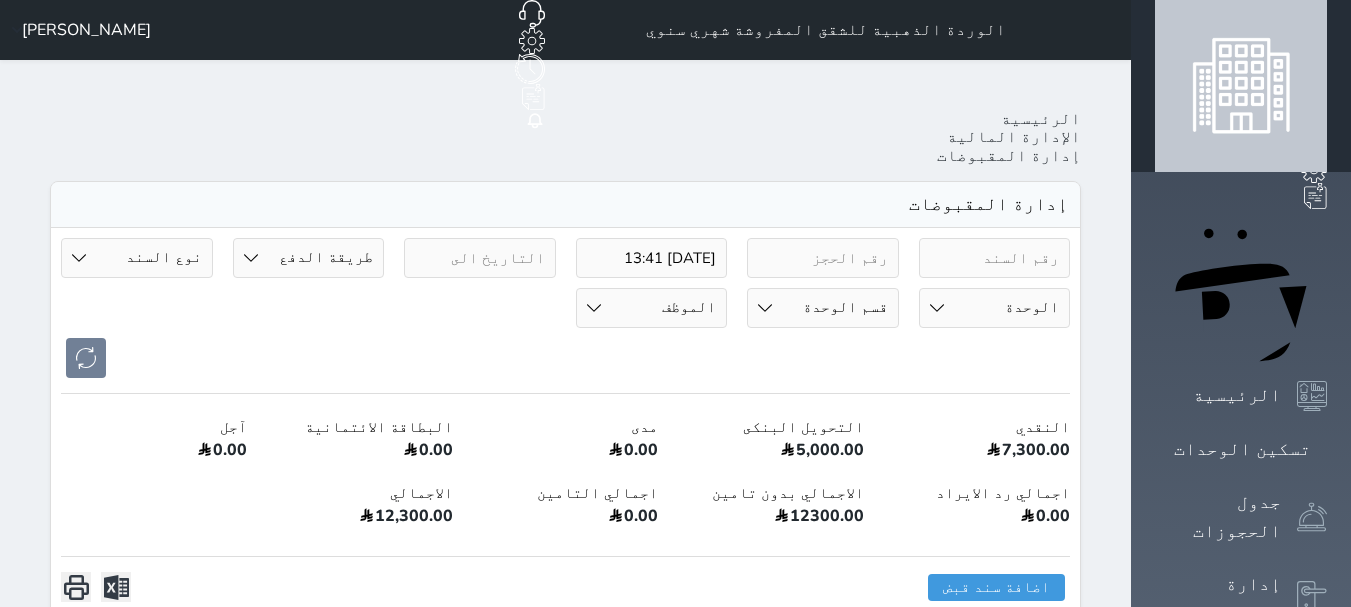 select on "89866" 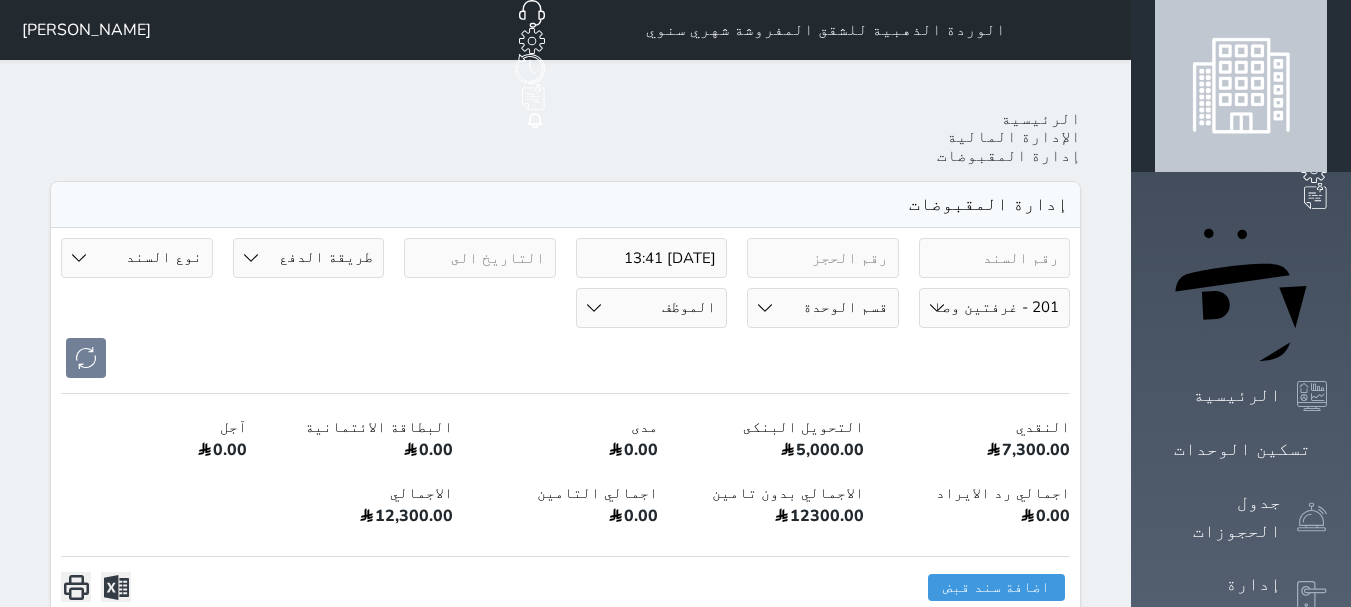 click on "الوحدة   1 - غرفة حمام 2 - غرفة حمام 3 - غرفة حمام 4 - غرفة حمام 5 - غرفة حمام 101 - غرفتين وصالة 102 - غرفة وصالة 103 - غرفة وصالة 104 - غرفة استوديو 105 - غرفتين وصالة 106 - غرفة وصالة 107 - غرفتين وصالة 201 - غرفتين وصالة 202 - غرفة وصالة 203 - غرفة استوديو 204 - غرفة استوديو 205 - غرفتين وصالة 206 - غرفة وصالة 207 - غرفتين وصالة 301 - غرفتين وصالة 302 - غرفة وصالة 303 - غرفة استوديو 304 - غرفة استوديو 305 - غرفتين وصالة 306 - غرفة وصالة 307 - غرفتين وصالة 401 - غرفتين وصالة 402 - غرفة وصالة 403 - غرفة استوديو 404 - غرفة استوديو 405 - غرفتين وصالة 406 - غرفة وصالة 407 - غرفتين وصالة 501 - غرفتين وصالة 502 - غرفة وصالة 503 - غرفة استوديو" at bounding box center (995, 308) 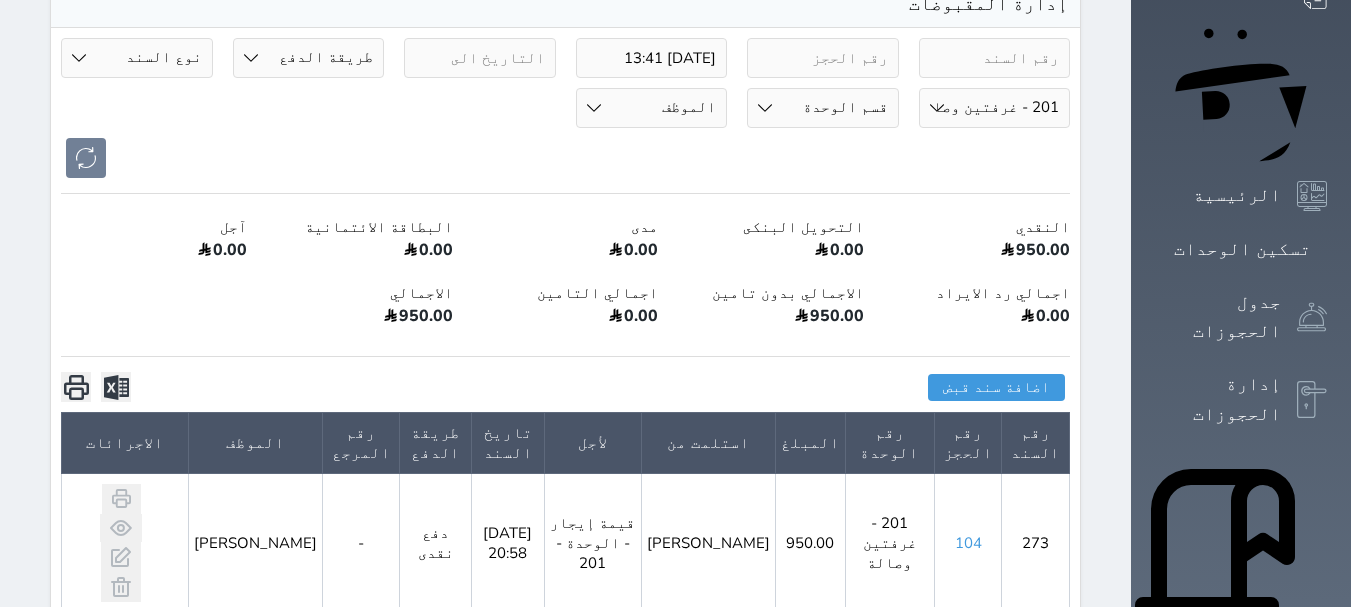 scroll, scrollTop: 300, scrollLeft: 0, axis: vertical 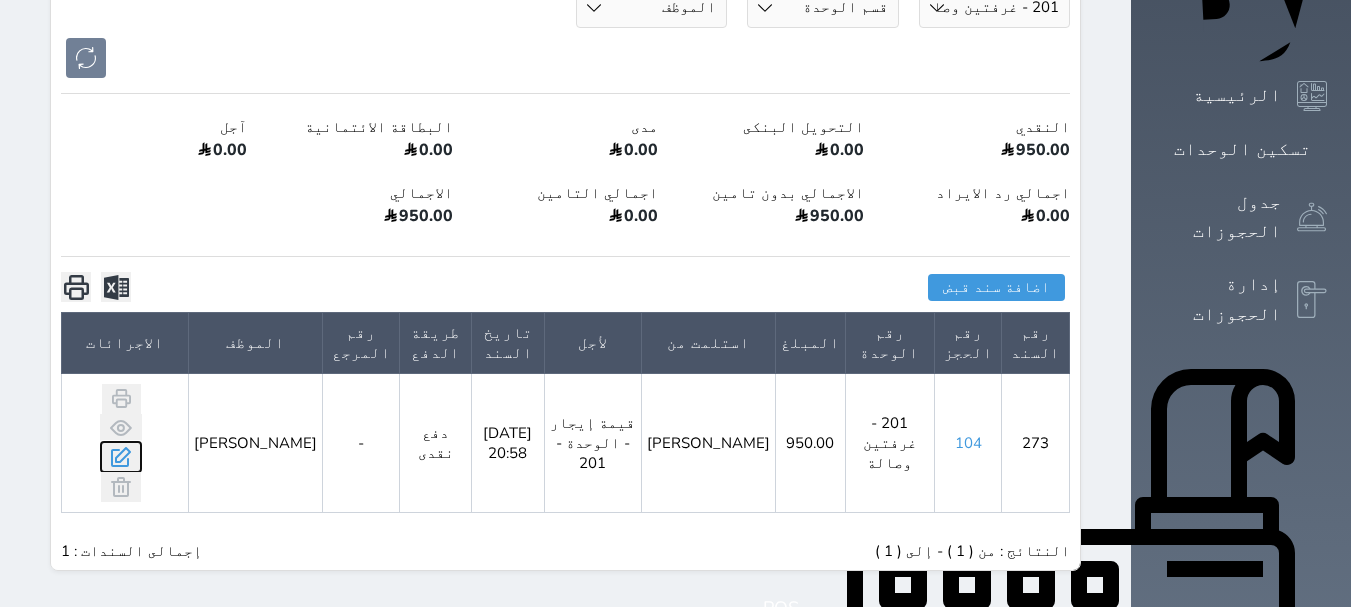 click 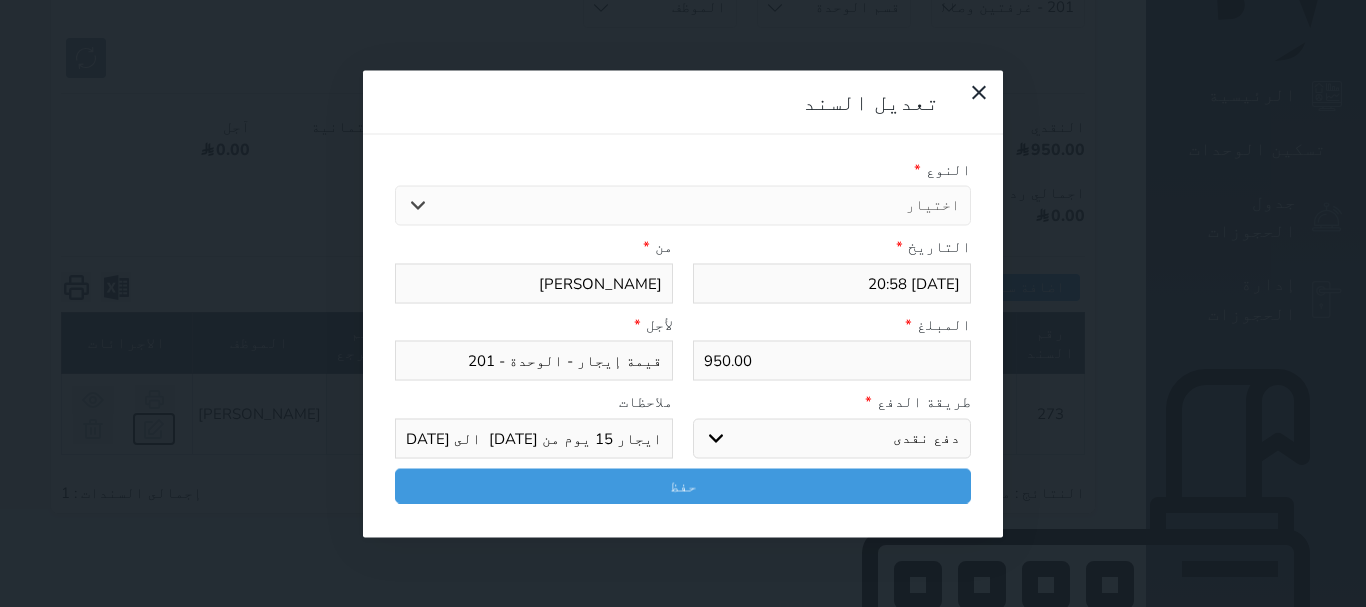 select on "159716" 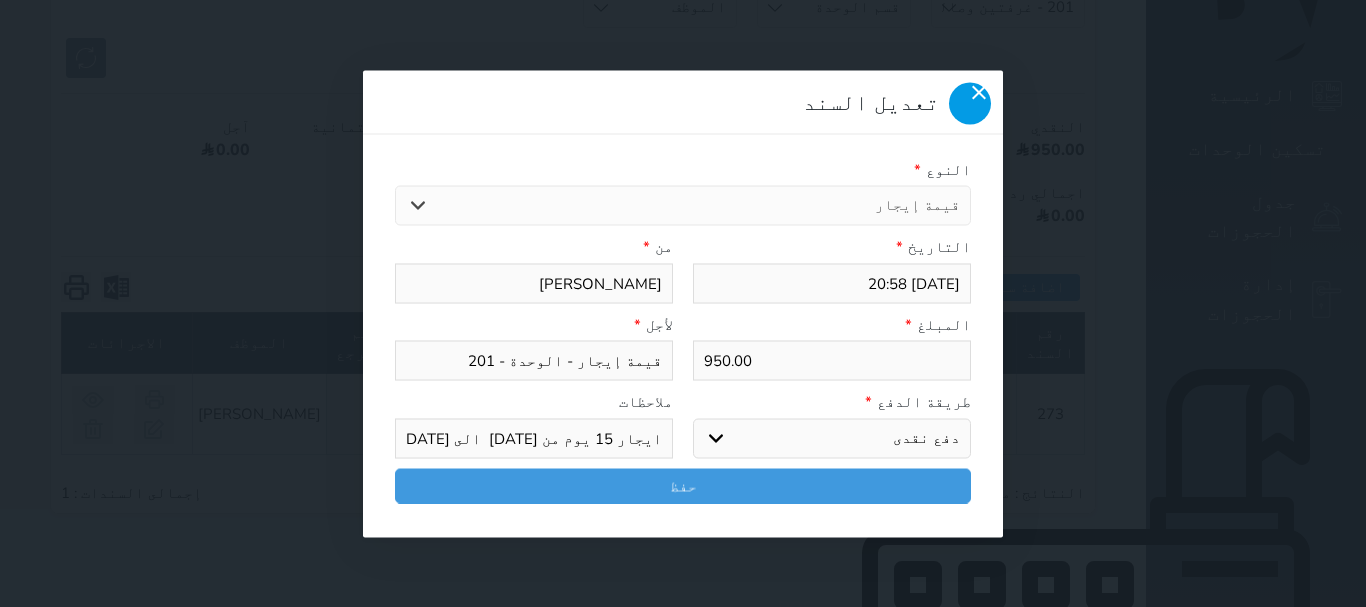 click 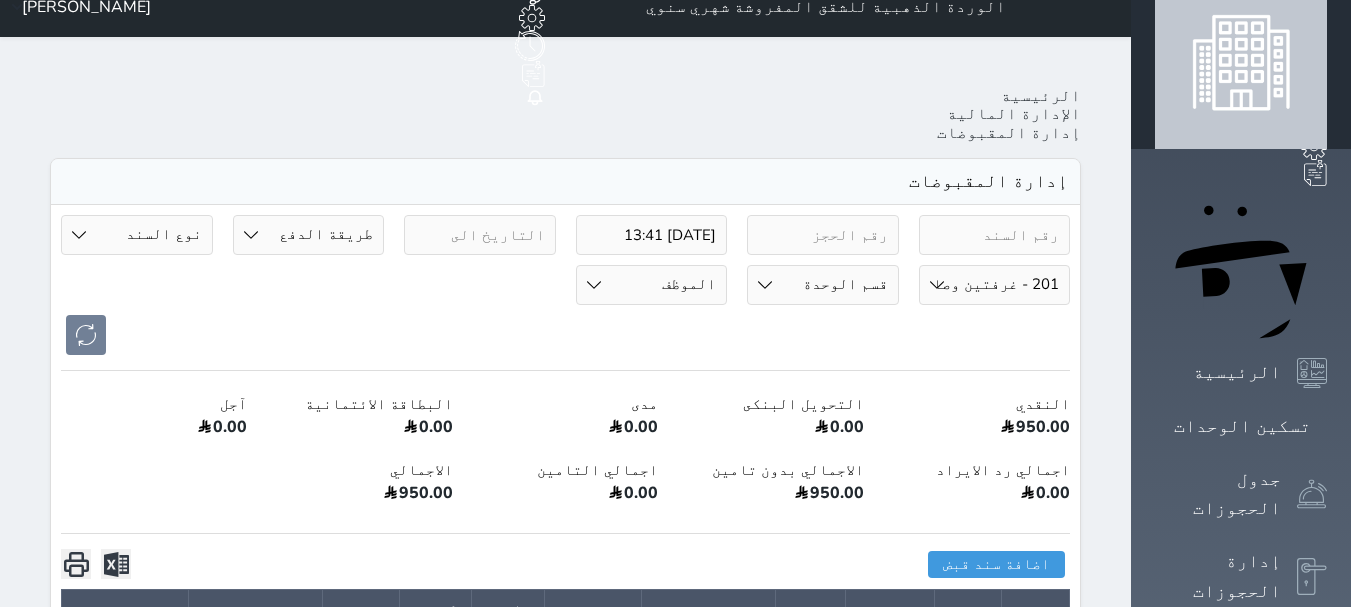 scroll, scrollTop: 0, scrollLeft: 0, axis: both 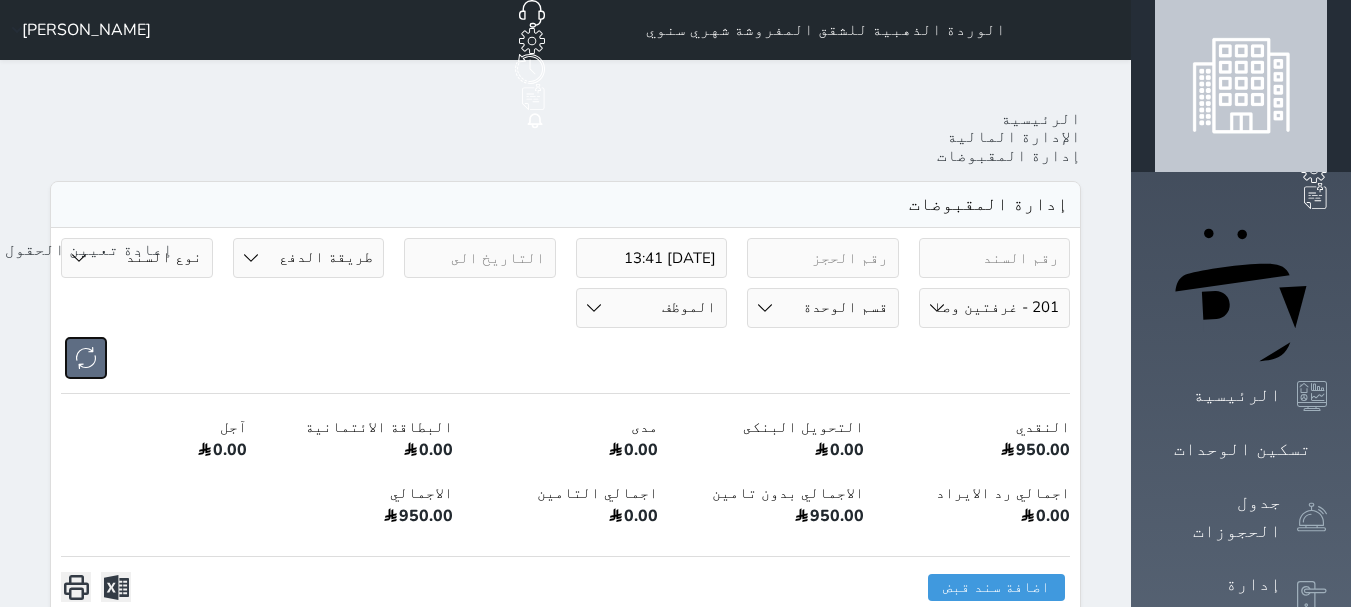 click at bounding box center (86, 358) 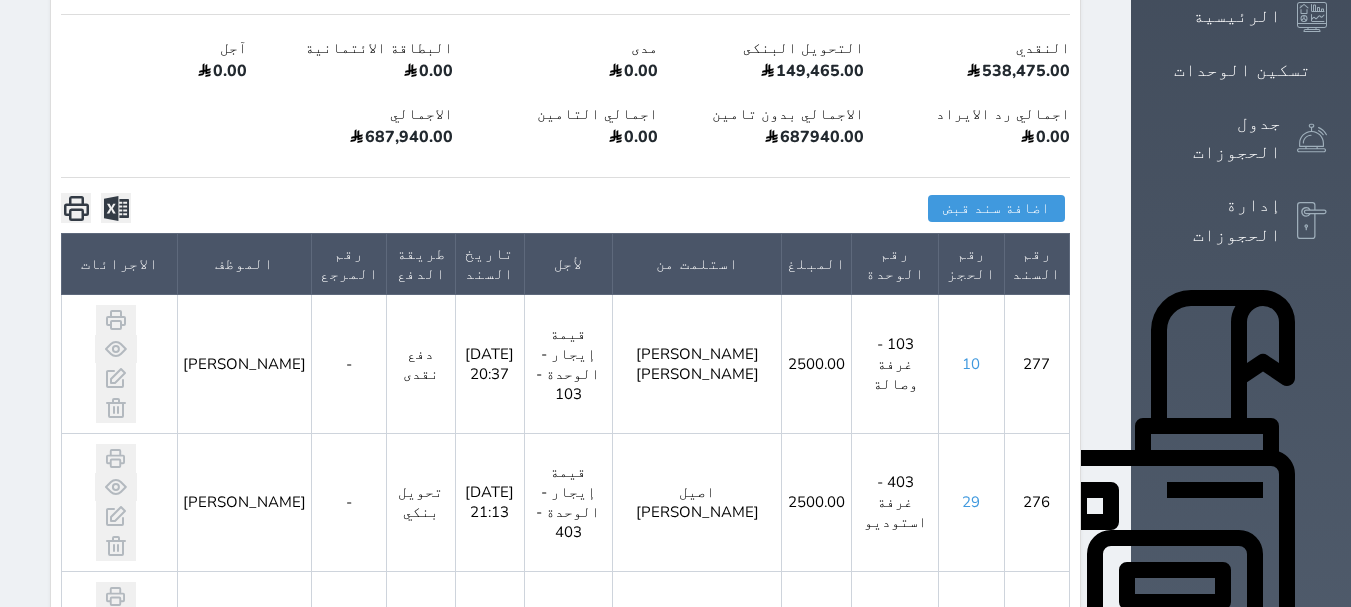 scroll, scrollTop: 400, scrollLeft: 0, axis: vertical 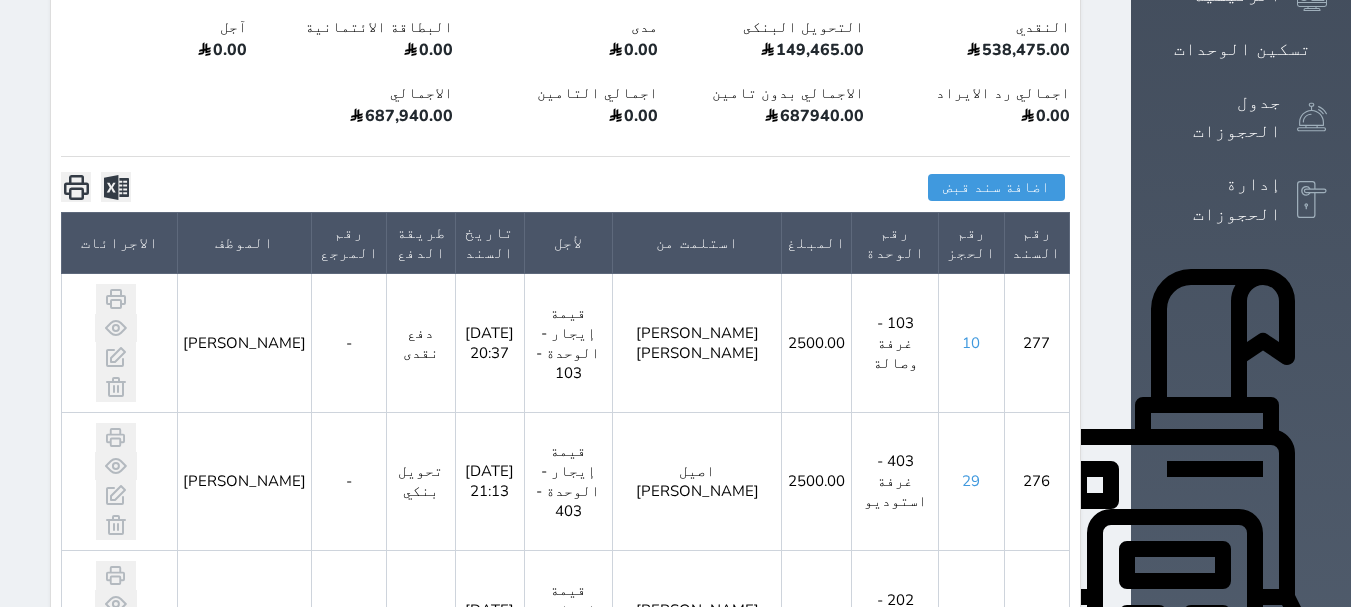 click at bounding box center (1312, 818) 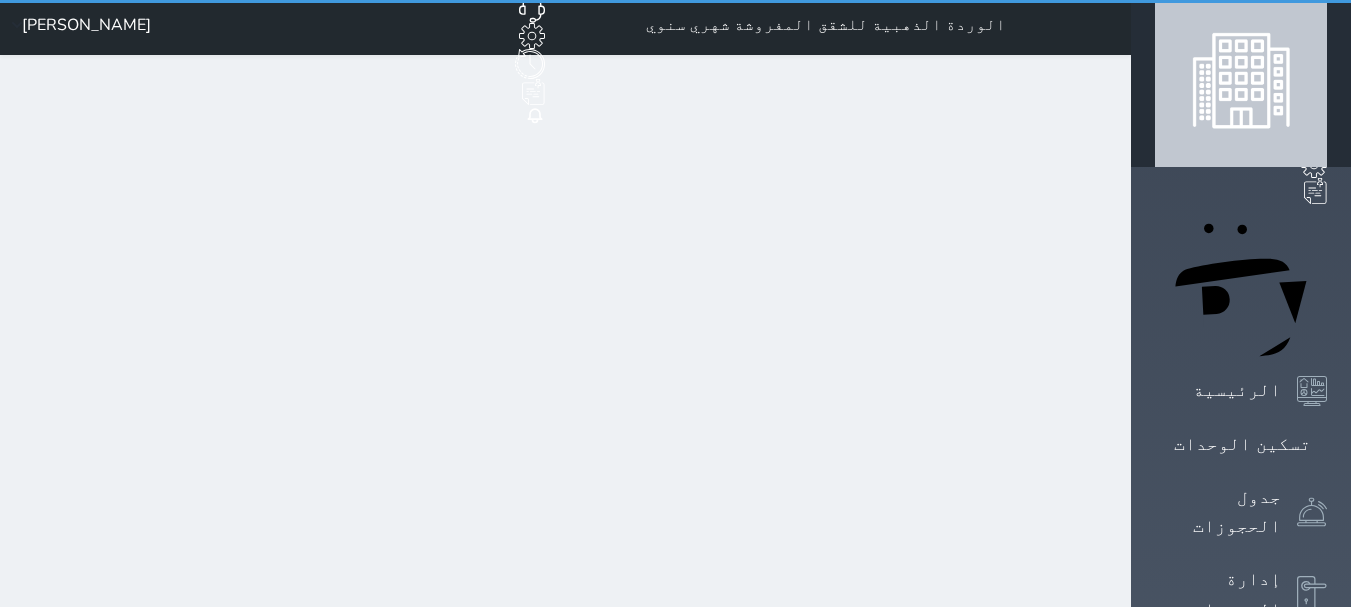 scroll, scrollTop: 0, scrollLeft: 0, axis: both 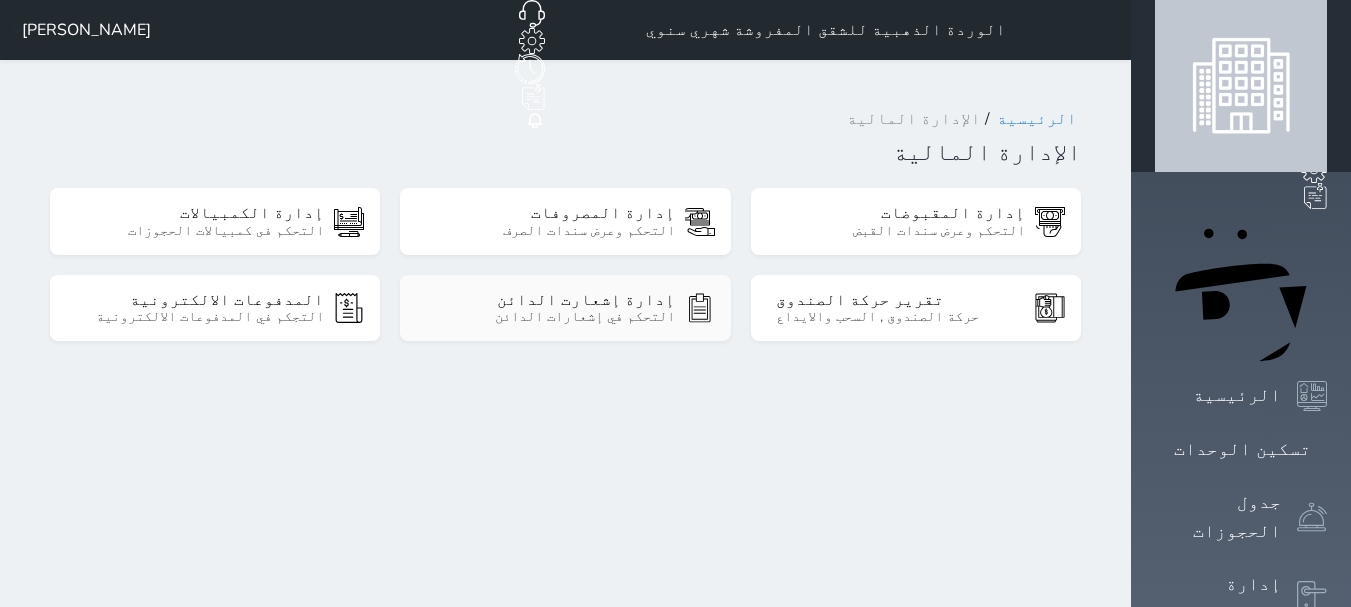 click on "التحكم في إشعارات الدائن" at bounding box center [550, 317] 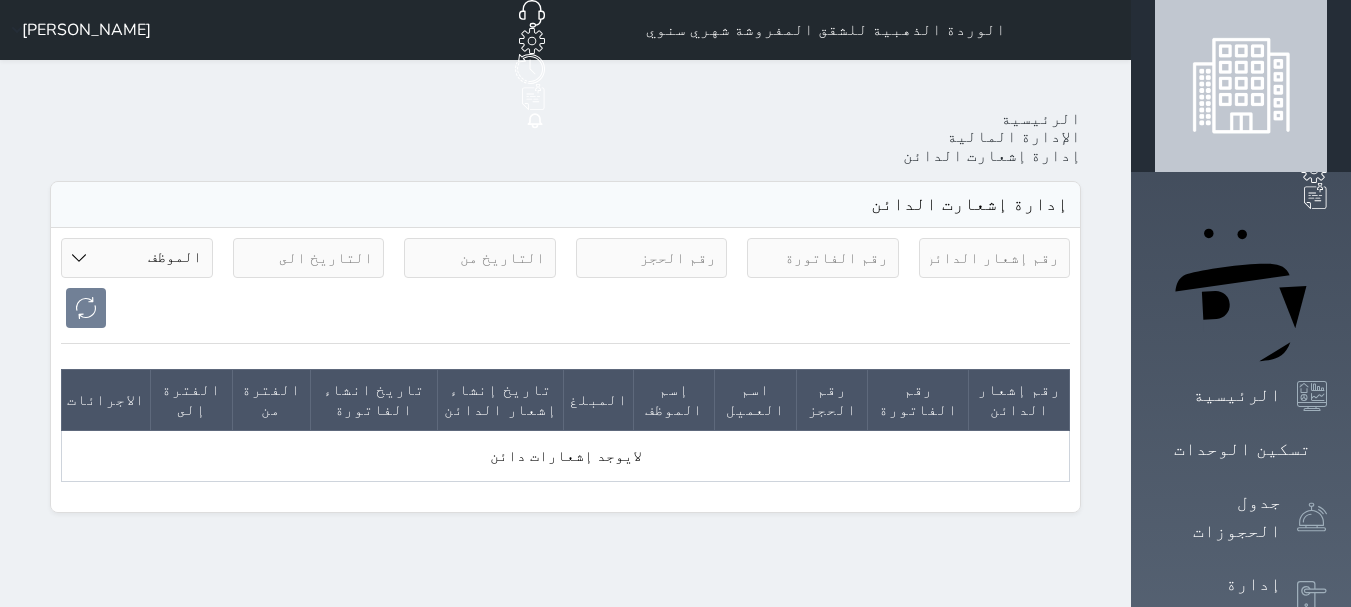 click at bounding box center (995, 258) 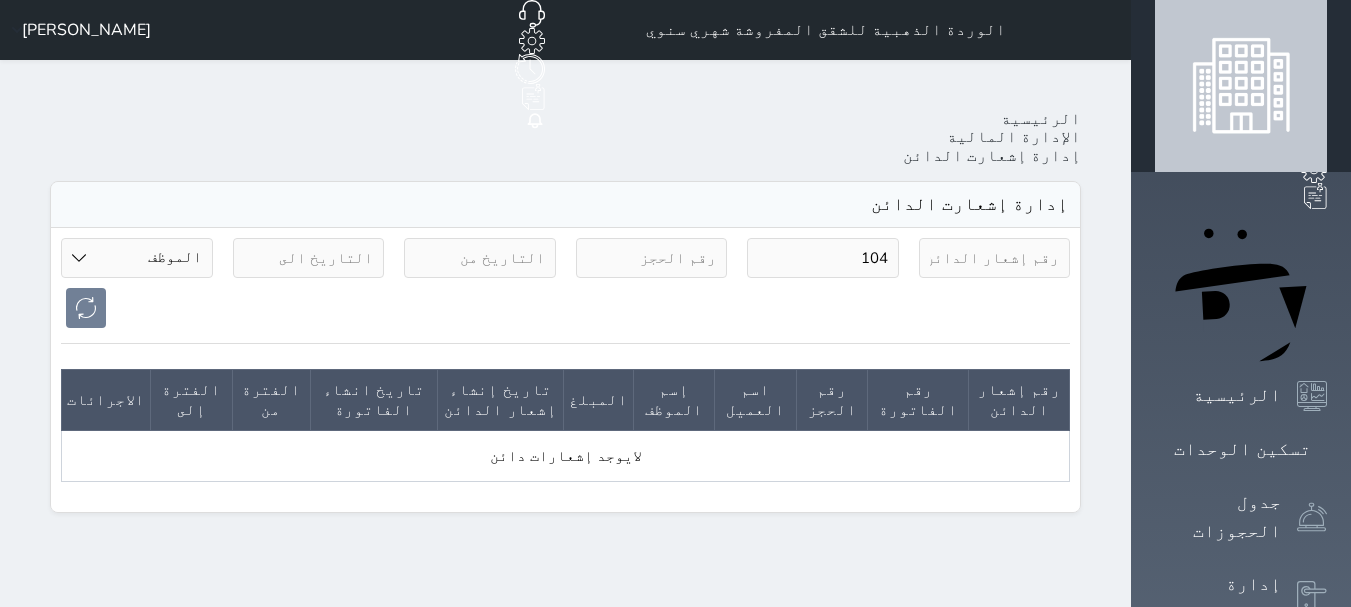 click on "الوردة الذهبية للشقق المفروشة شهري سنوي
حجز جماعي جديد   حجز جديد   غير مرتبط مع منصة زاتكا المرحلة الثانية   غير مرتبط مع شموس   غير مرتبط مع المنصة الوطنية للرصد السياحي             إشعار   الغرفة   النزيل   المصدر
عثمان الغامدي
الرئيسية الإدارة المالية إدارة إشعارت الدائن   إدارة إشعارت الدائن     104         الموظف   عثمان الغامدي محمد العوامي سعيد الغامدي           رقم إشعار الدائن   رقم الفاتورة   رقم الحجز   اسم العميل   إسم الموظف   المبلغ   تاريخ إنشاء إشعار الدائن   تاريخ انشاء الفاتورة   الفترة من   الفترة إلى   الاجرائات   لايوجد إشعارات دائن" at bounding box center (565, 824) 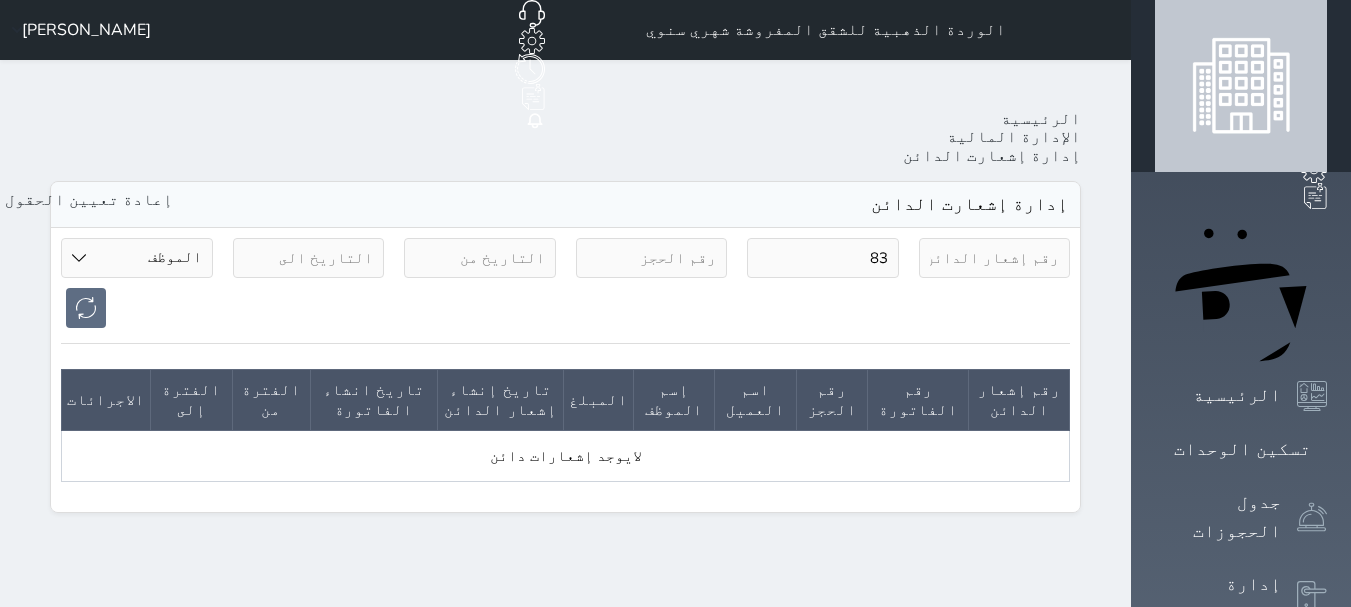 type on "83" 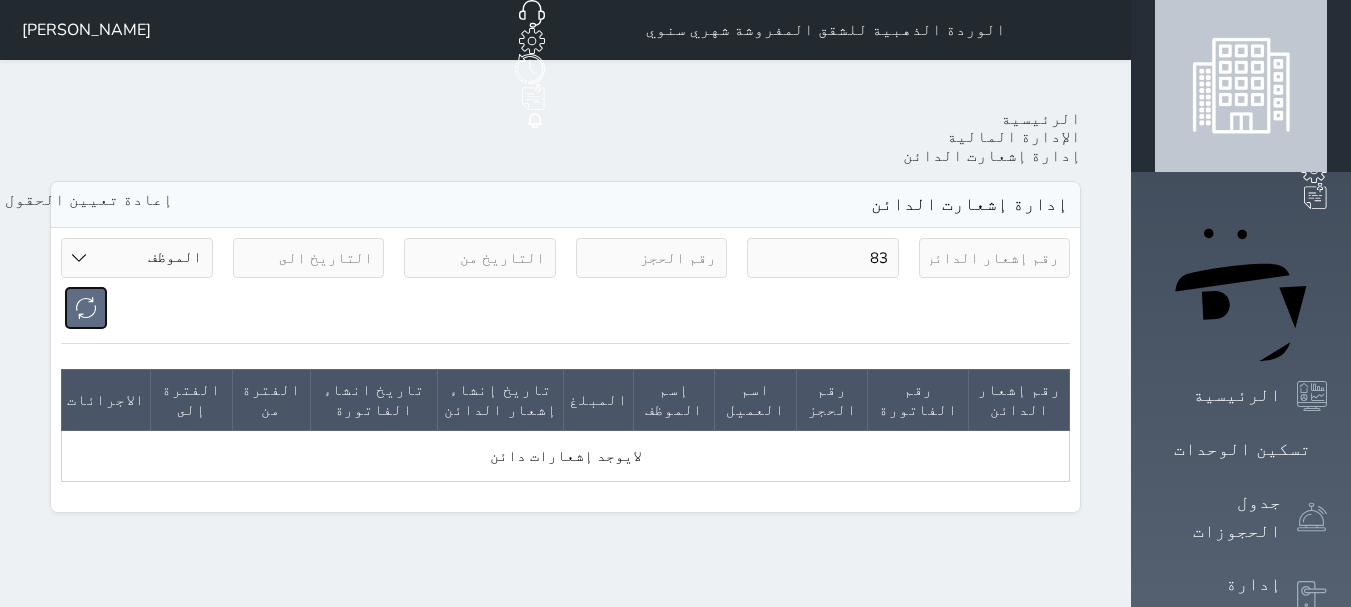 click at bounding box center (86, 308) 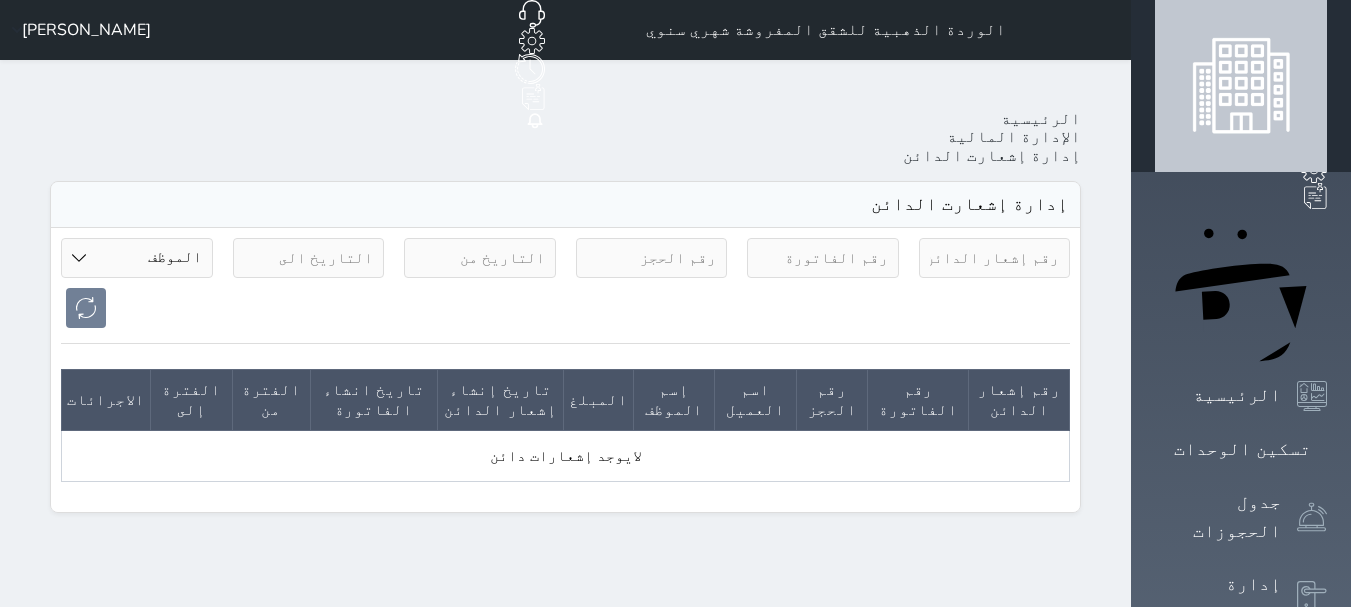 click at bounding box center (823, 258) 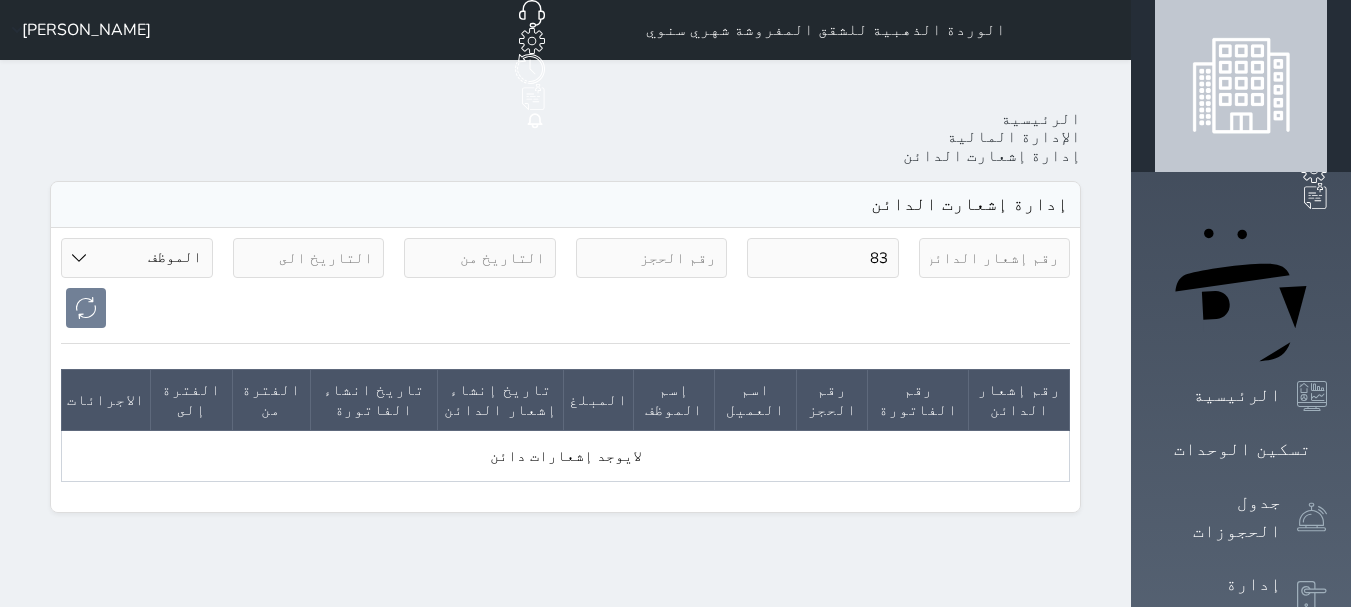 type on "83" 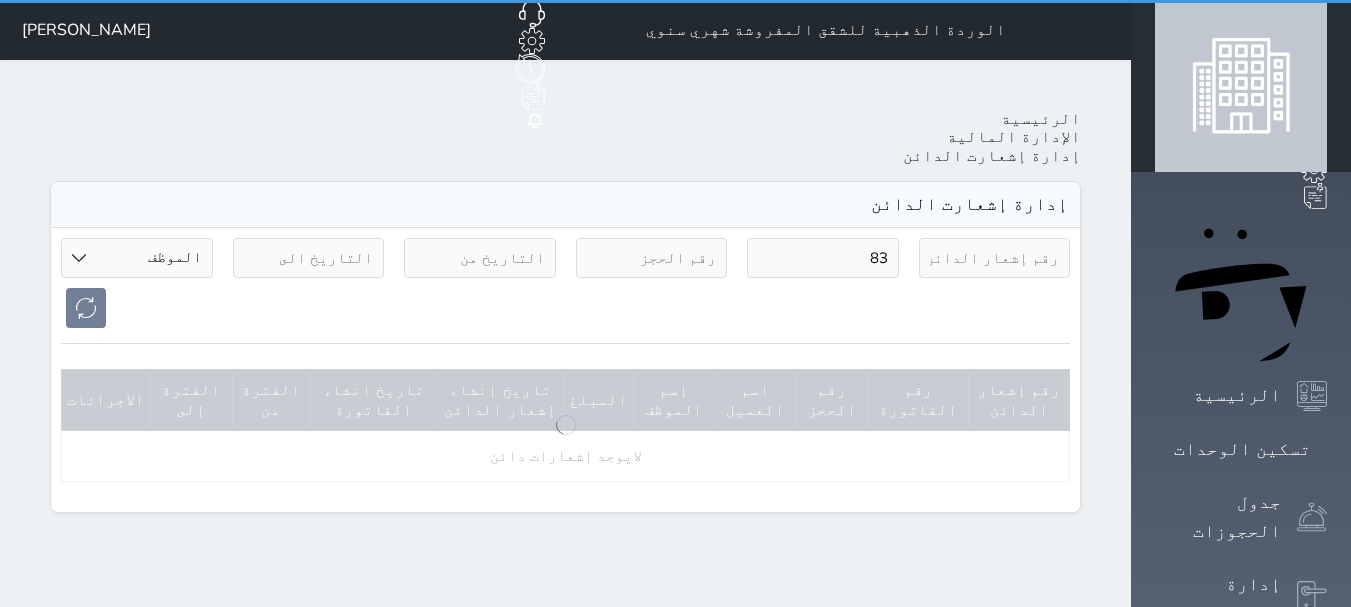 click at bounding box center [565, 308] 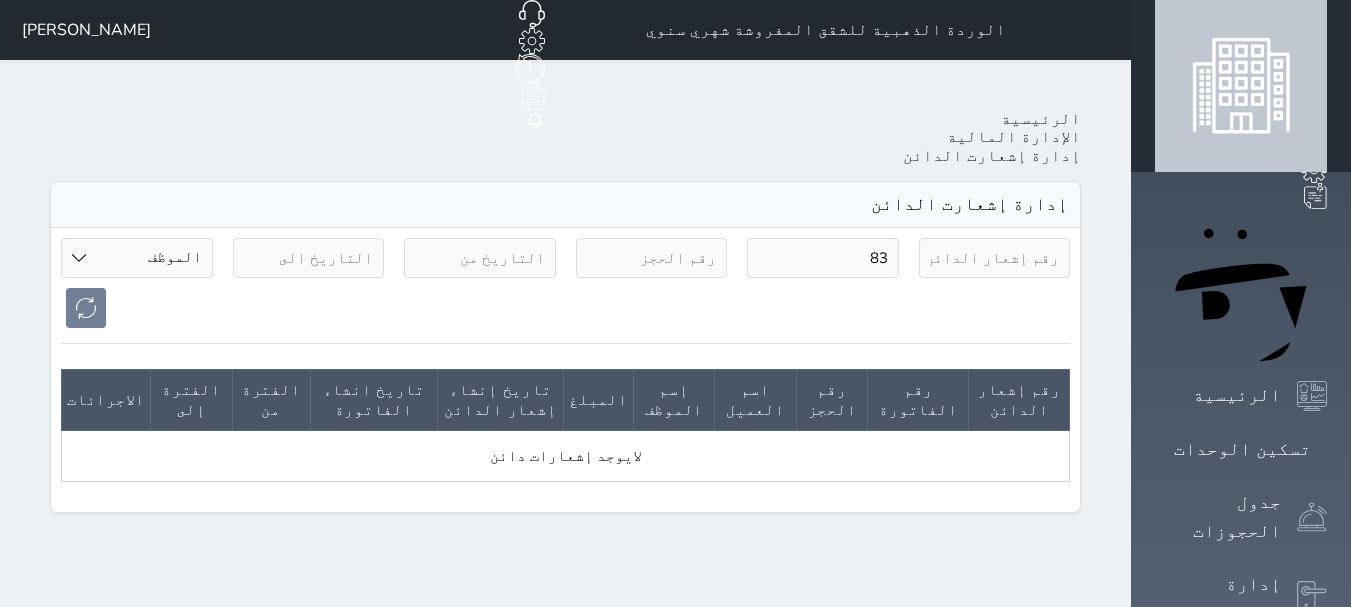 click on "83         الموظف   عثمان الغامدي محمد العوامي سعيد الغامدي           رقم إشعار الدائن   رقم الفاتورة   رقم الحجز   اسم العميل   إسم الموظف   المبلغ   تاريخ إنشاء إشعار الدائن   تاريخ انشاء الفاتورة   الفترة من   الفترة إلى   الاجرائات   لايوجد إشعارات دائن" at bounding box center (565, 370) 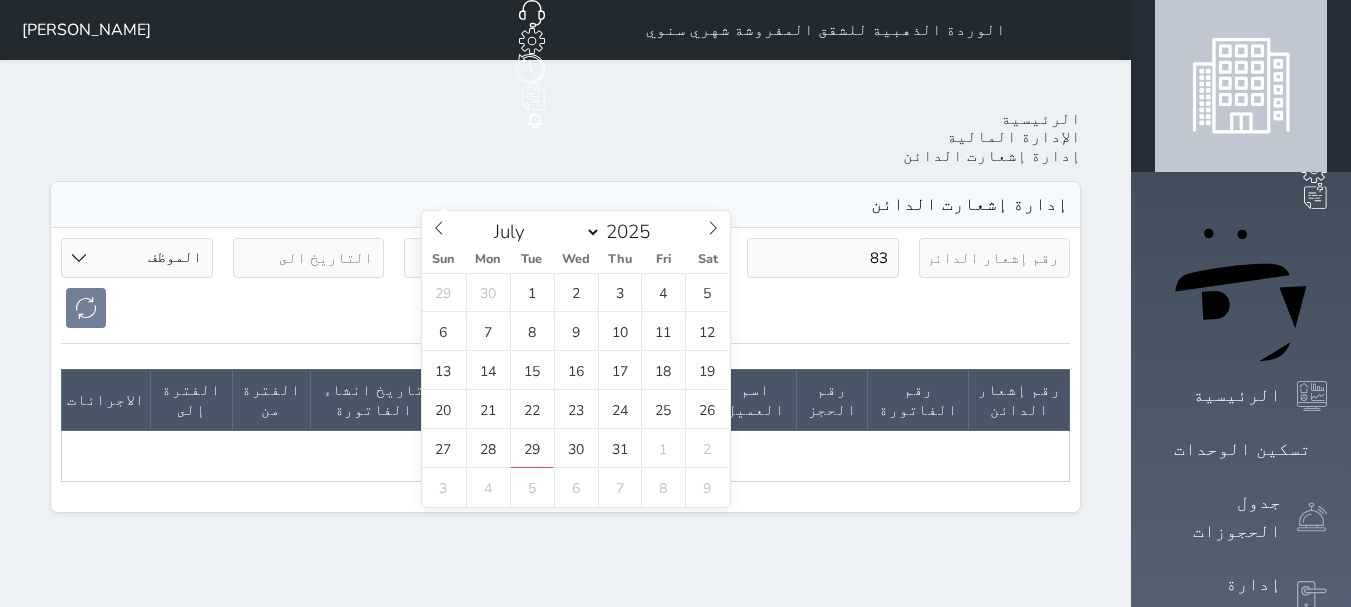click on "الموظف   عثمان الغامدي محمد العوامي سعيد الغامدي" at bounding box center (137, 258) 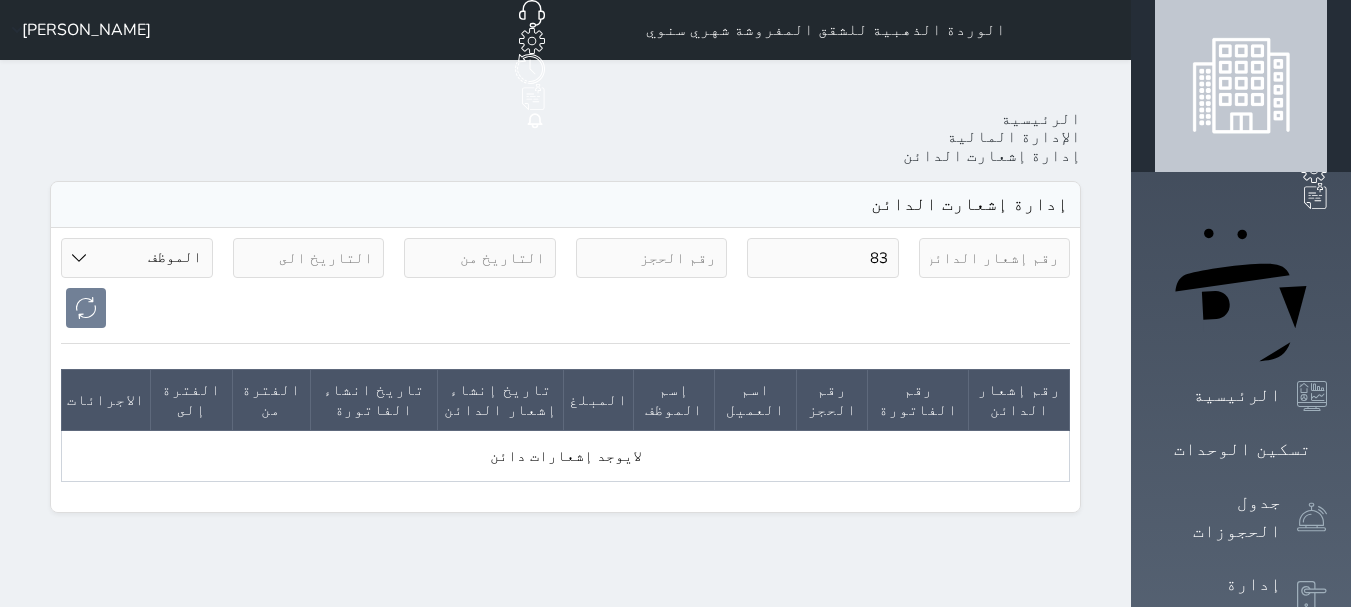 select on "7402" 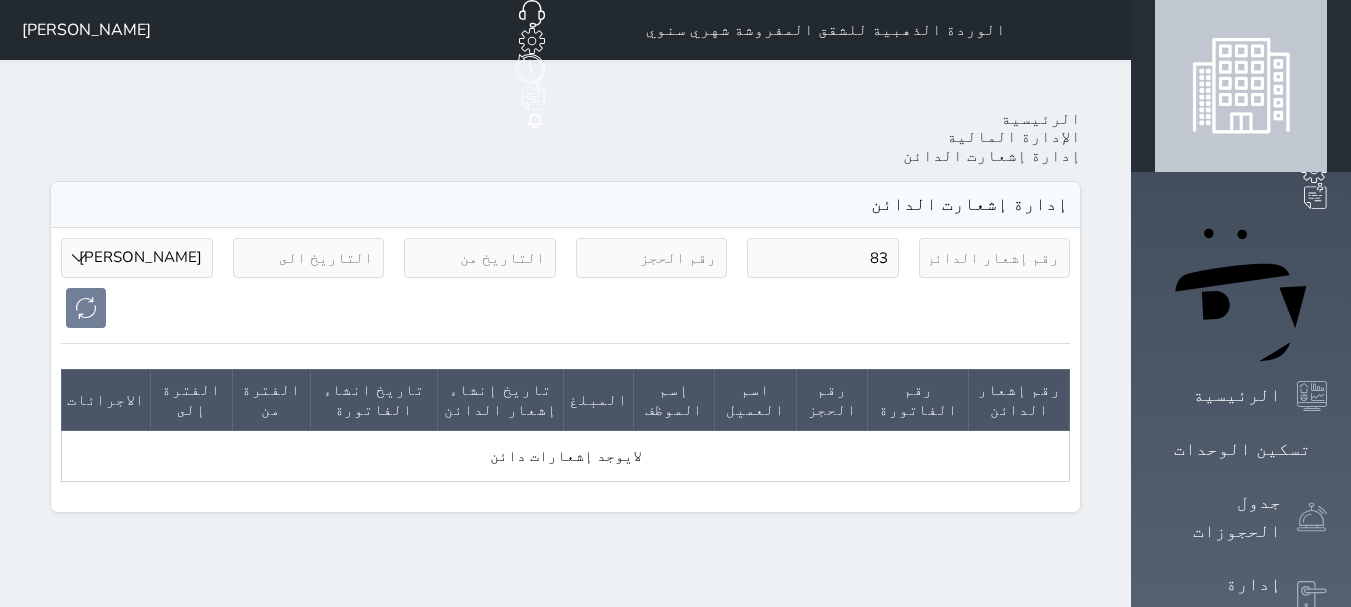 click on "الموظف   عثمان الغامدي محمد العوامي سعيد الغامدي" at bounding box center [137, 258] 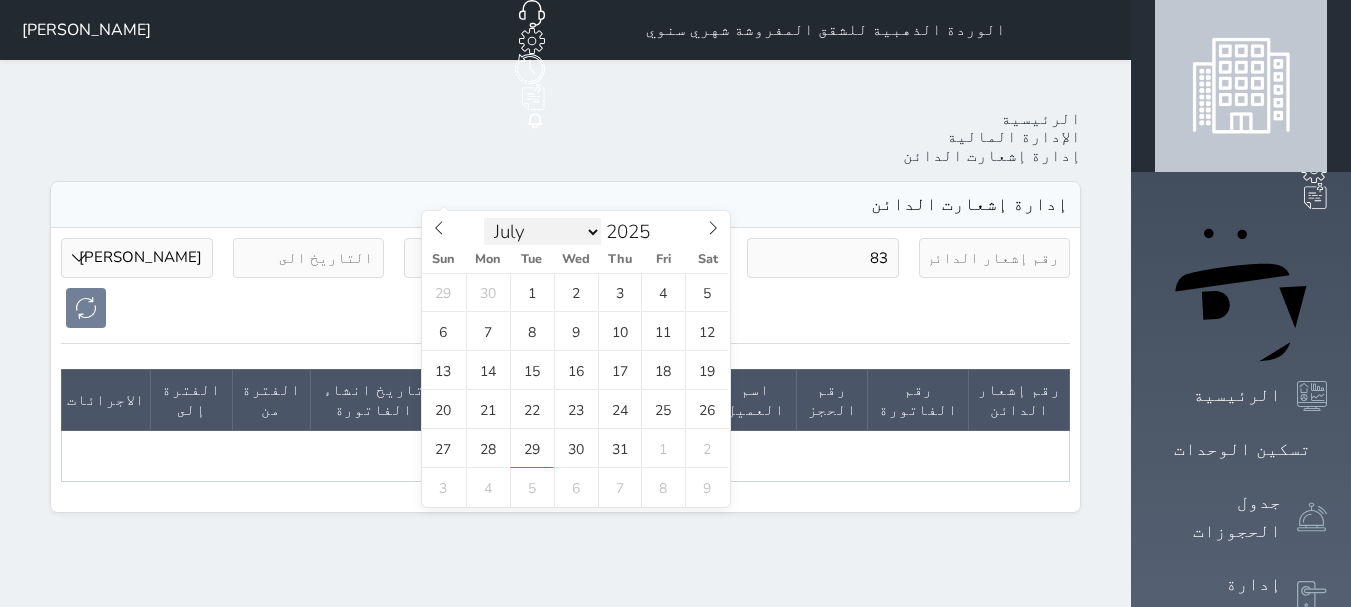 click on "January February March April May June July August September October November December" at bounding box center [542, 232] 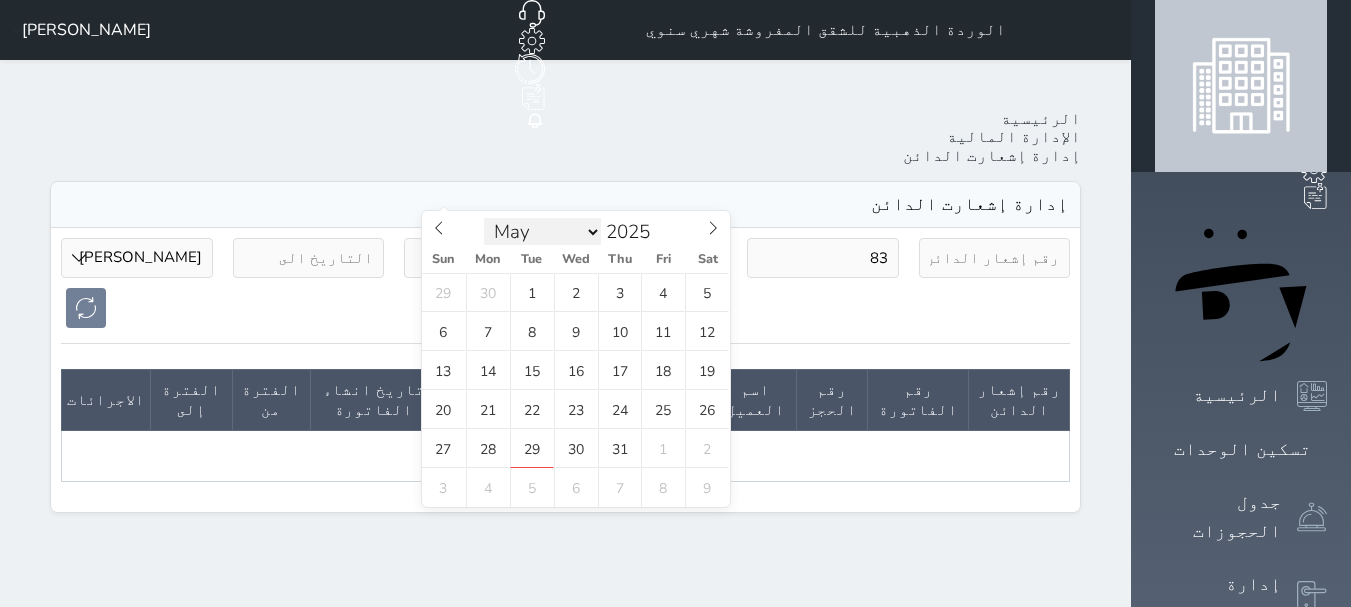click on "January February March April May June July August September October November December" at bounding box center (542, 232) 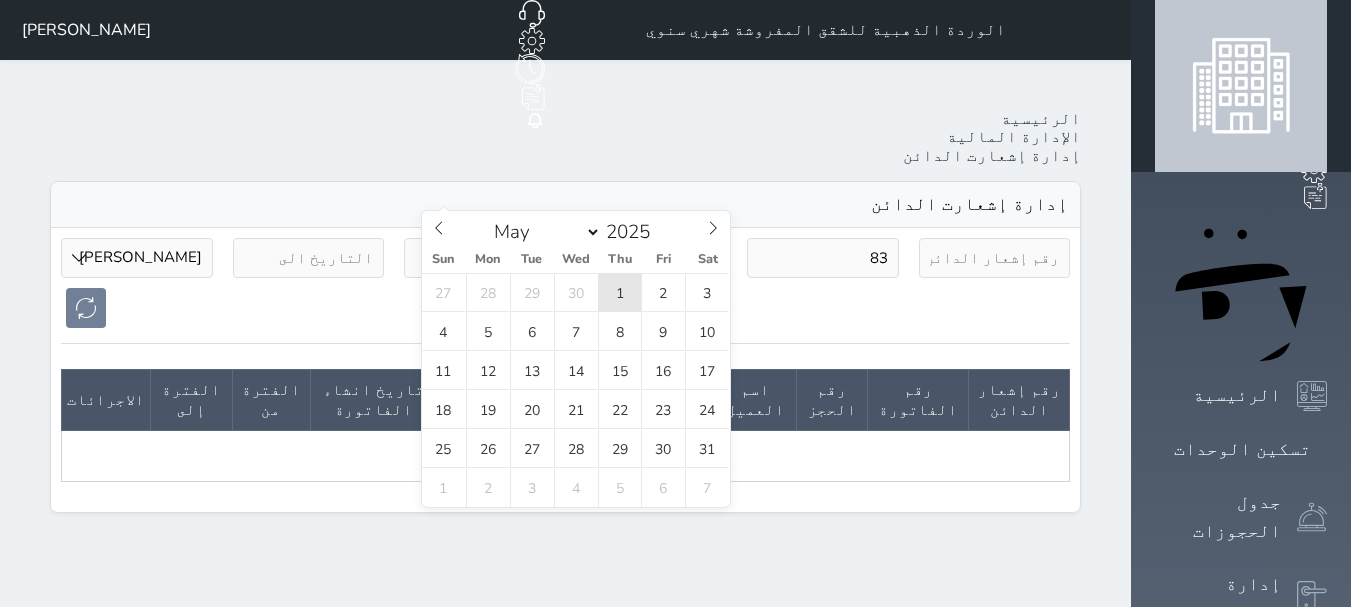 click on "1" at bounding box center [620, 292] 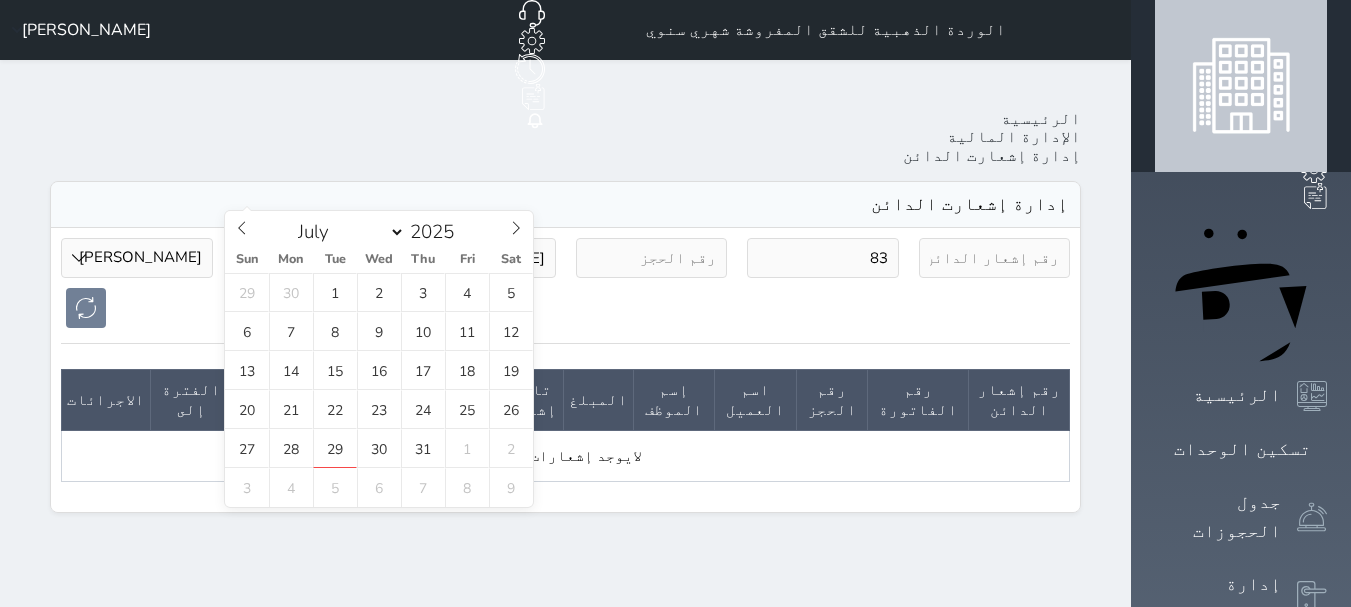 click at bounding box center (309, 258) 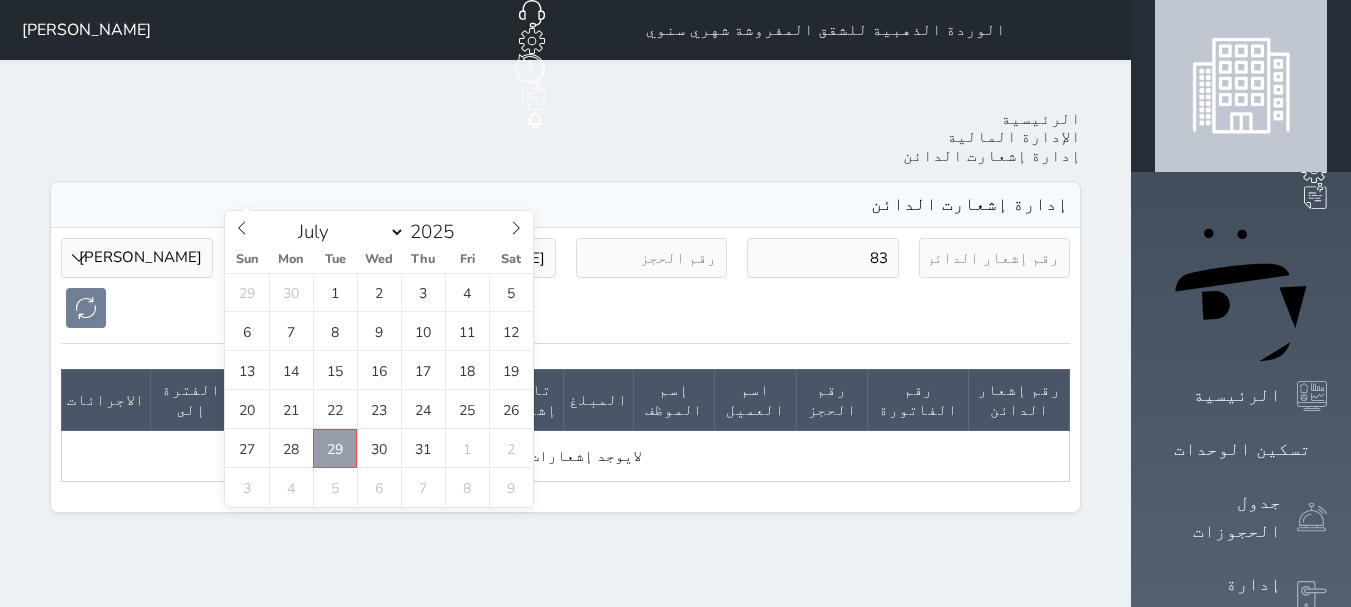 click on "29" at bounding box center (335, 448) 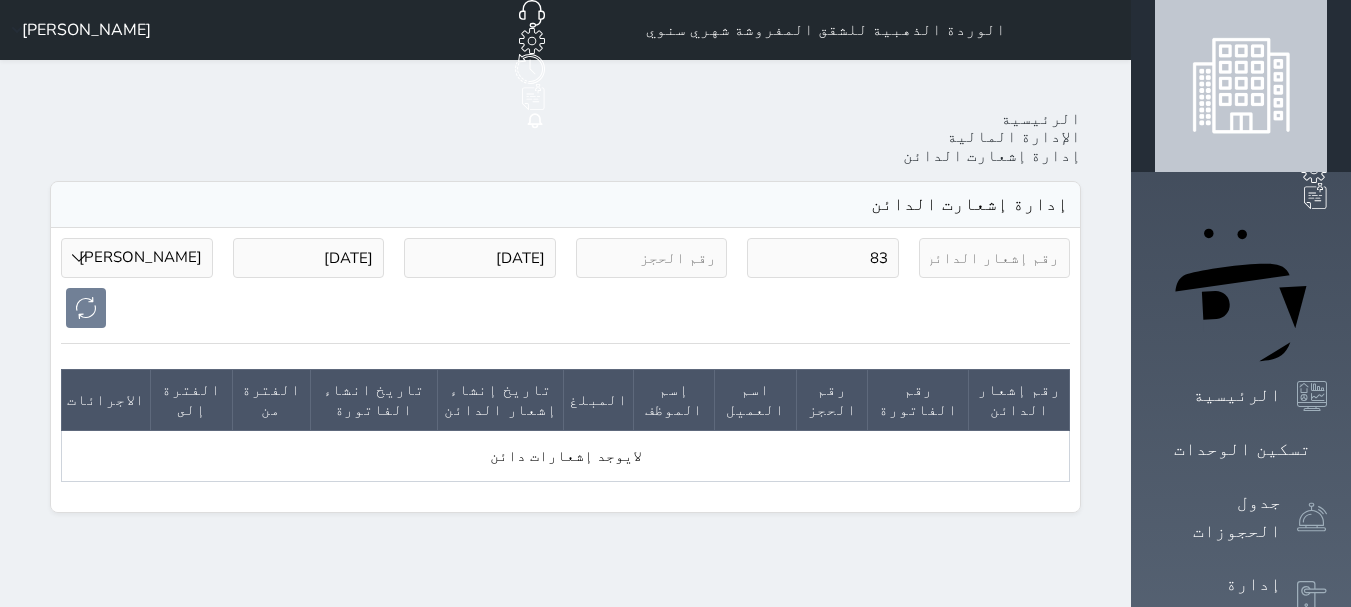 click on "تاريخ انشاء الفاتورة" at bounding box center (373, 399) 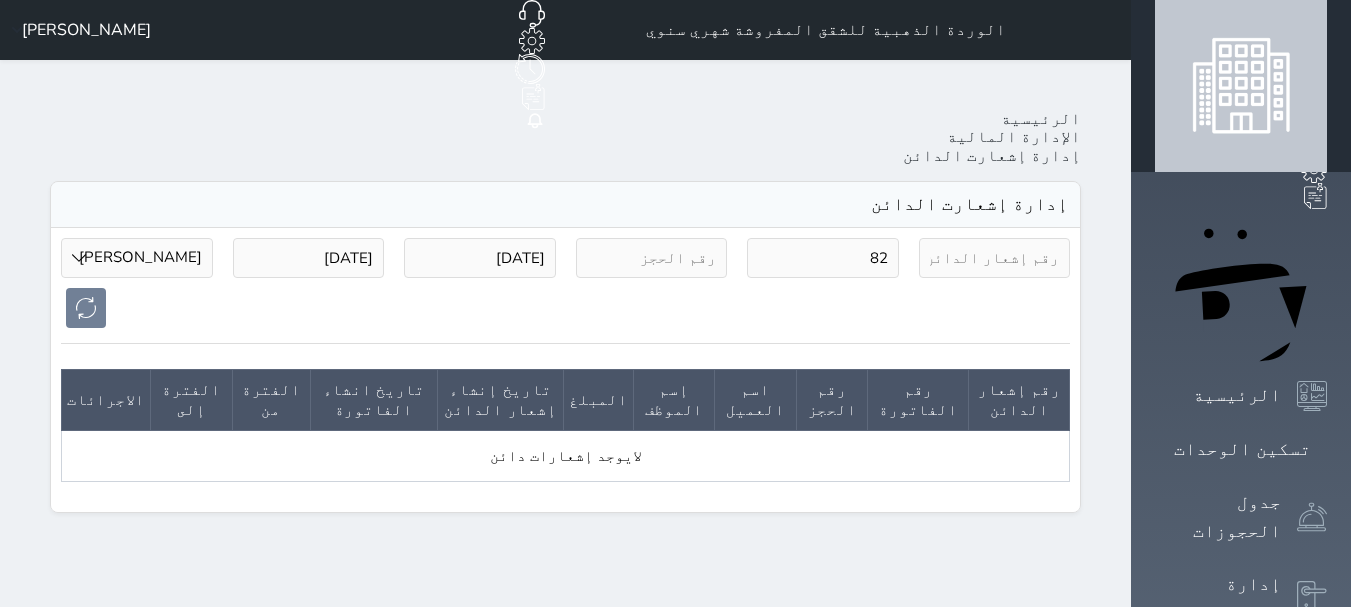 type on "82" 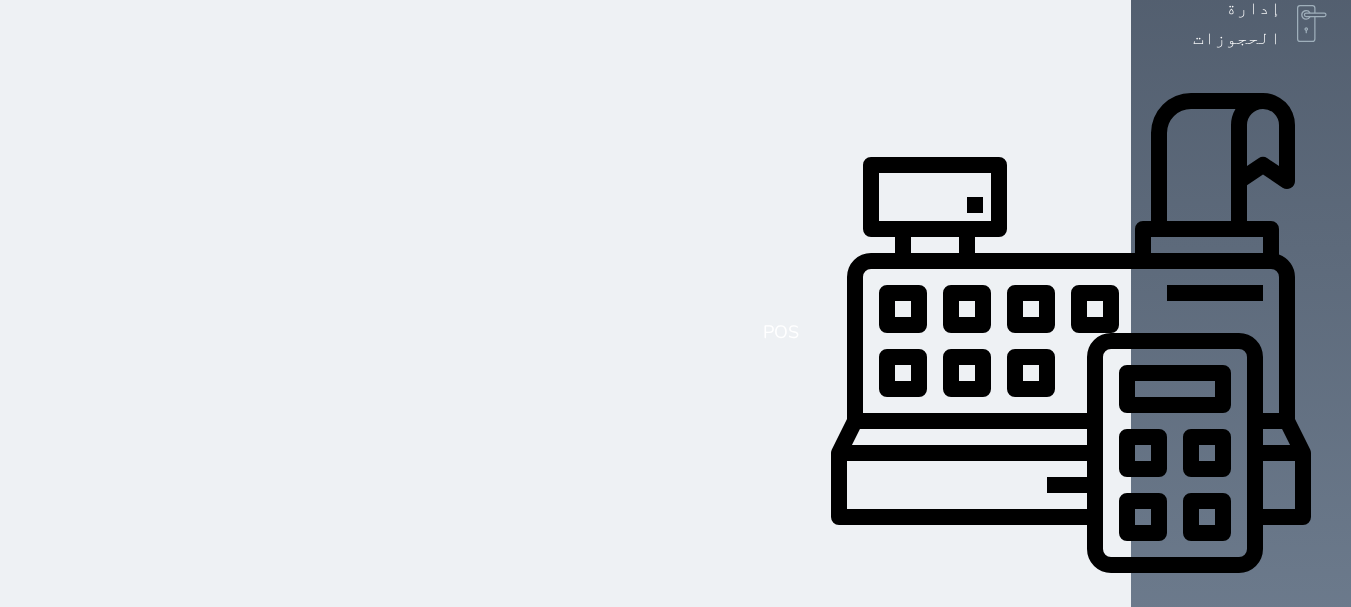 scroll, scrollTop: 579, scrollLeft: 0, axis: vertical 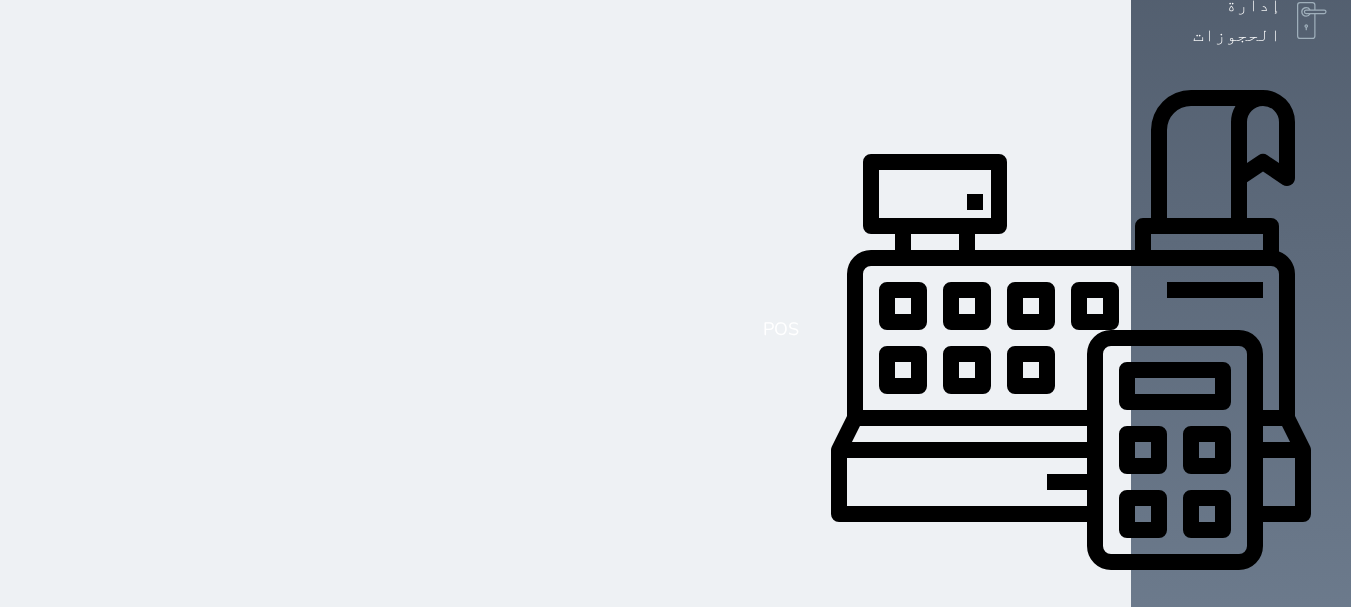 click on "التقارير" at bounding box center (1237, 920) 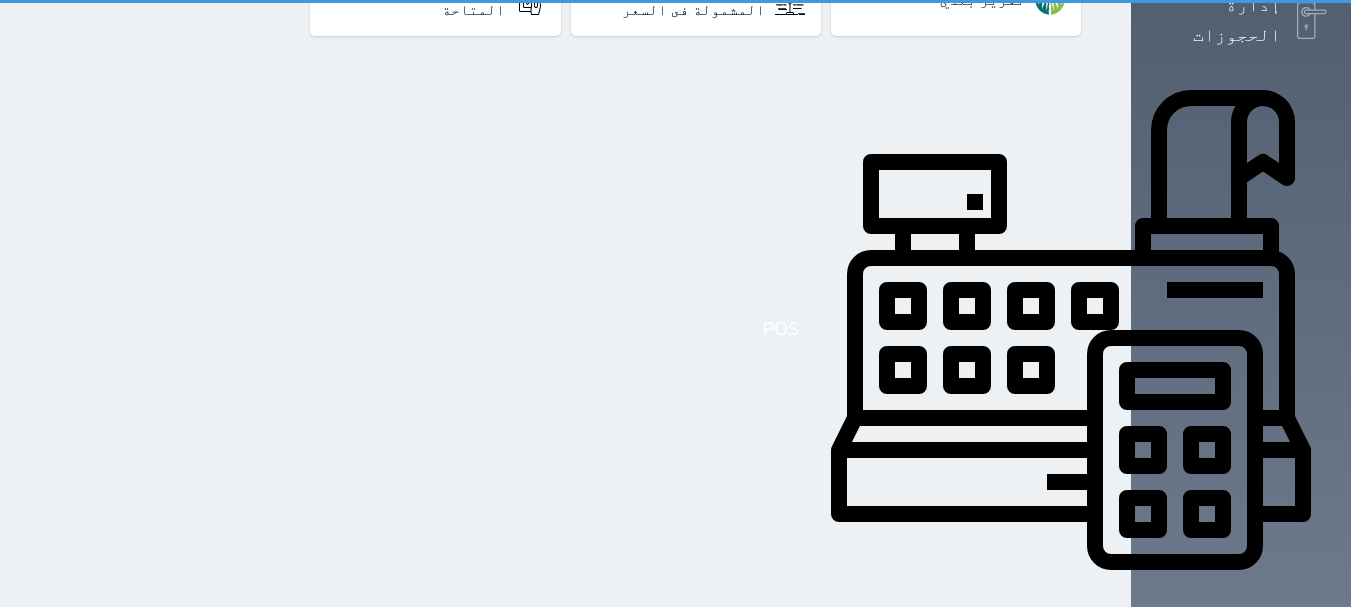 scroll, scrollTop: 0, scrollLeft: 0, axis: both 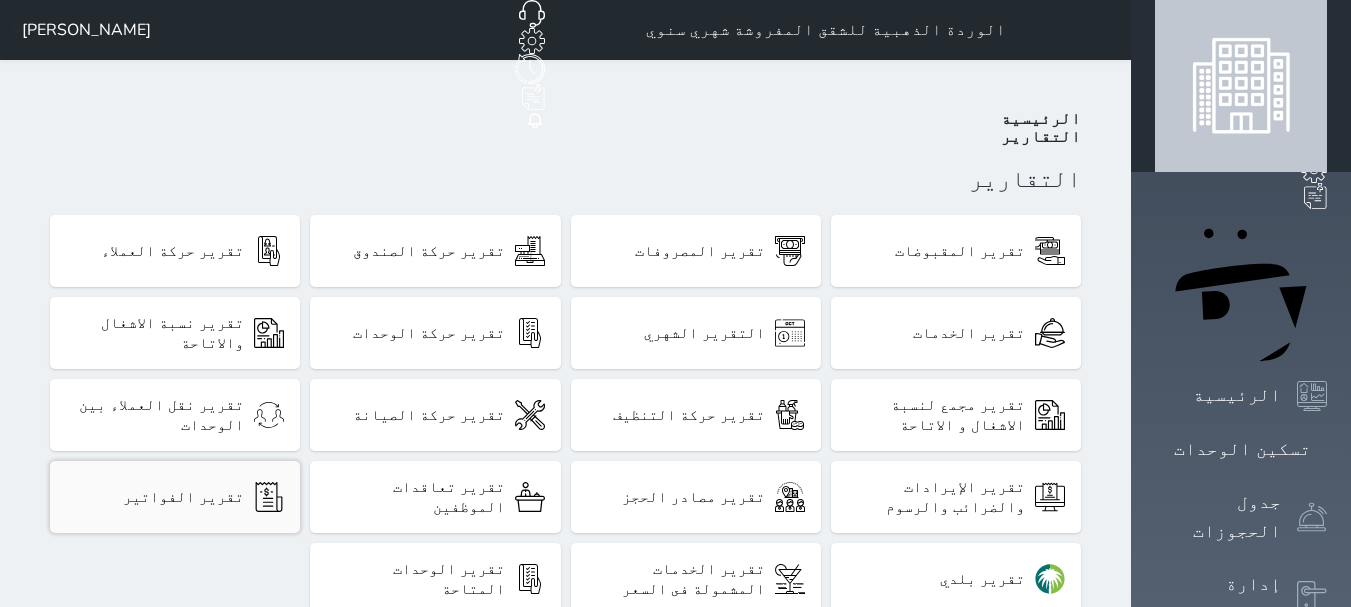 click on "تقرير الفواتير" at bounding box center (183, 497) 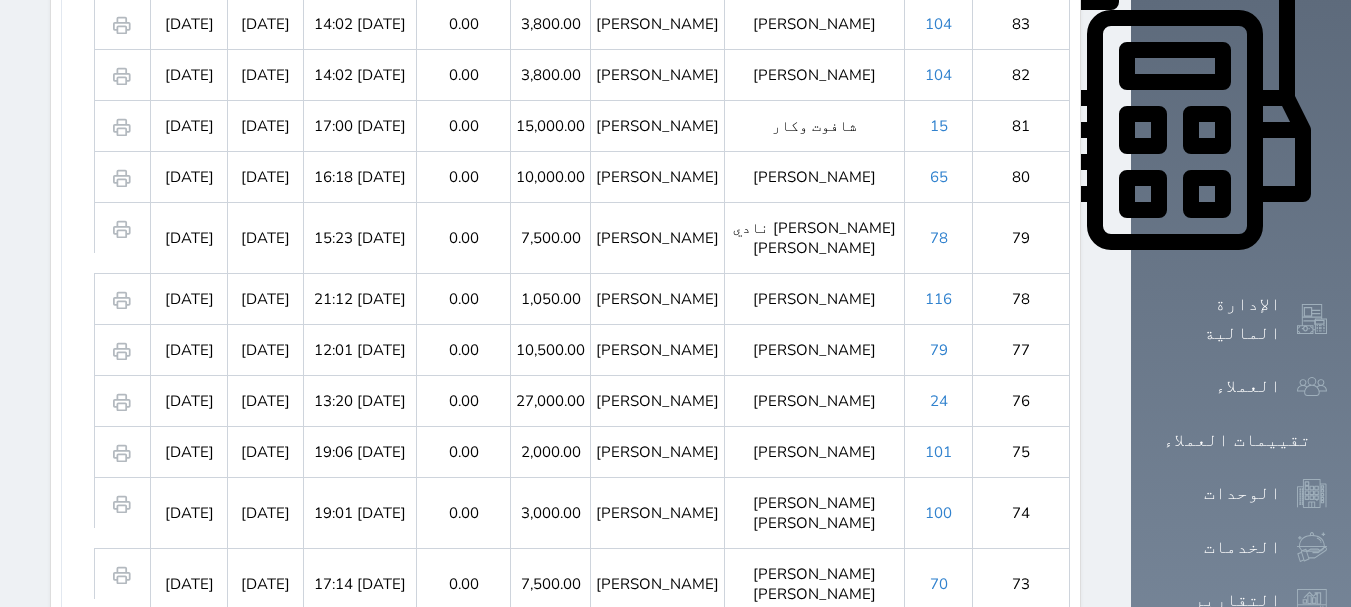 scroll, scrollTop: 900, scrollLeft: 0, axis: vertical 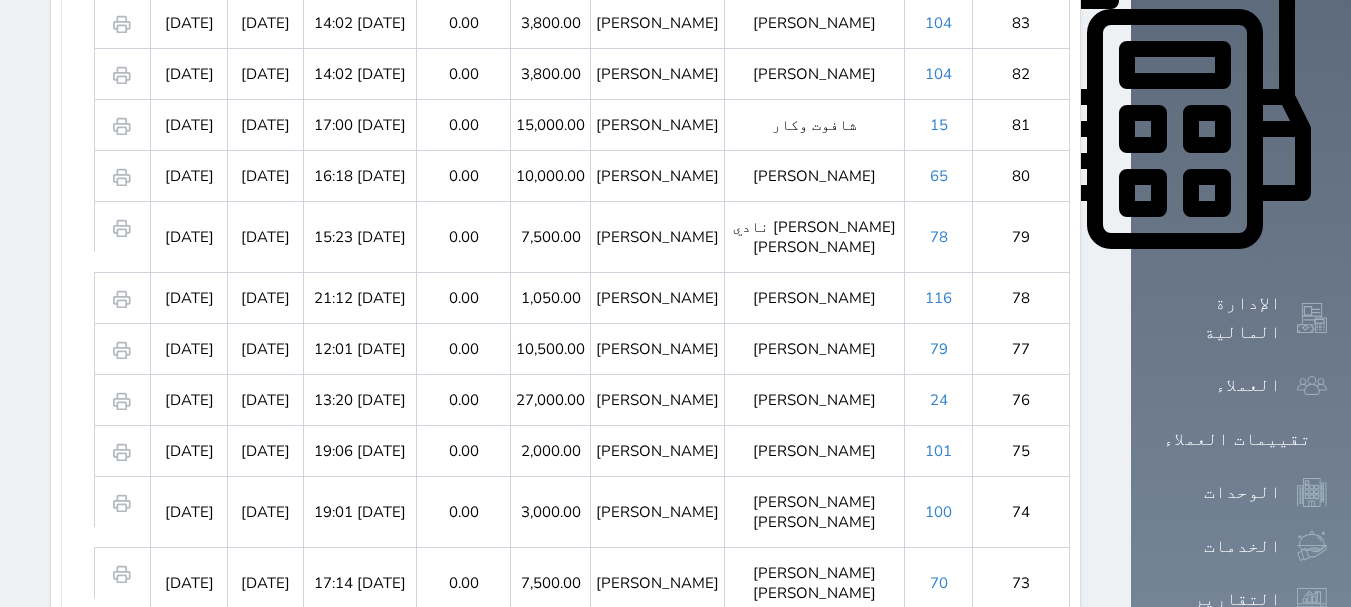 click on "2" at bounding box center (605, 760) 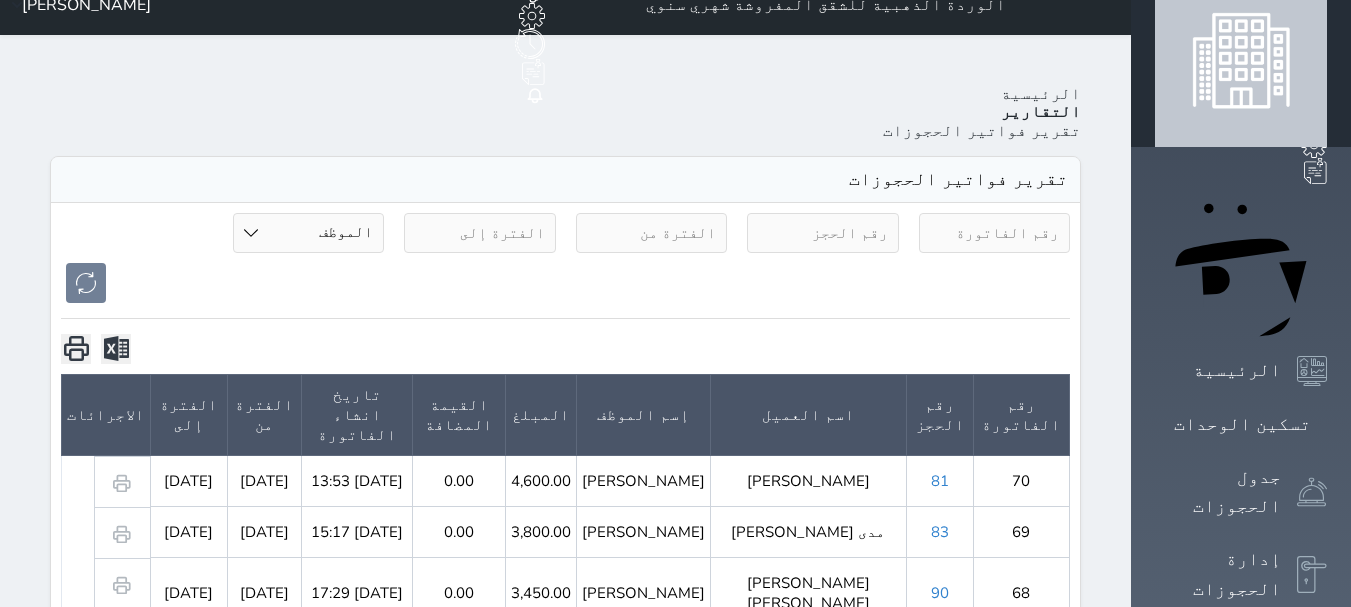 scroll, scrollTop: 0, scrollLeft: 0, axis: both 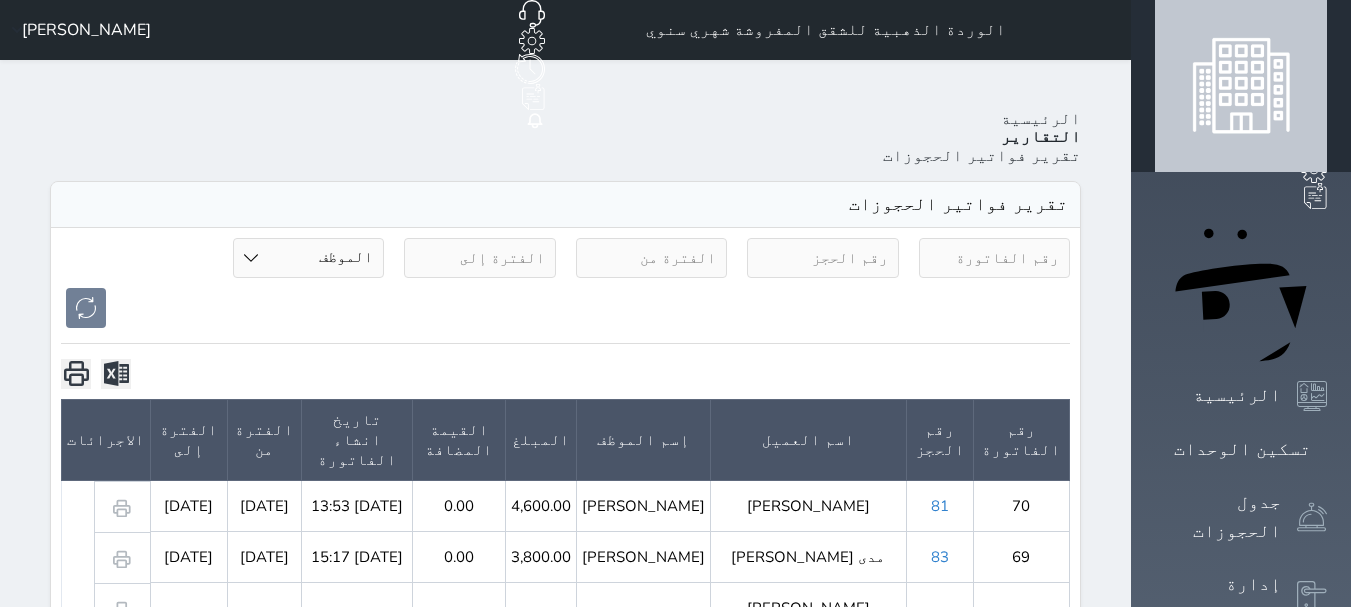 click at bounding box center [995, 258] 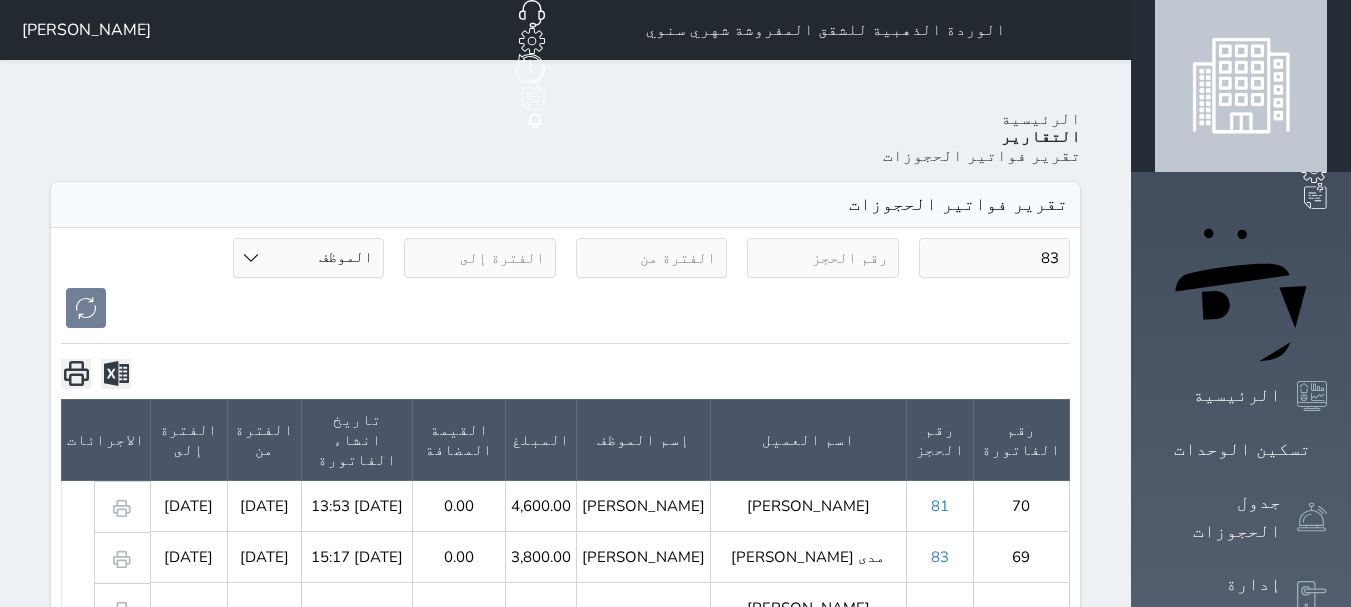 type on "83" 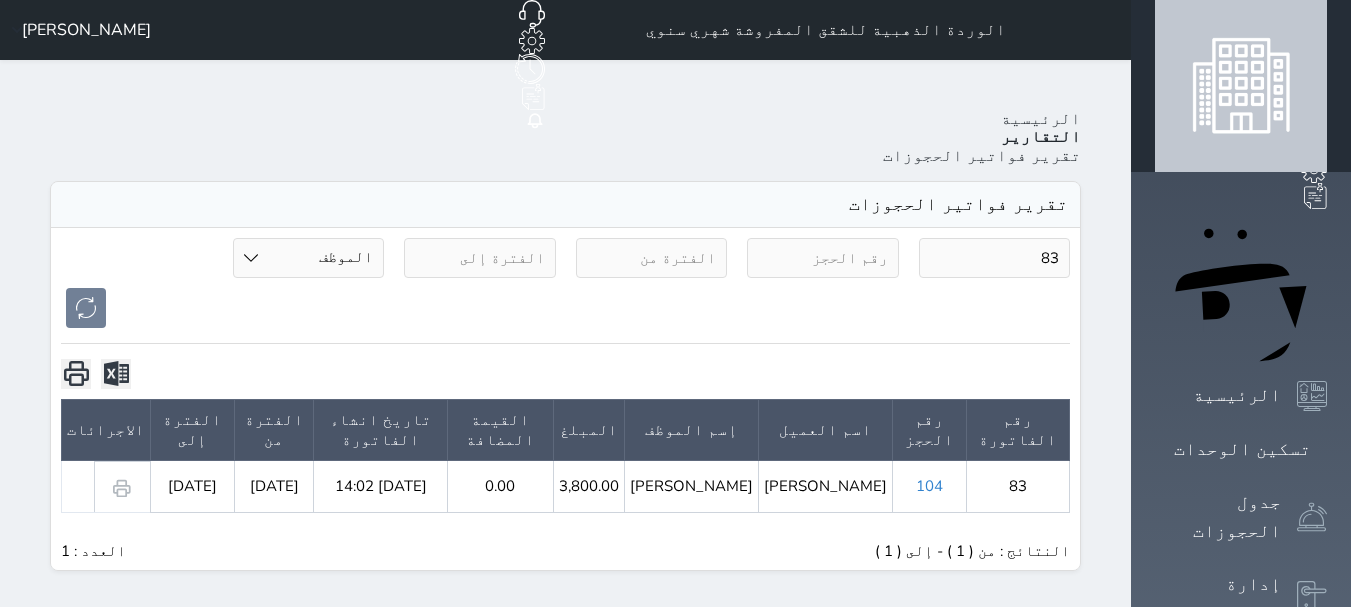 click on "104" at bounding box center (929, 486) 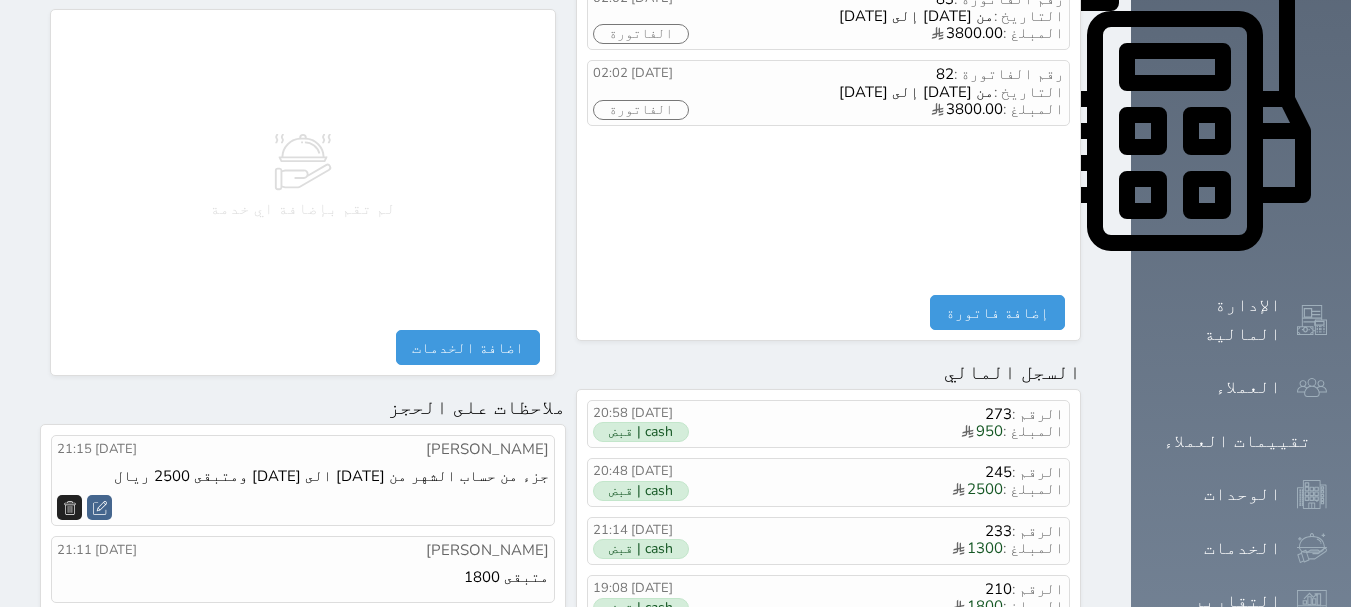 scroll, scrollTop: 900, scrollLeft: 0, axis: vertical 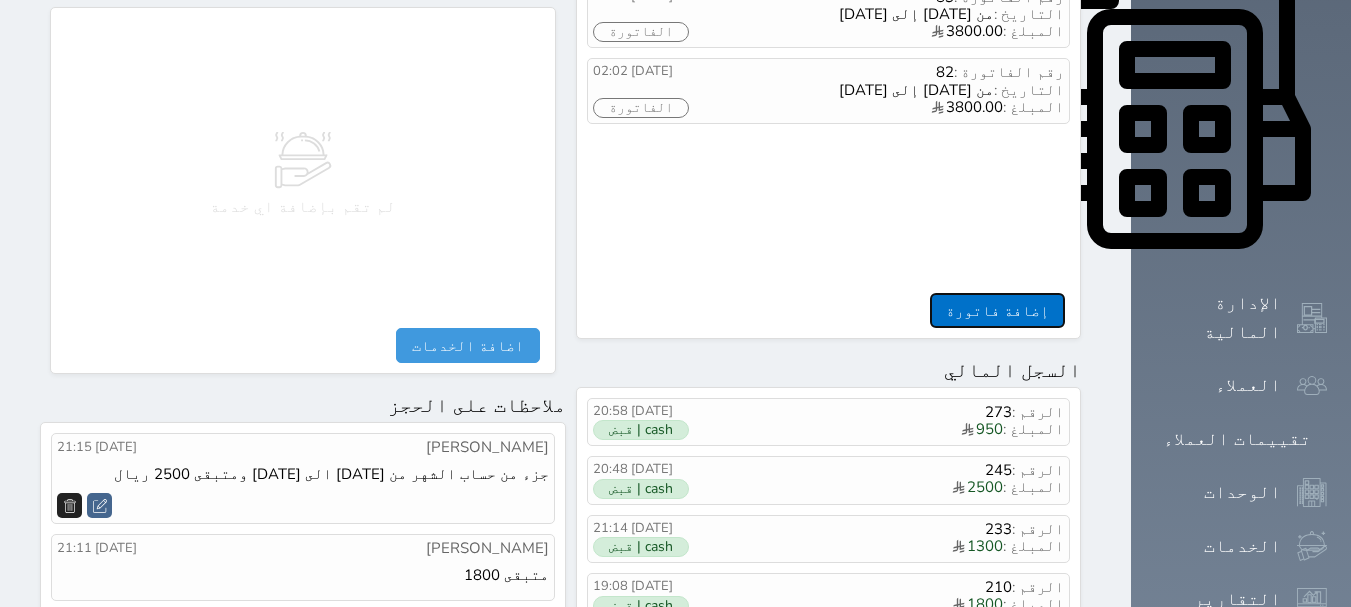 click on "إضافة فاتورة" at bounding box center [997, 310] 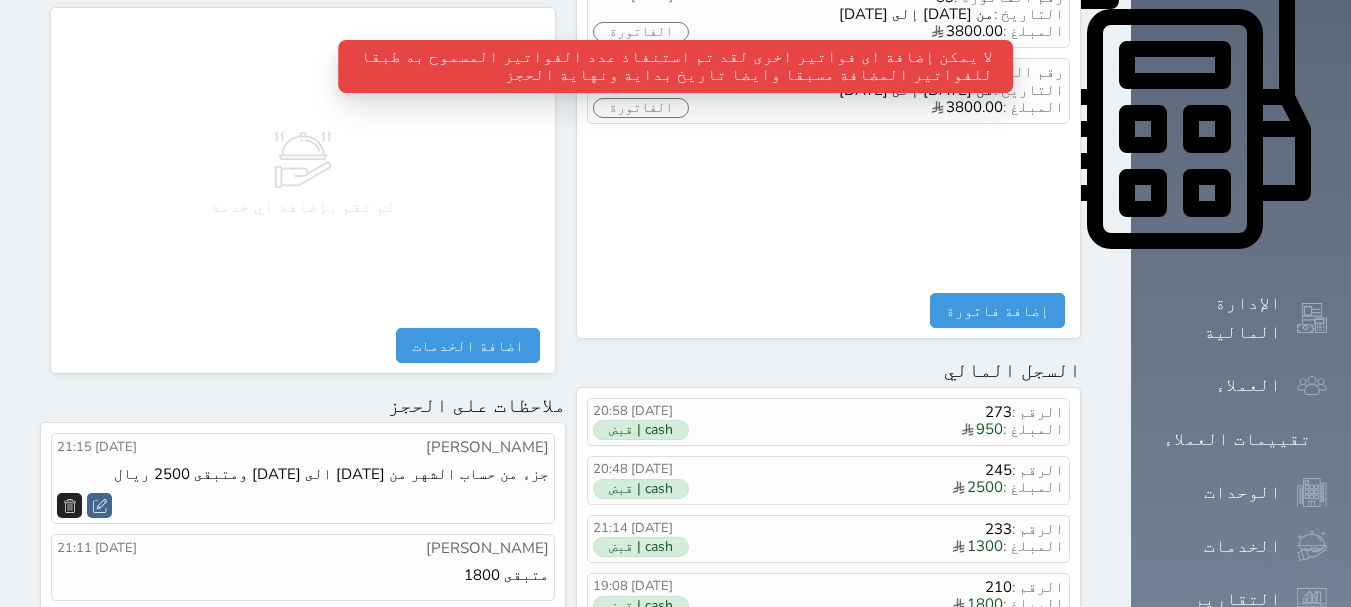 click on "رقم الفاتورة :  83   التاريخ :  من 2025/06/25 إلى 2025/07/24   المبلغ :  3800.00     2025/07/12 02:02     الفاتورة رقم الفاتورة :  82   التاريخ :  من 2025/05/26 إلى 2025/06/24   المبلغ :  3800.00     2025/07/12 02:02     الفاتورة" at bounding box center (829, 138) 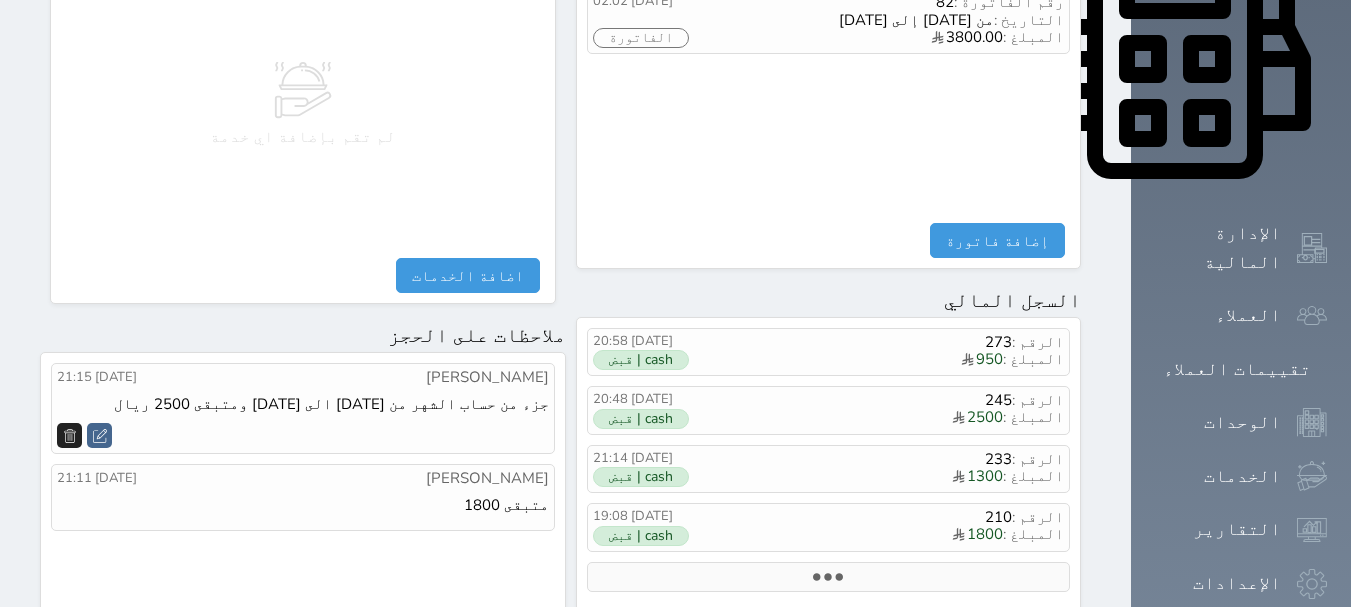 scroll, scrollTop: 900, scrollLeft: 0, axis: vertical 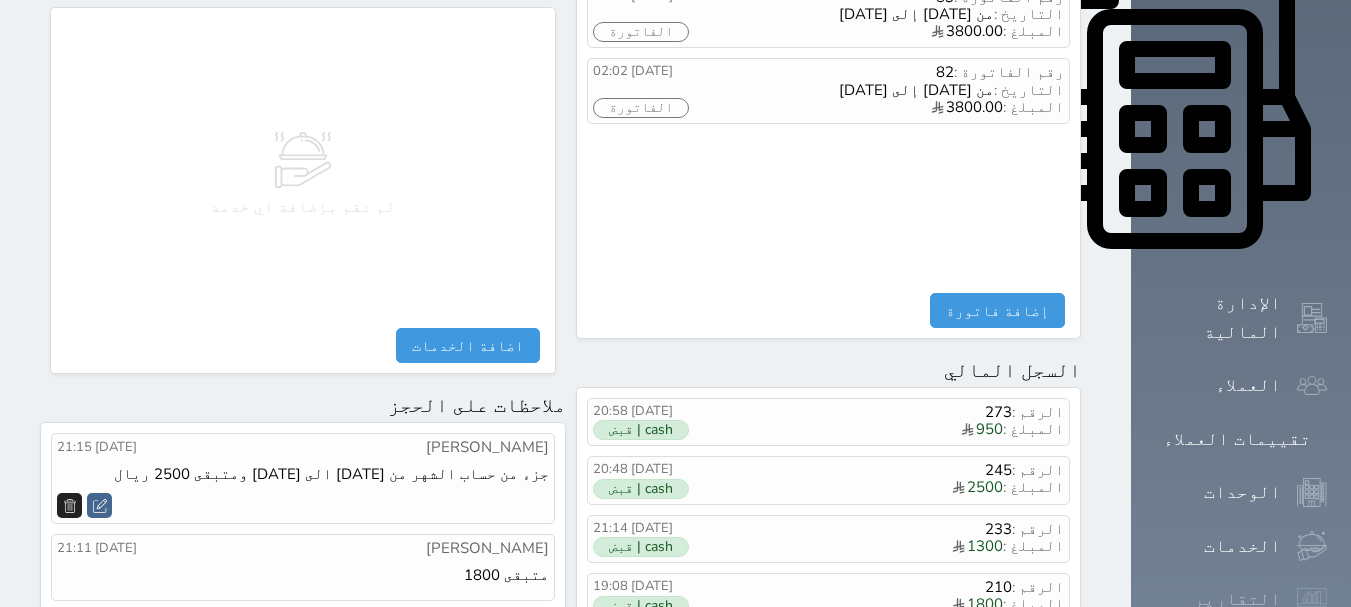 click on "التقارير" at bounding box center [1237, 599] 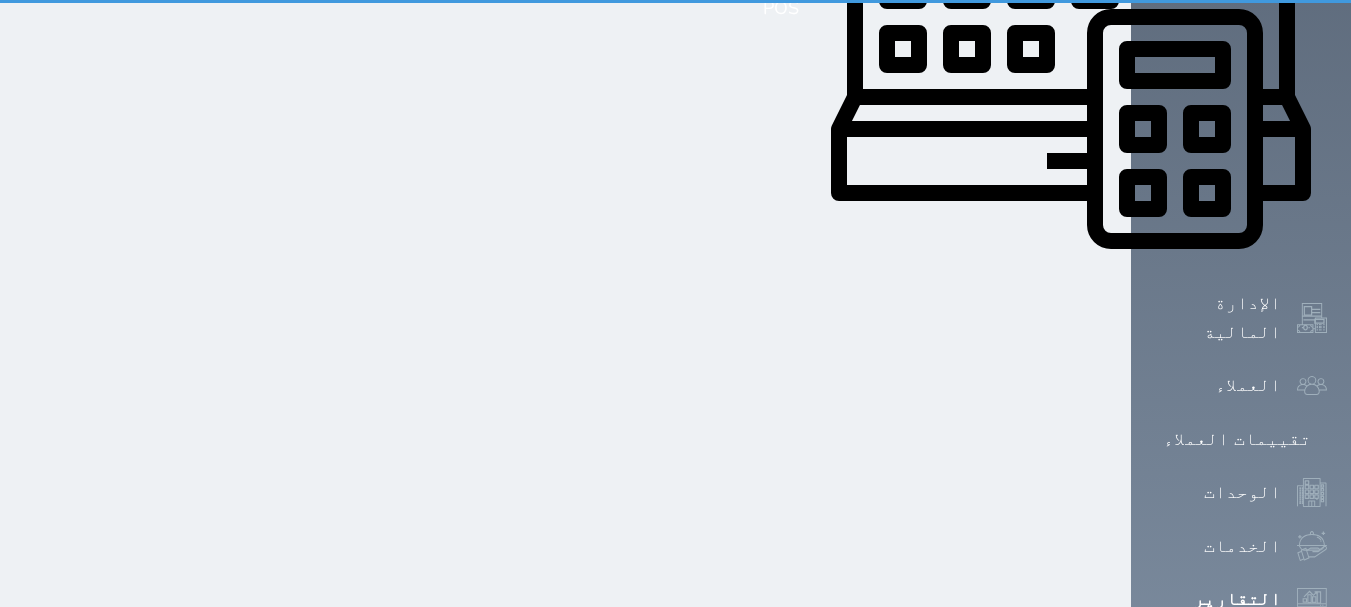 scroll, scrollTop: 0, scrollLeft: 0, axis: both 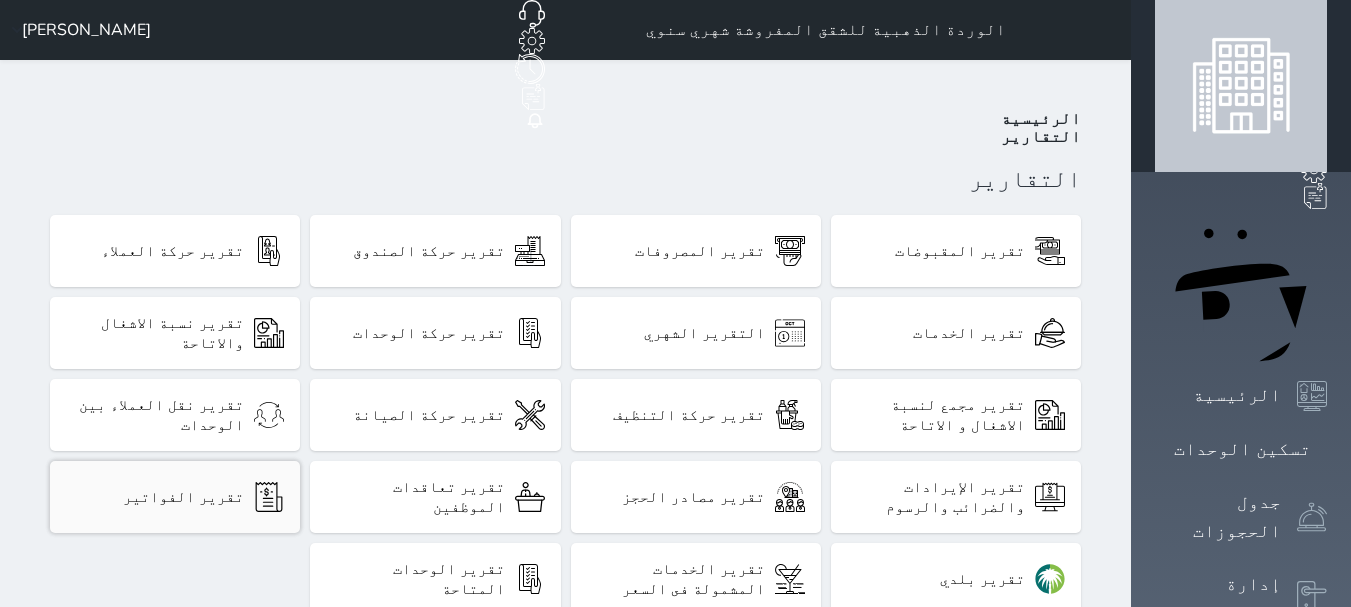 click on "تقرير الفواتير" at bounding box center (175, 497) 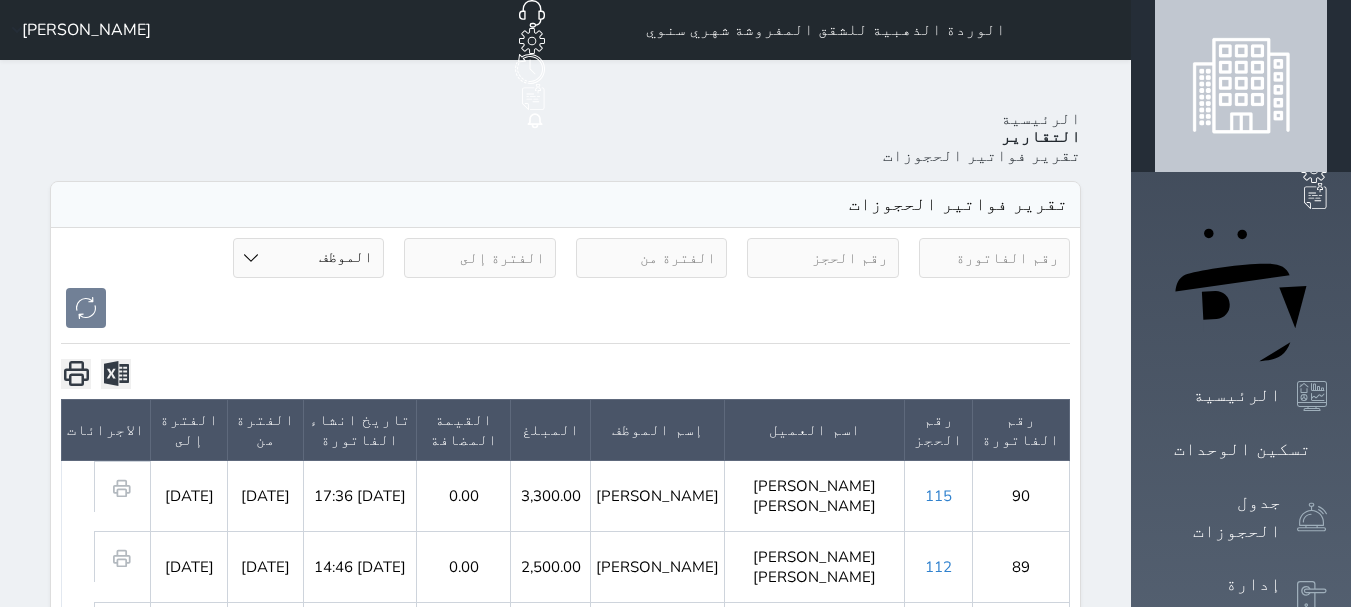click at bounding box center (823, 258) 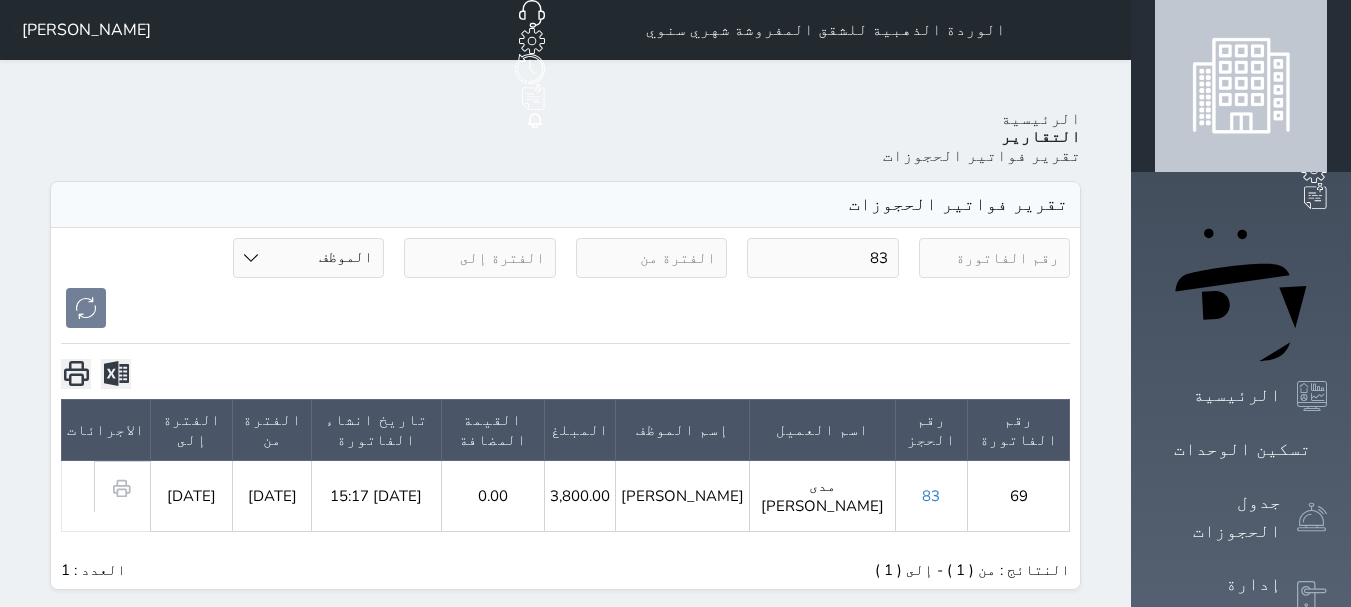 click on "83" at bounding box center [823, 258] 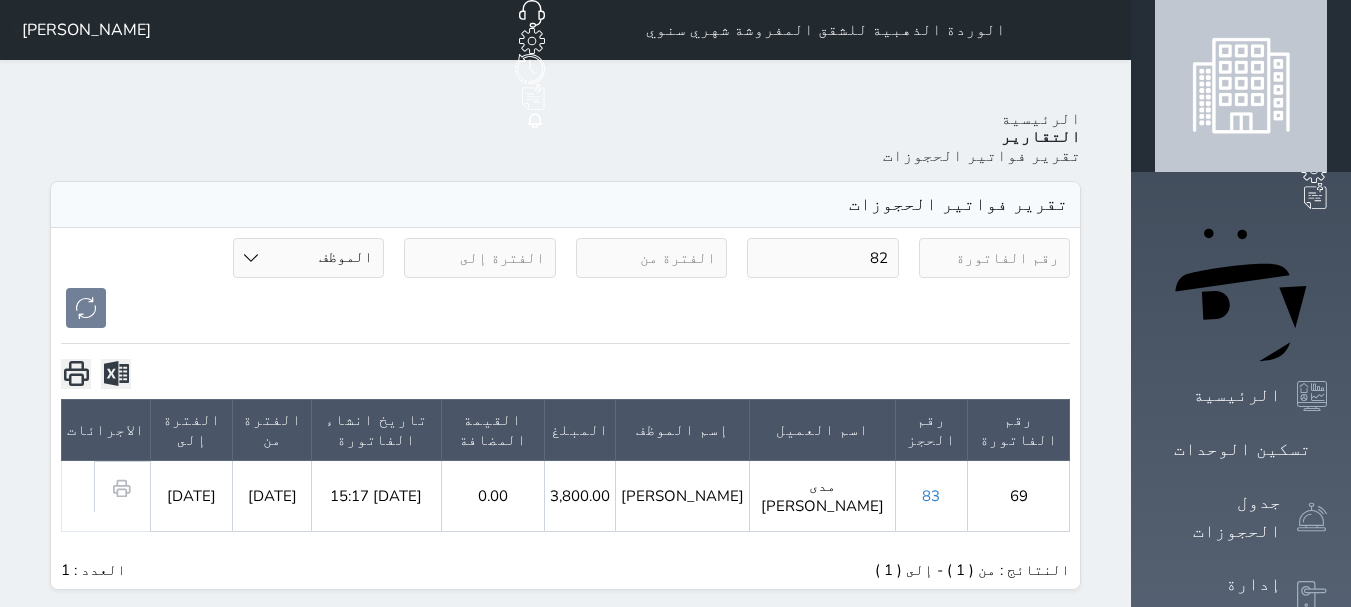 type on "82" 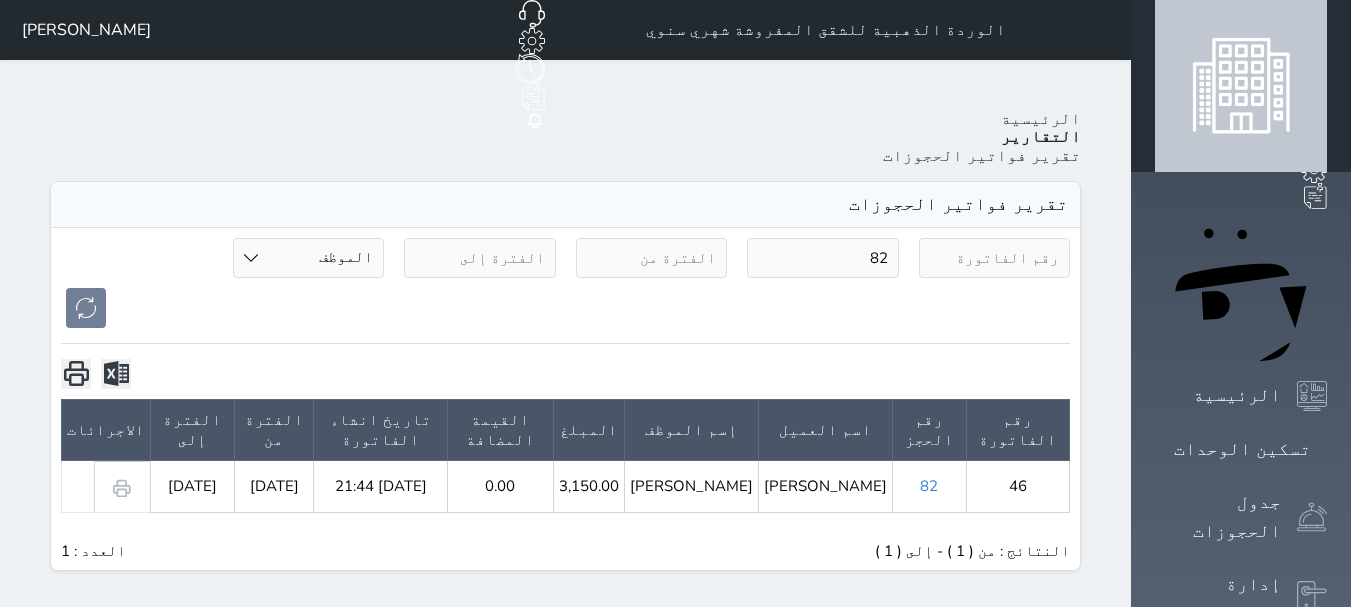 click on "82" at bounding box center [823, 258] 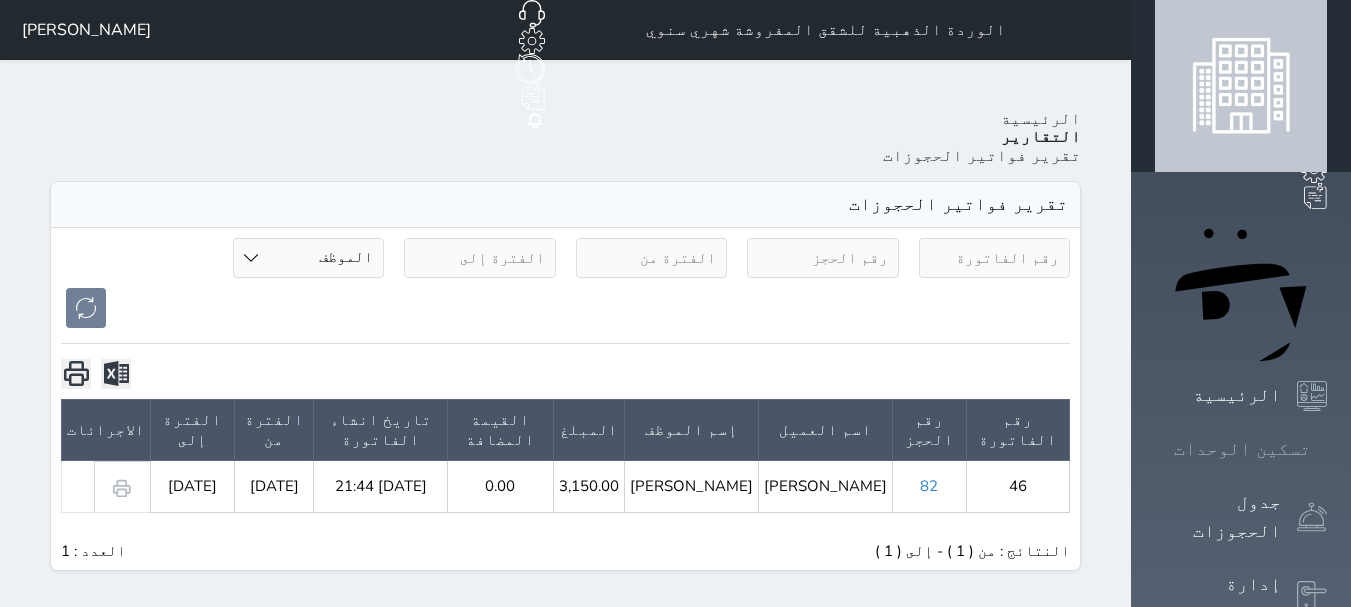 type 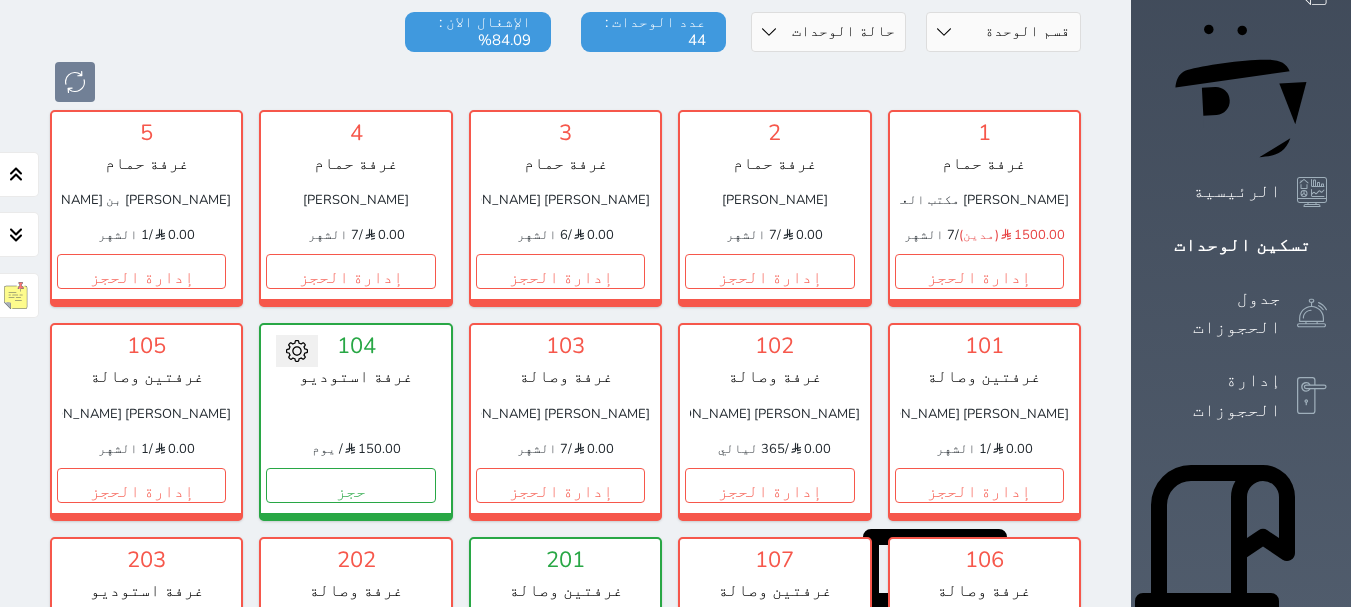 scroll, scrollTop: 378, scrollLeft: 0, axis: vertical 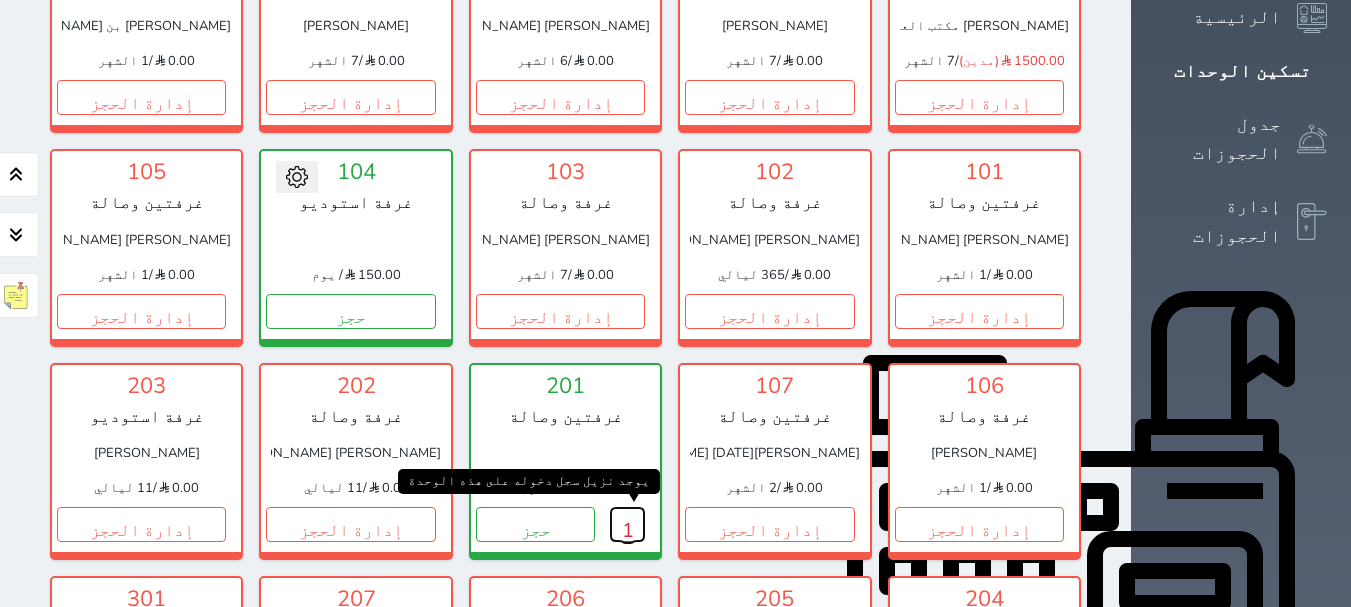 click on "1" at bounding box center (627, 524) 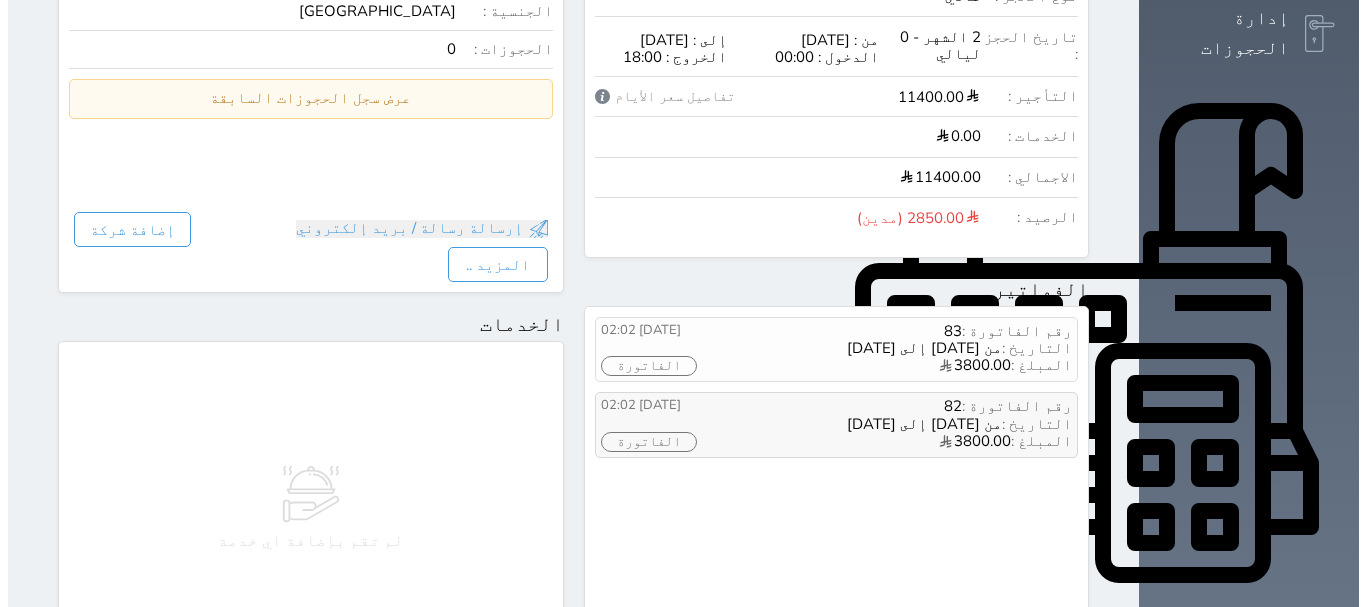 scroll, scrollTop: 600, scrollLeft: 0, axis: vertical 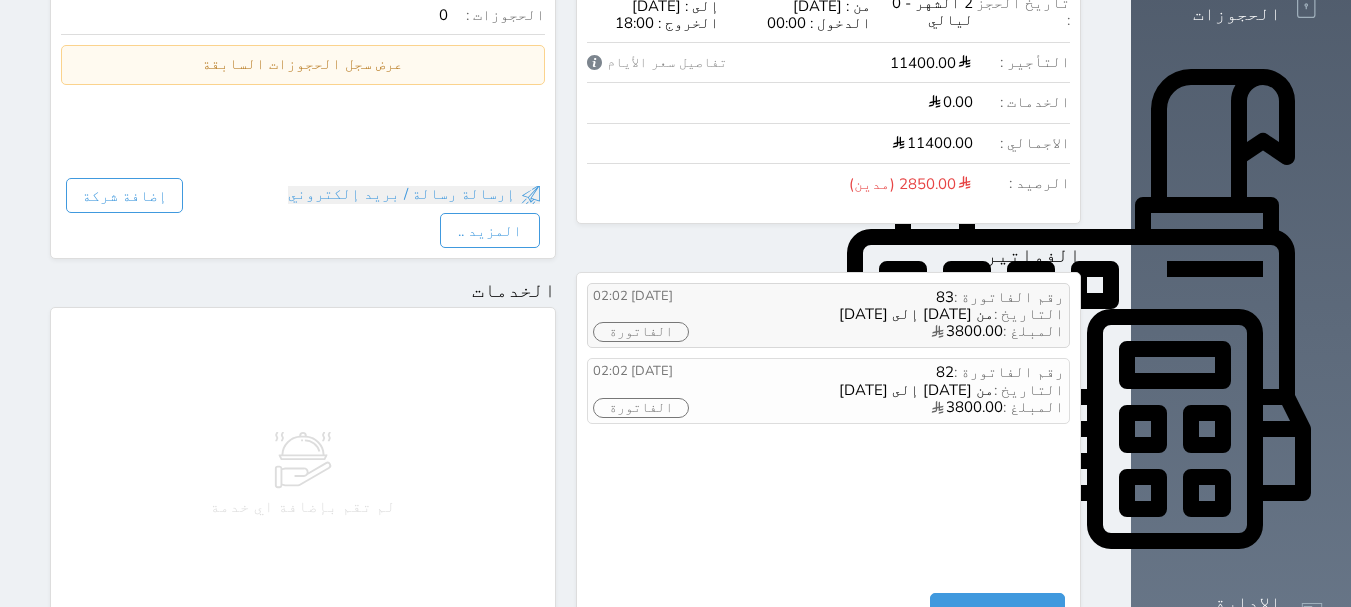 click on "الفاتورة" at bounding box center (641, 332) 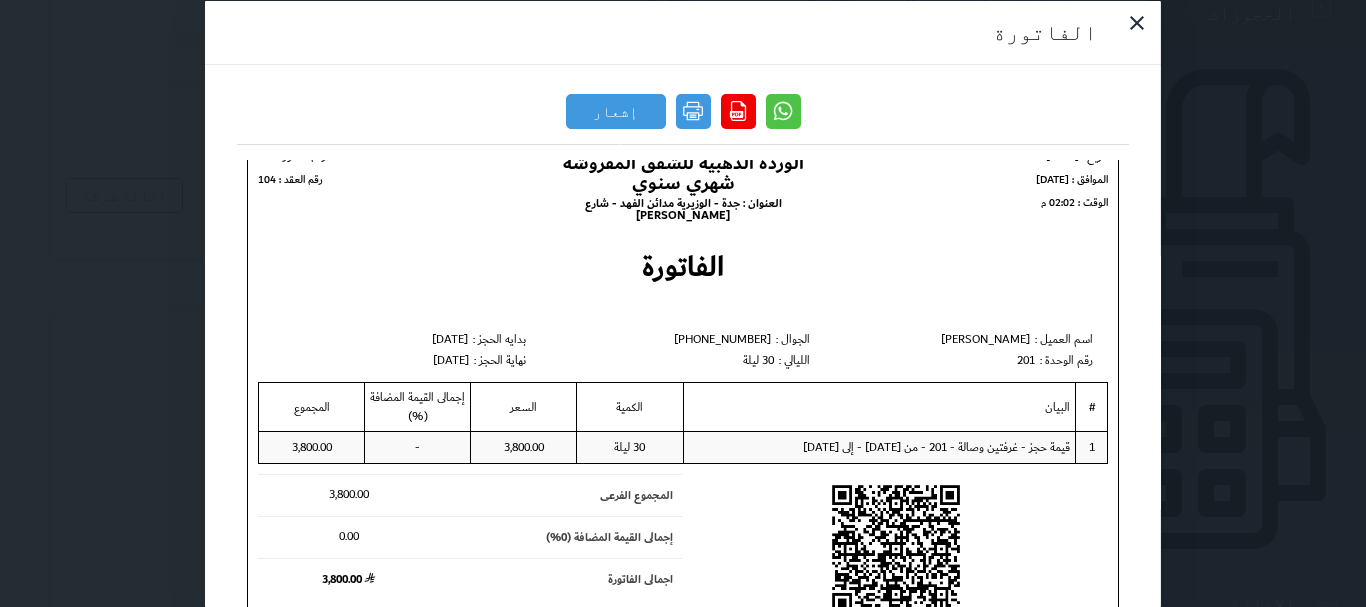 scroll, scrollTop: 0, scrollLeft: 0, axis: both 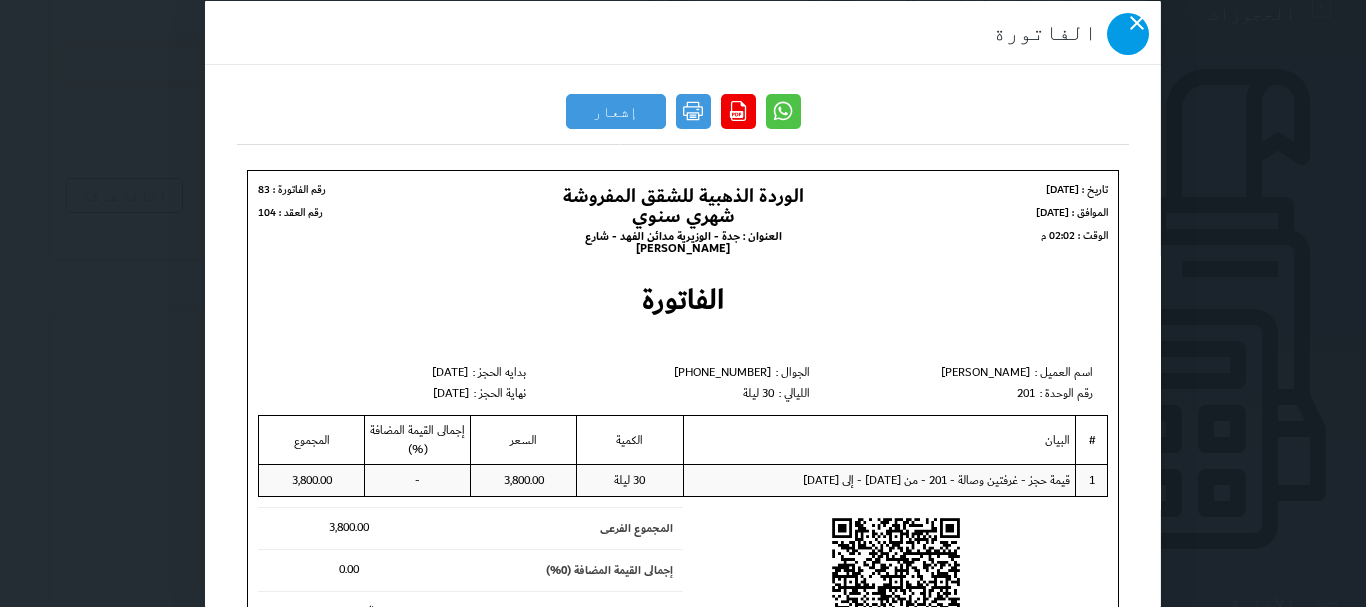 click 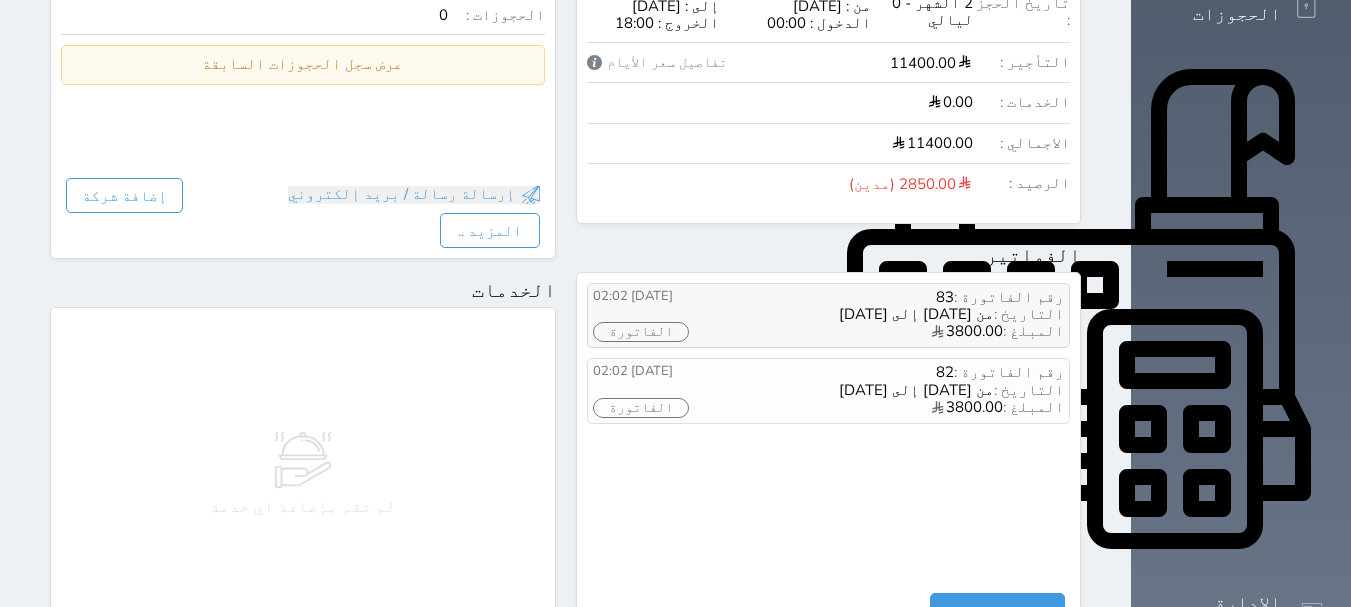 click on "الفاتورة" at bounding box center (641, 332) 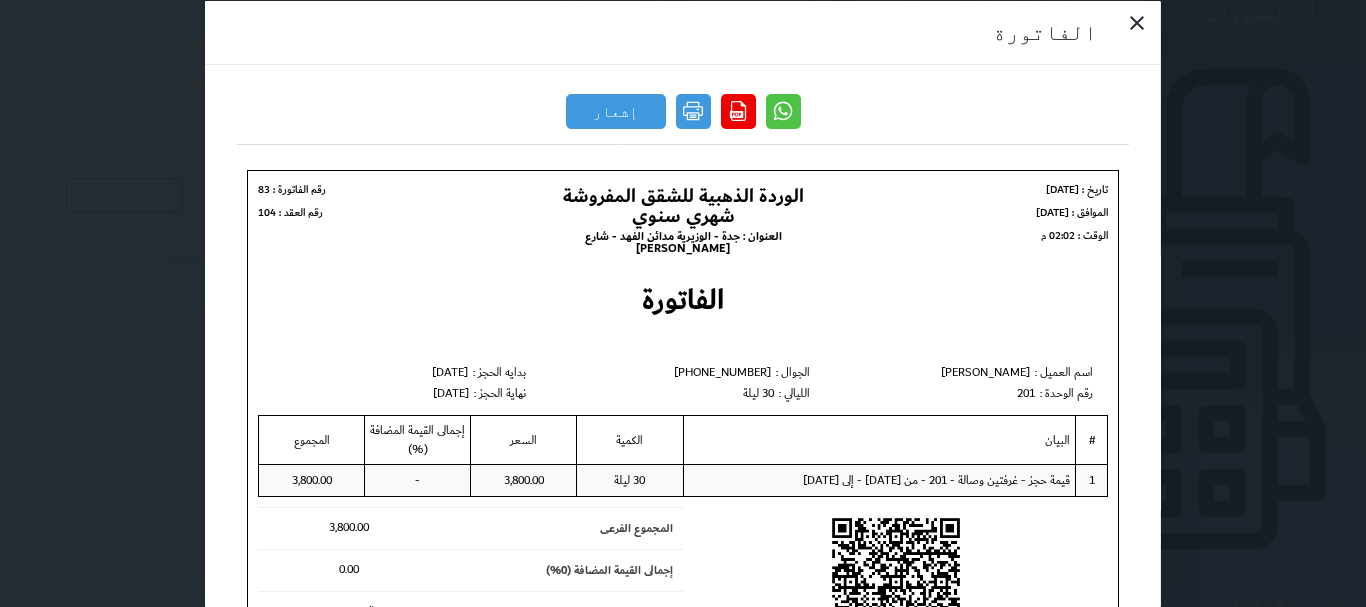 scroll, scrollTop: 0, scrollLeft: 0, axis: both 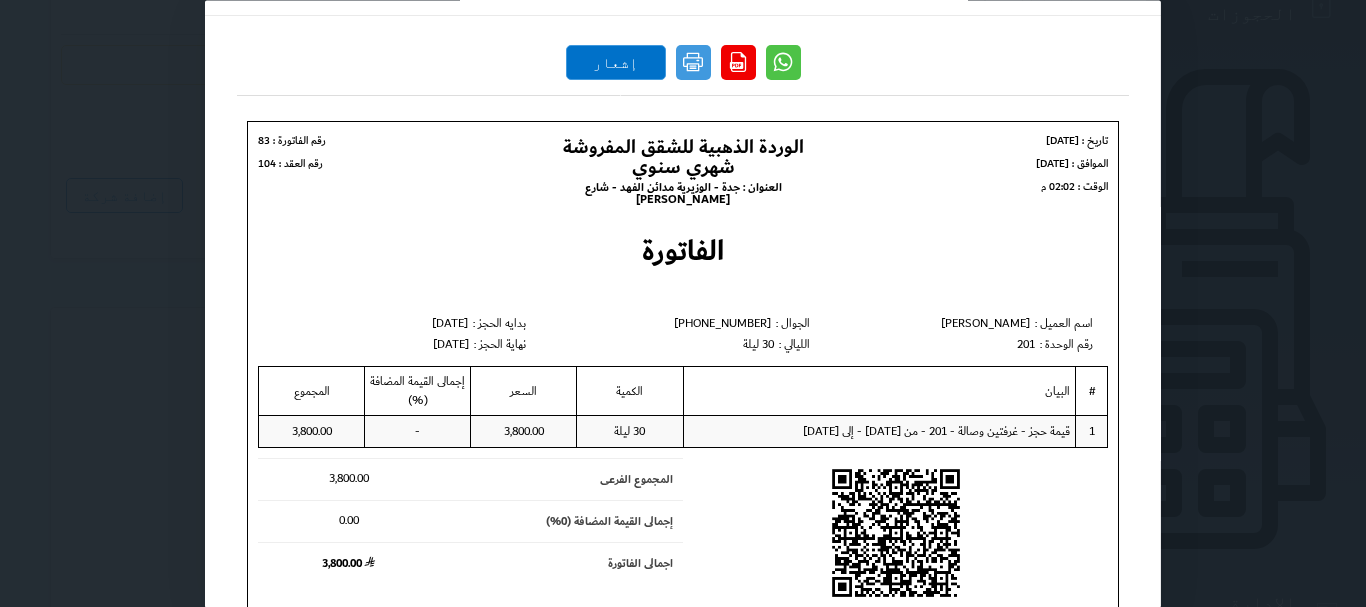click on "إشعار دائن" at bounding box center [616, 62] 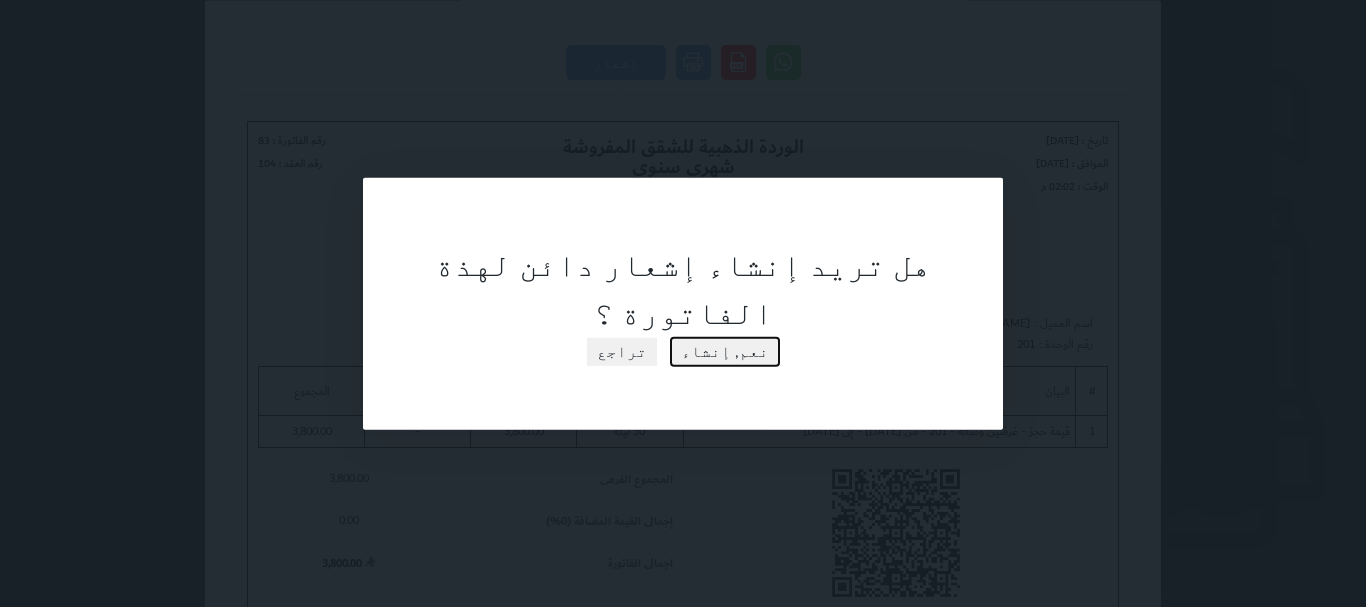 click on "نعم, إنشاء" at bounding box center [725, 351] 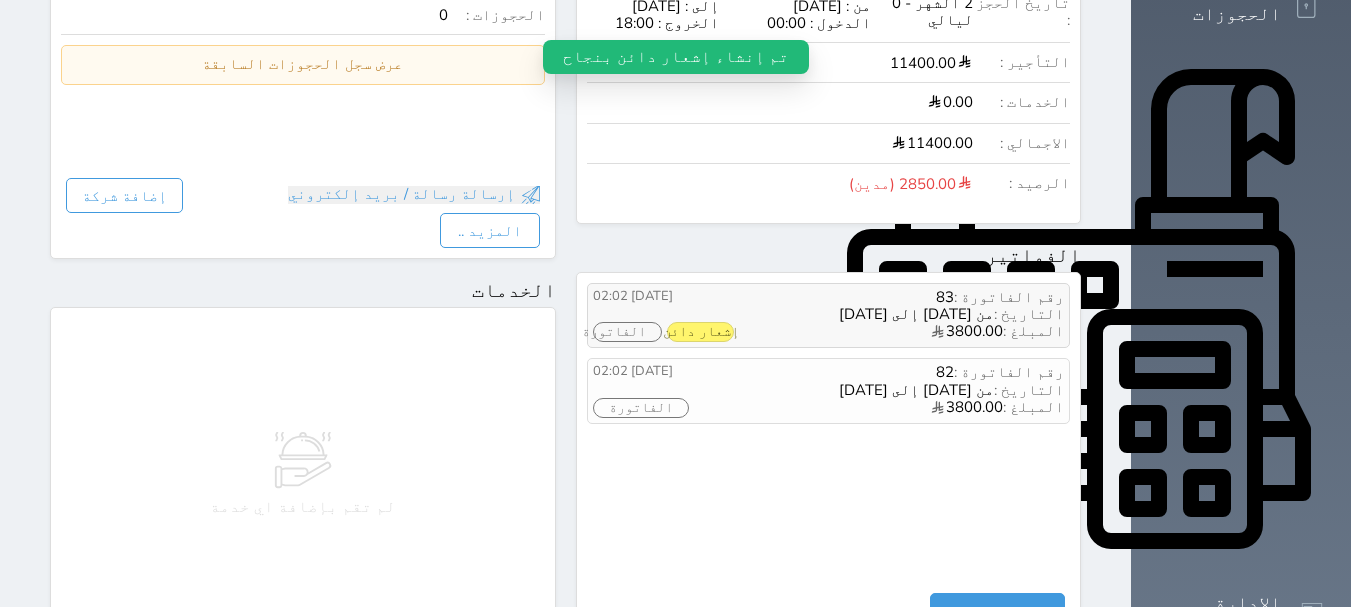 click on "إشعار دائن" at bounding box center [700, 332] 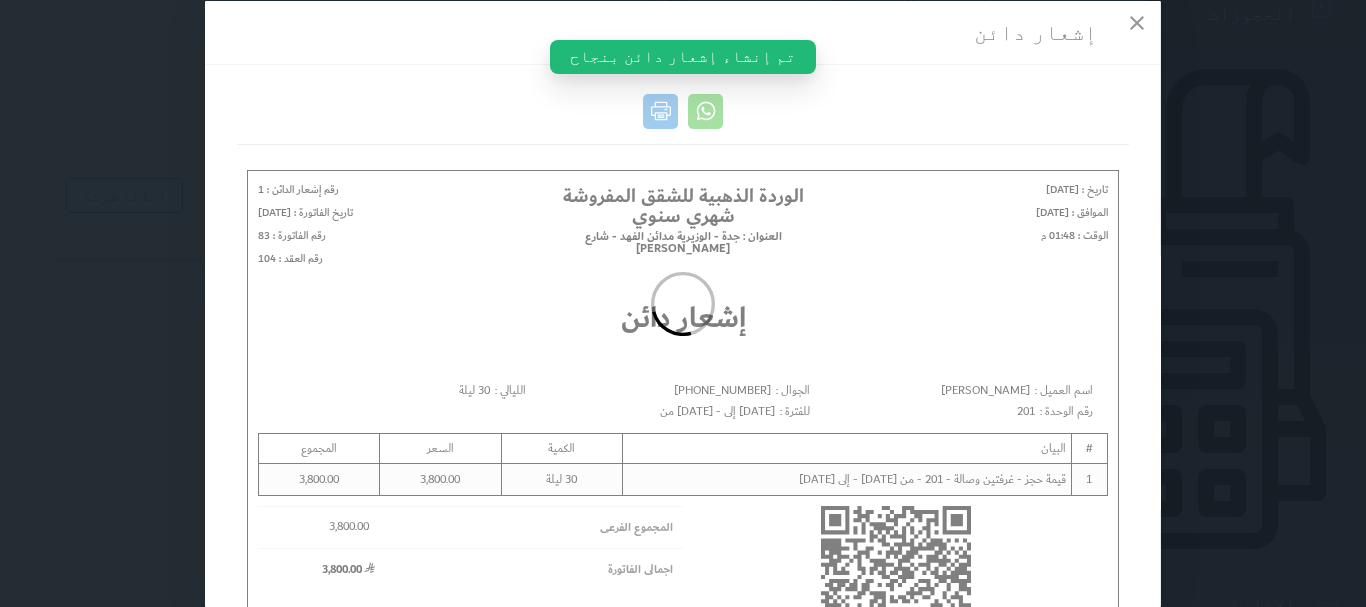 scroll, scrollTop: 0, scrollLeft: 0, axis: both 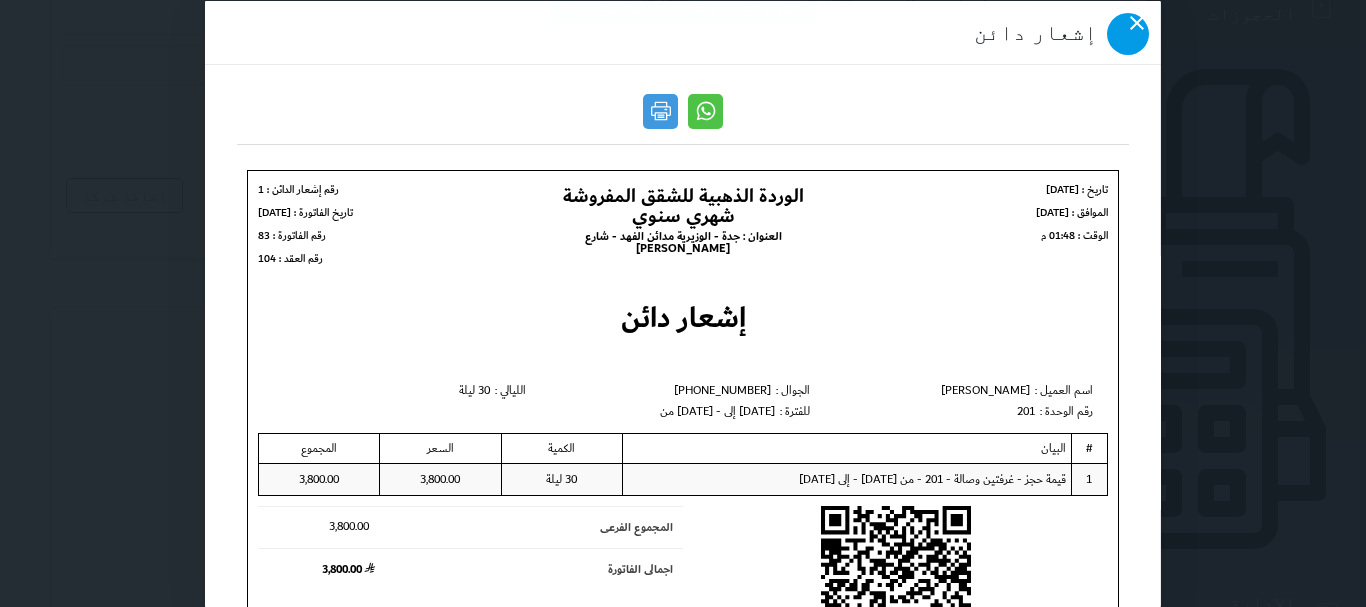 click at bounding box center (1128, 33) 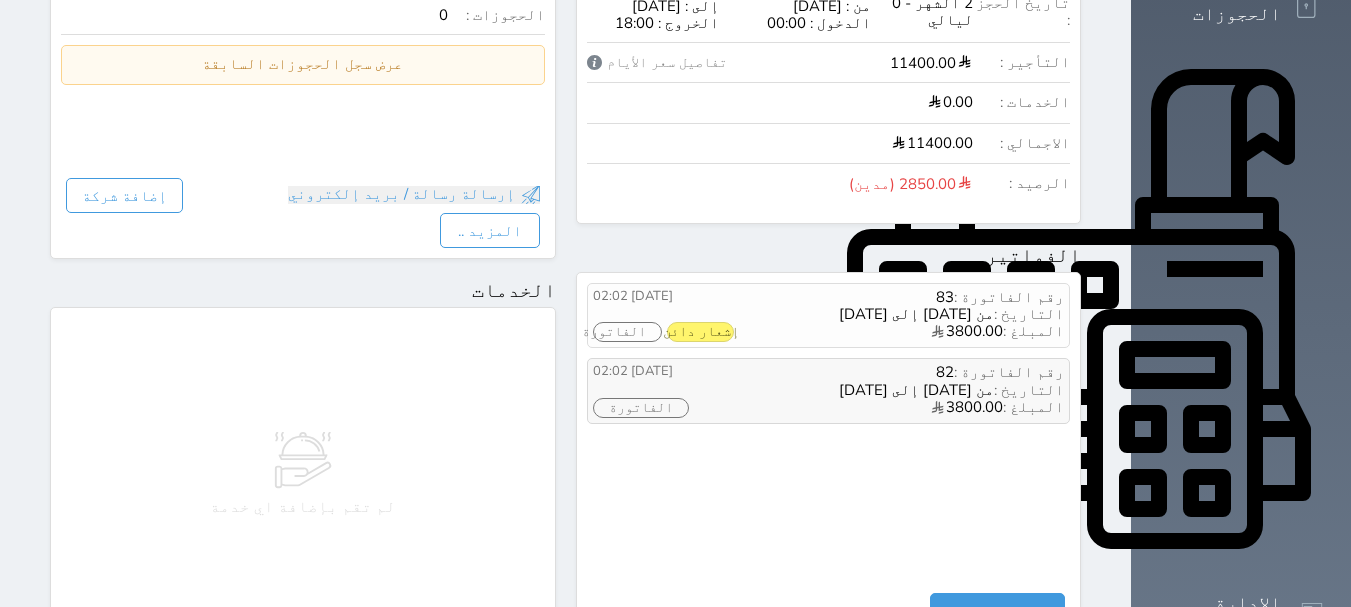 click on "الفاتورة" at bounding box center [641, 408] 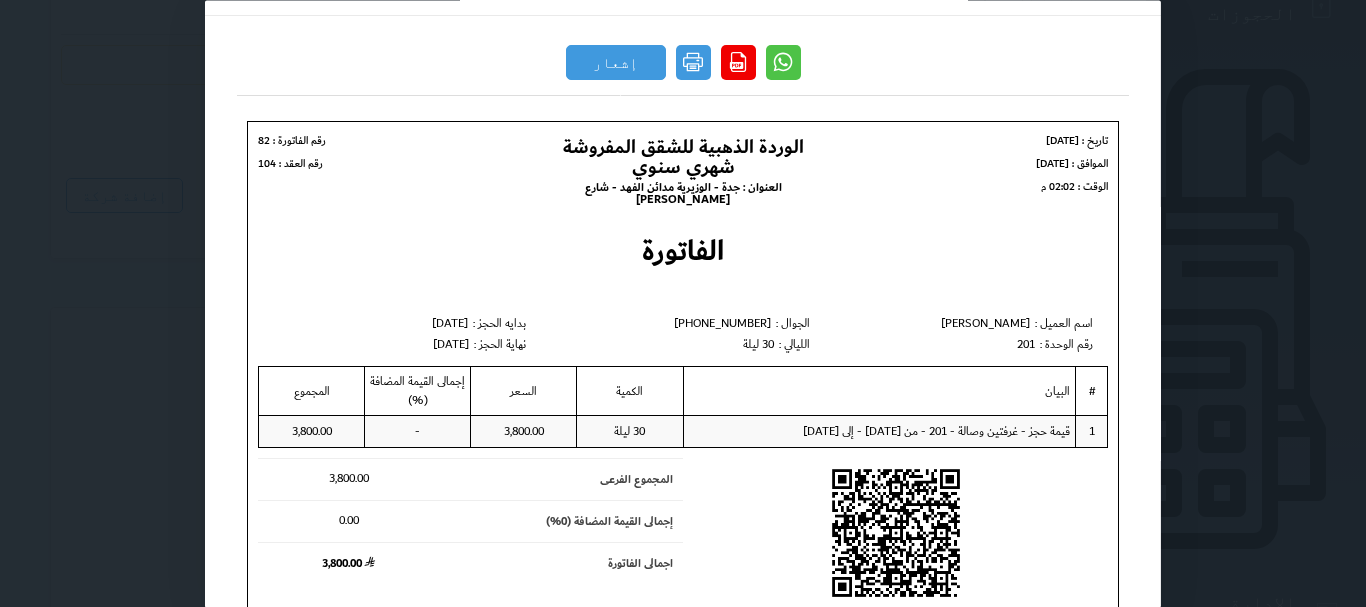 scroll, scrollTop: 0, scrollLeft: 0, axis: both 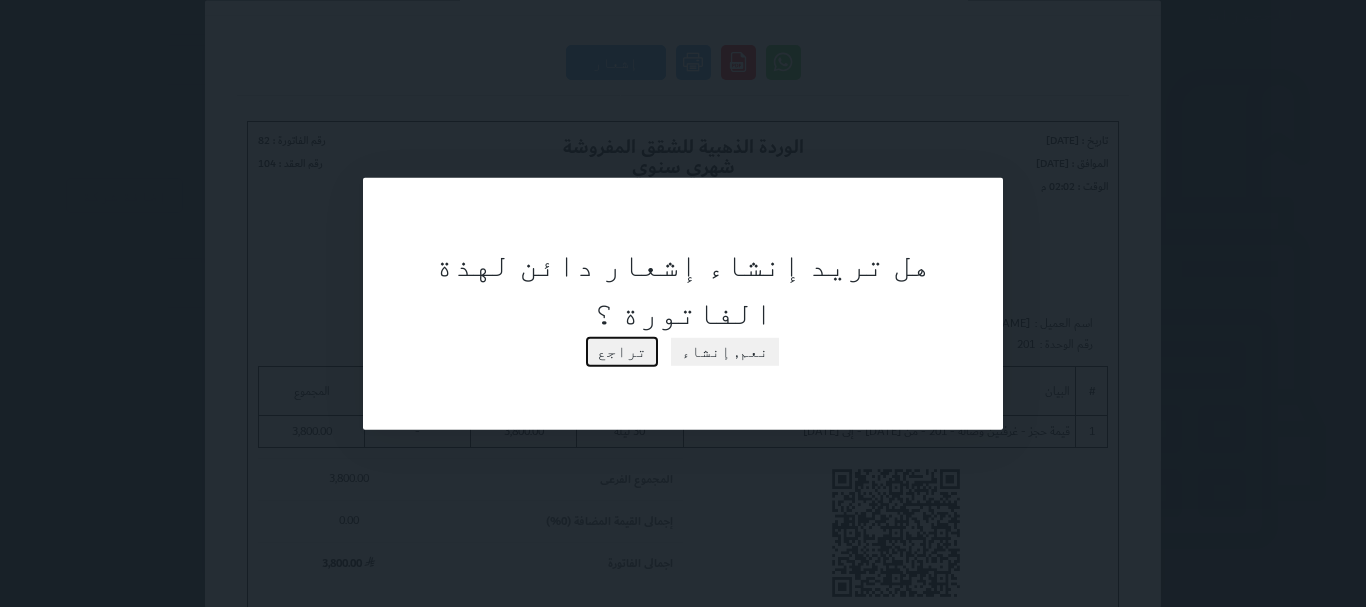 click on "تراجع" at bounding box center [622, 351] 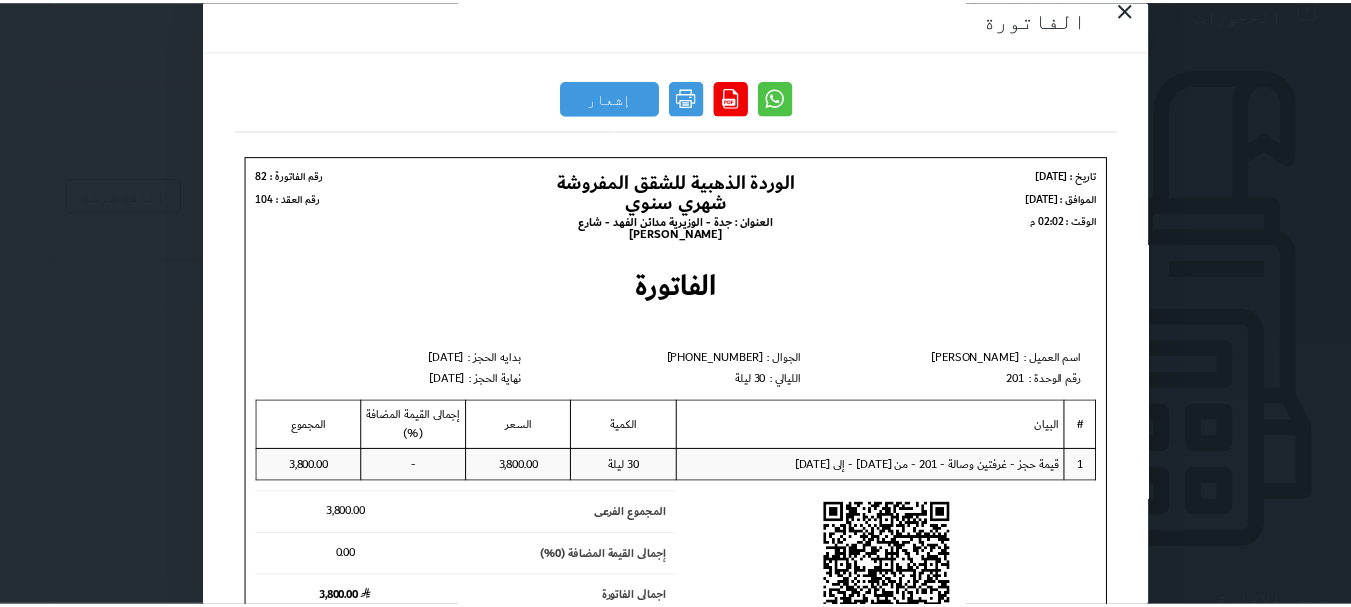 scroll, scrollTop: 0, scrollLeft: 0, axis: both 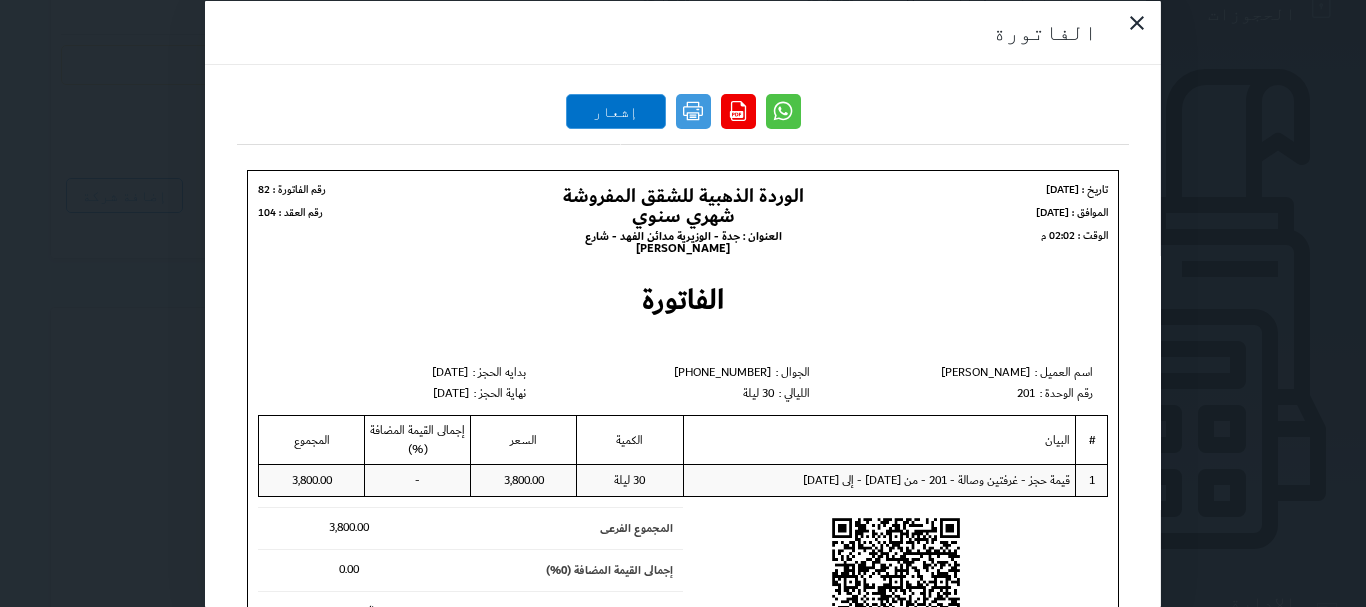 click on "إشعار دائن" at bounding box center (616, 110) 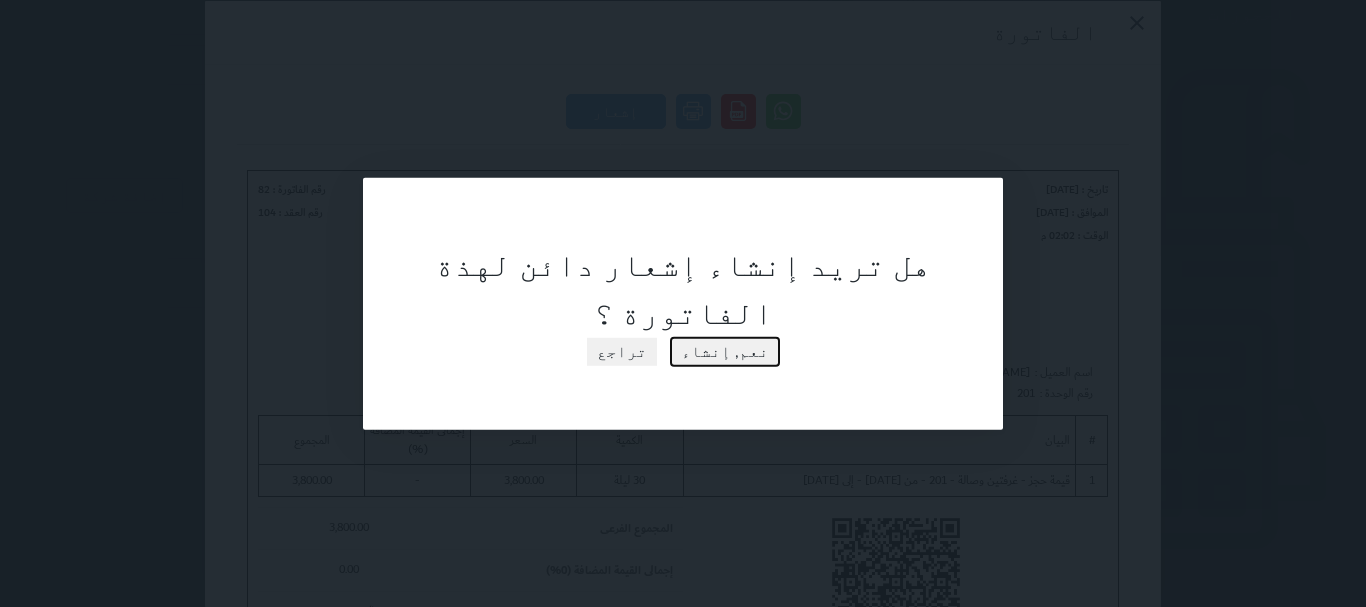 click on "نعم, إنشاء" at bounding box center [725, 351] 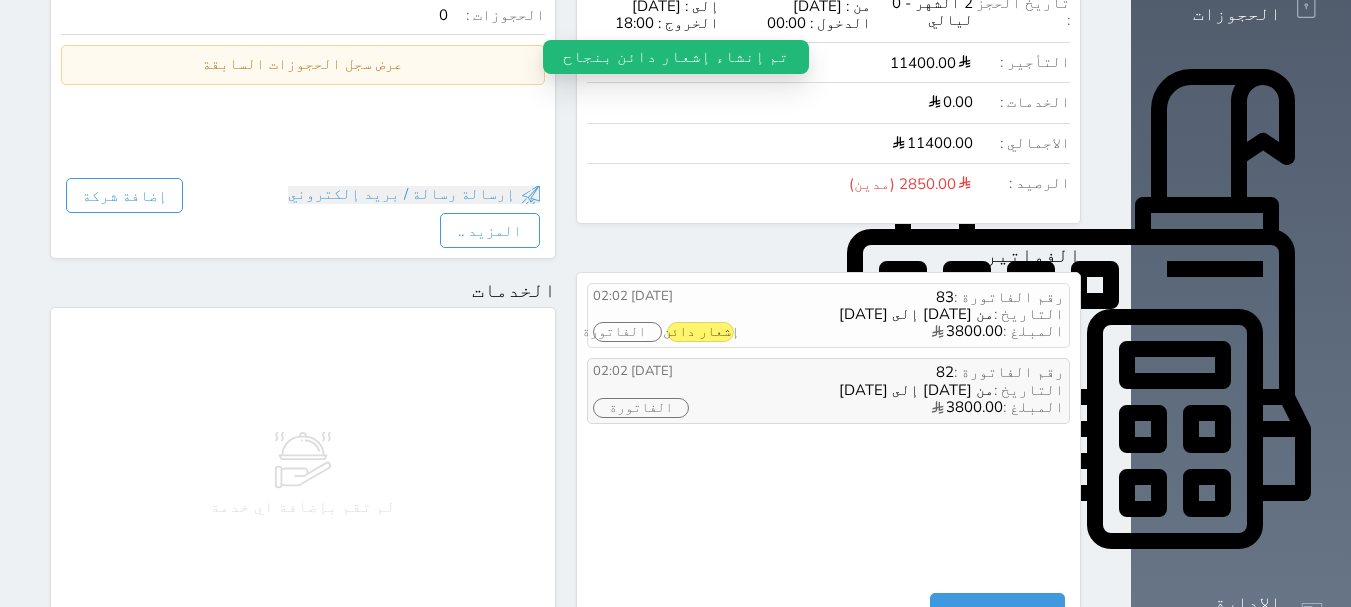 select 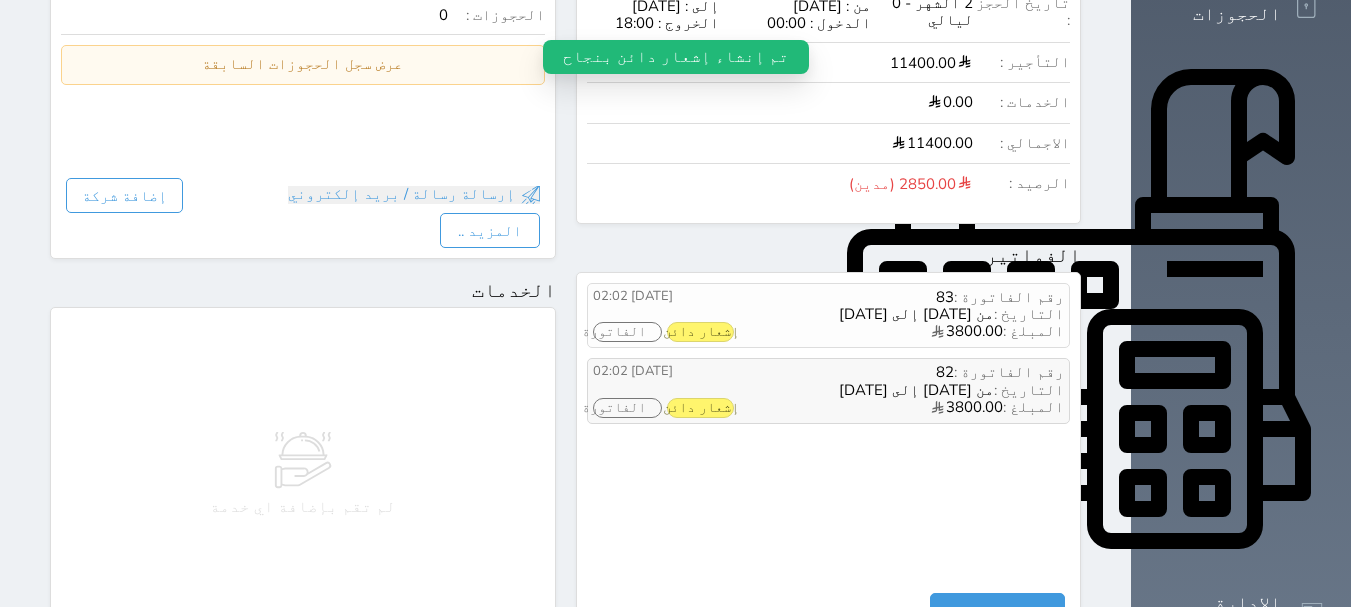 select 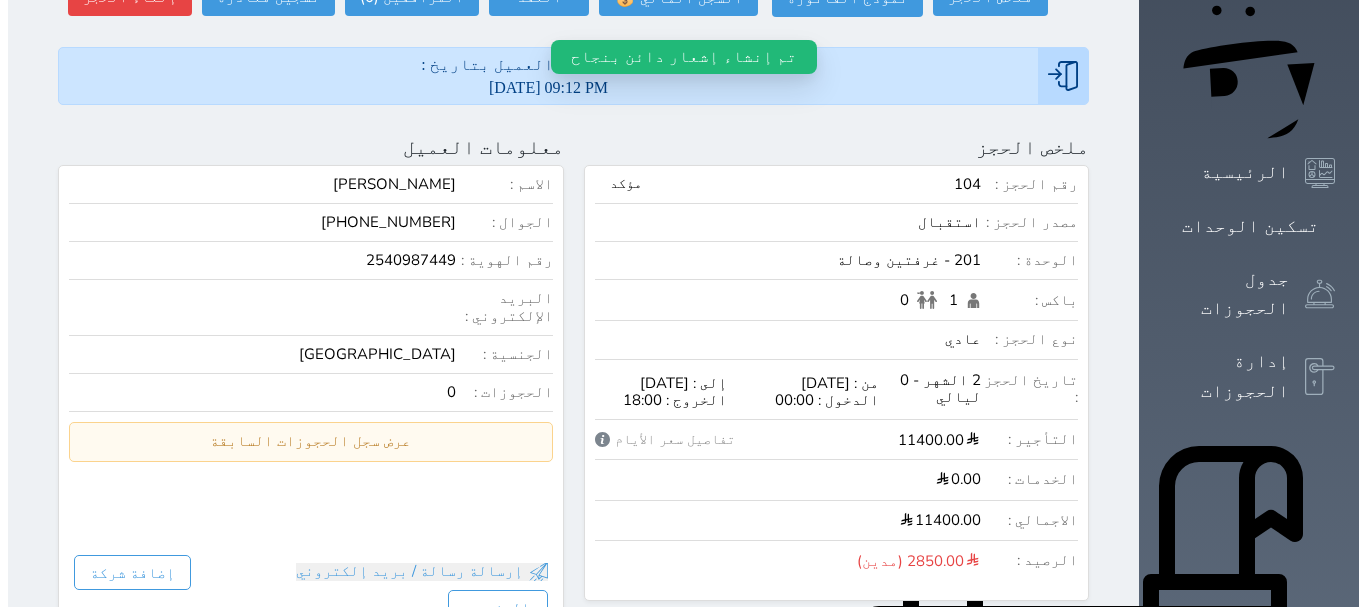 scroll, scrollTop: 200, scrollLeft: 0, axis: vertical 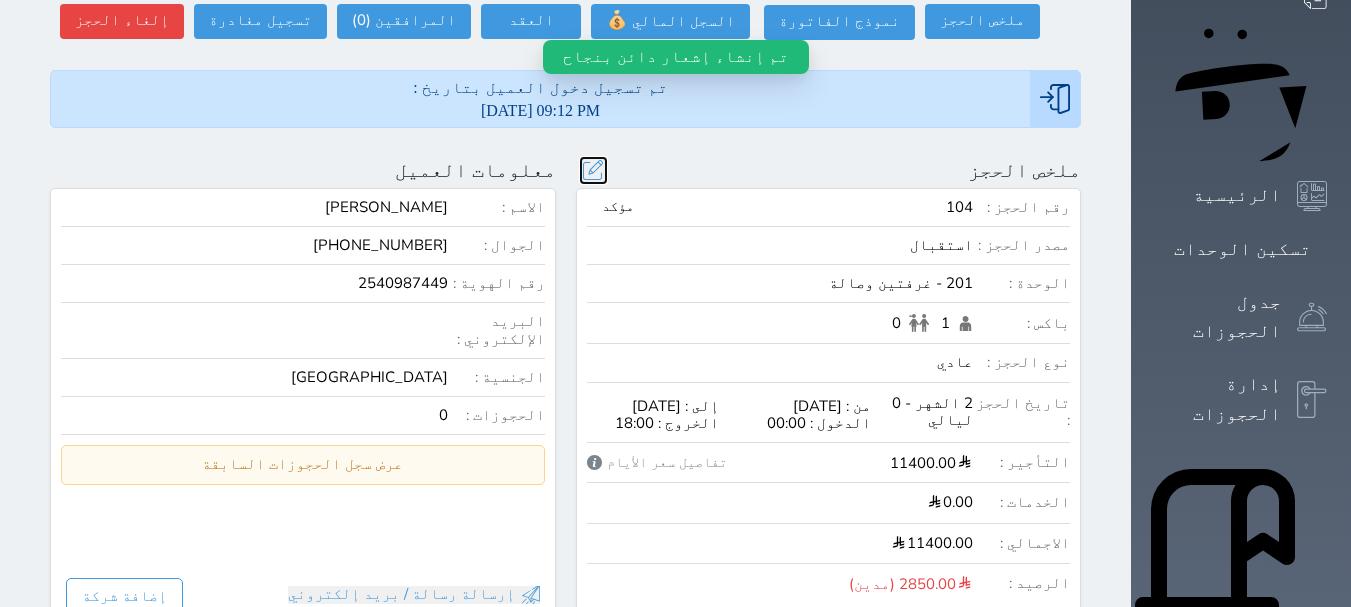 click at bounding box center [593, 170] 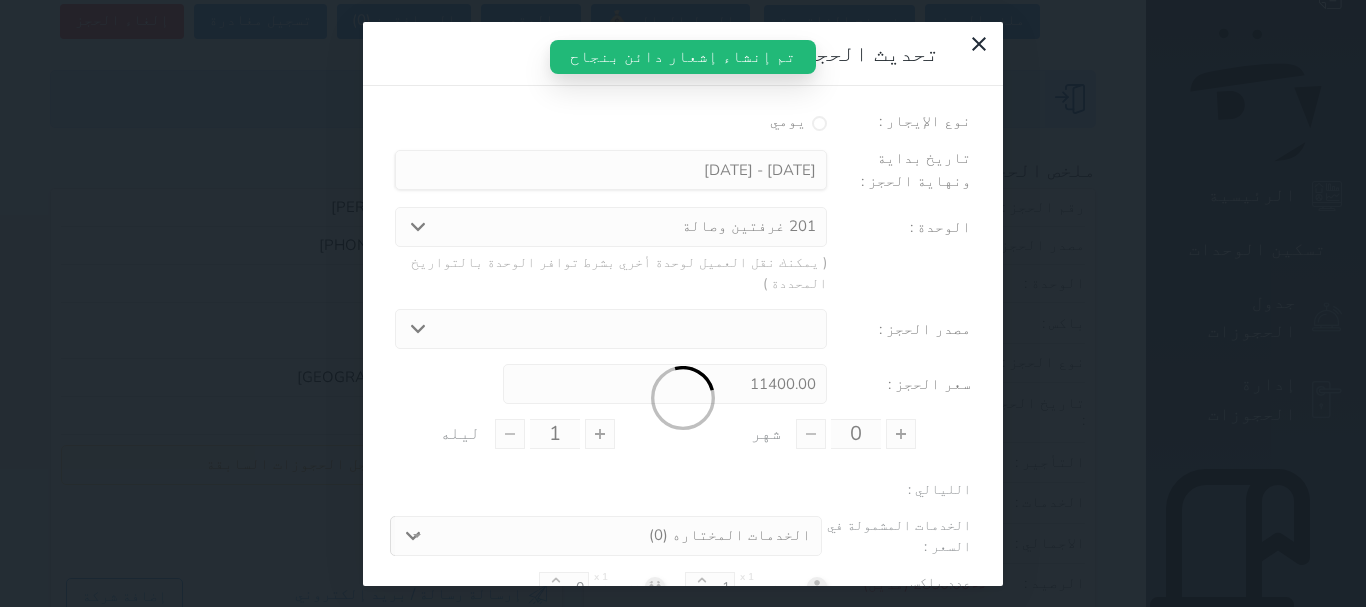 type on "2" 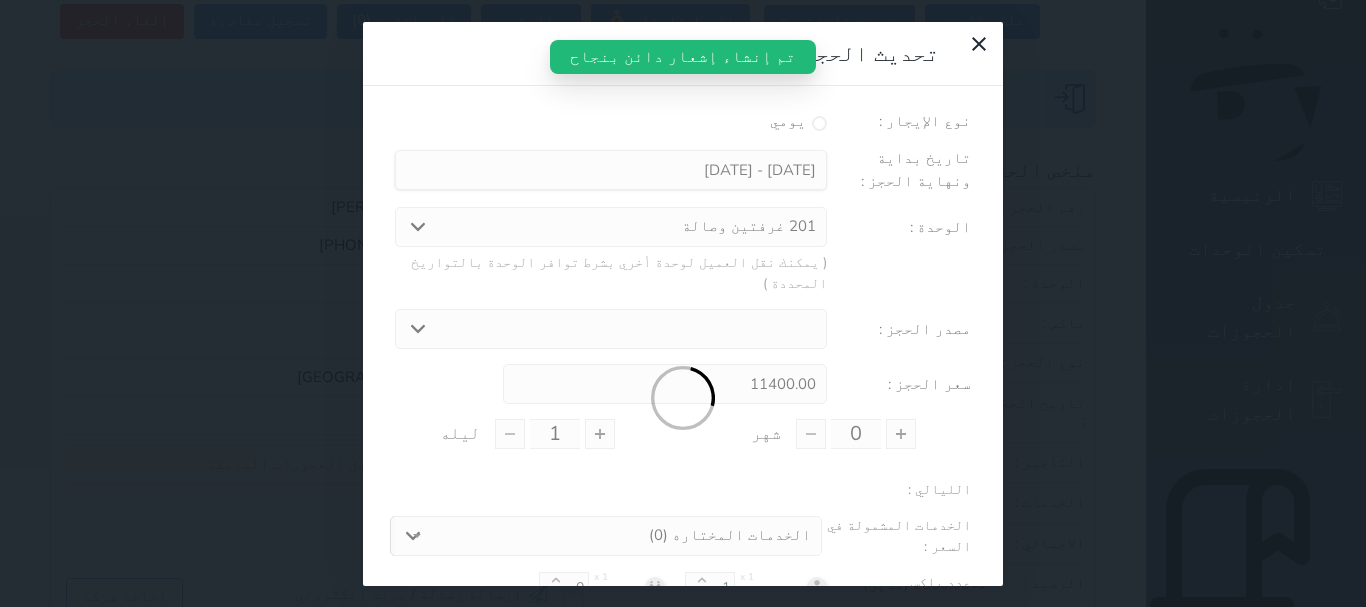 type on "0" 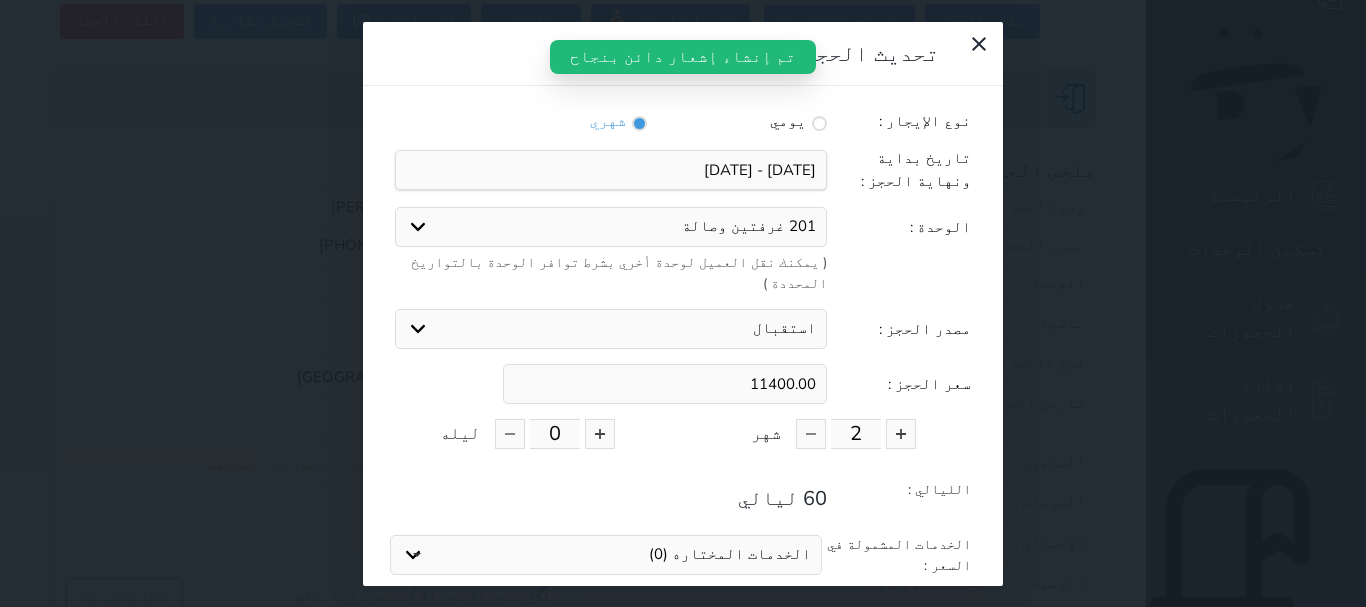 click on "11400.00" at bounding box center [665, 384] 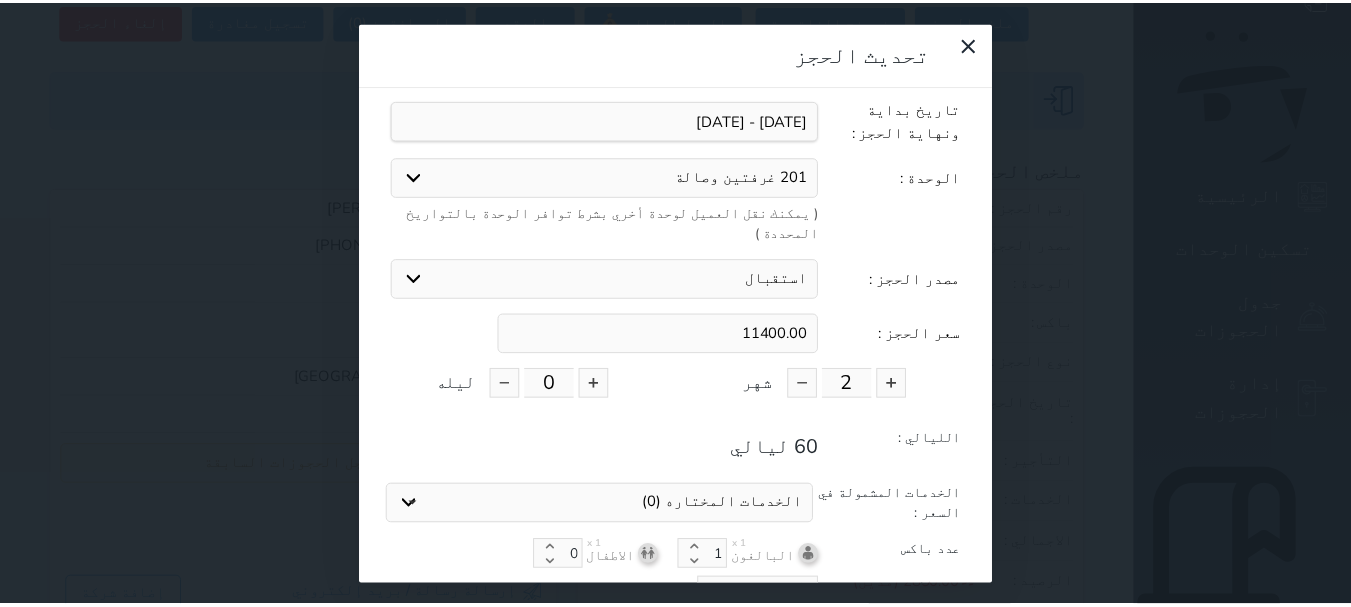 scroll, scrollTop: 0, scrollLeft: 0, axis: both 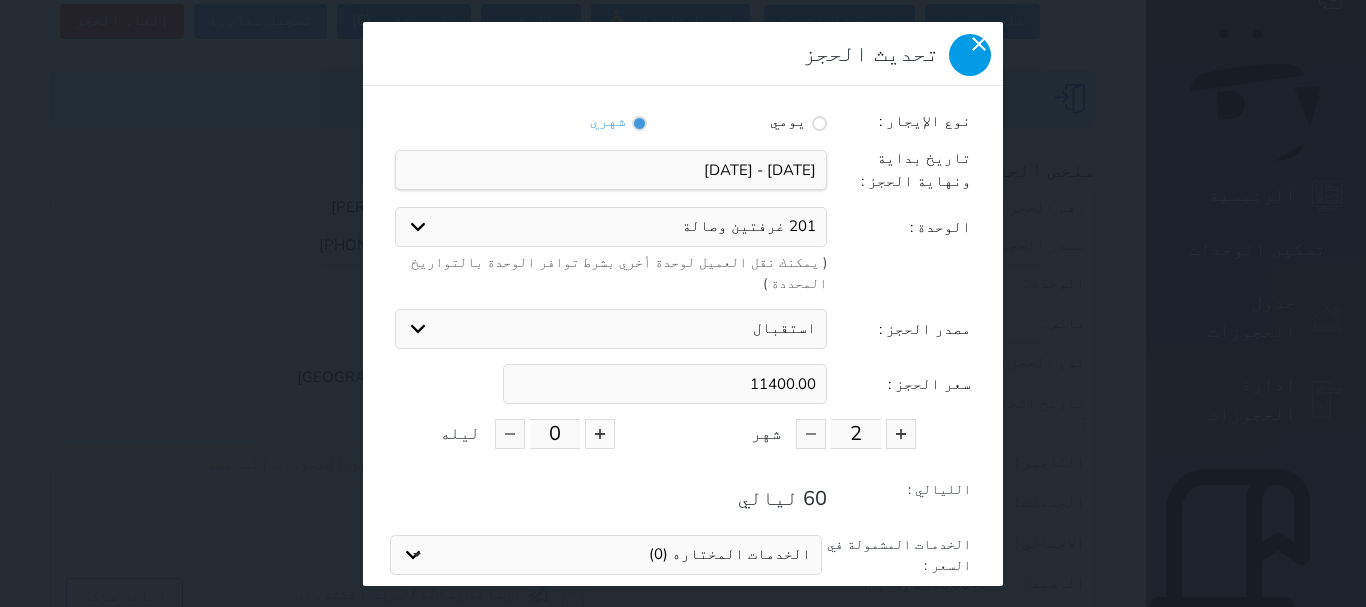 click 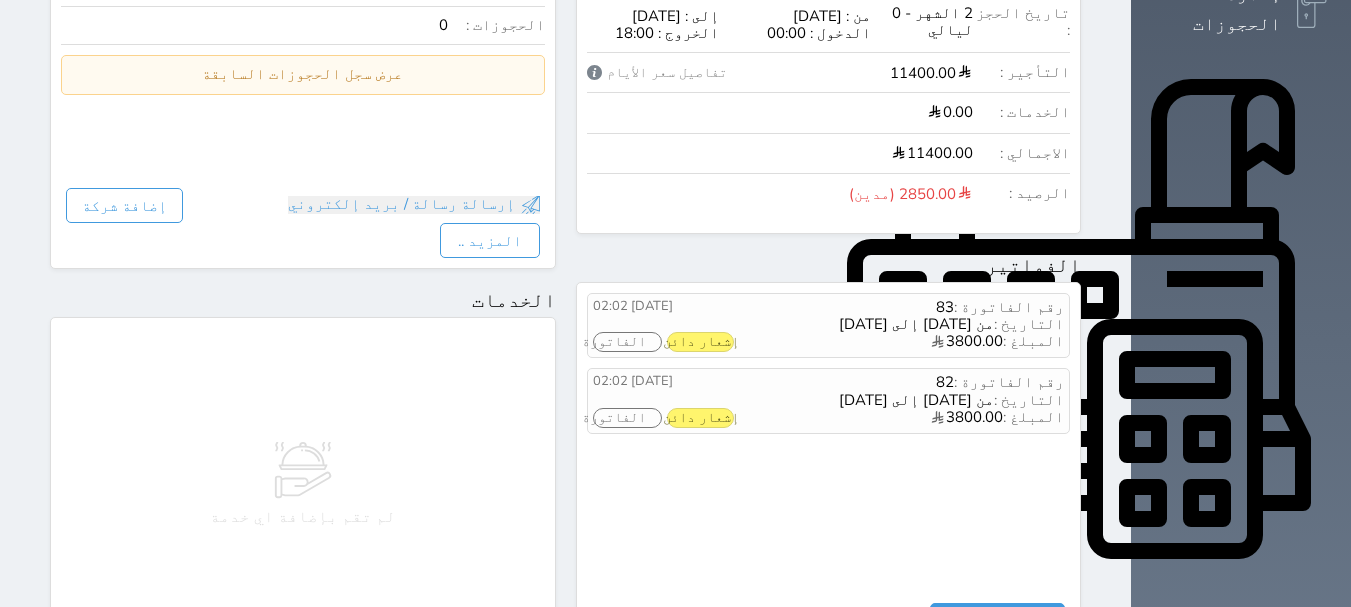 scroll, scrollTop: 600, scrollLeft: 0, axis: vertical 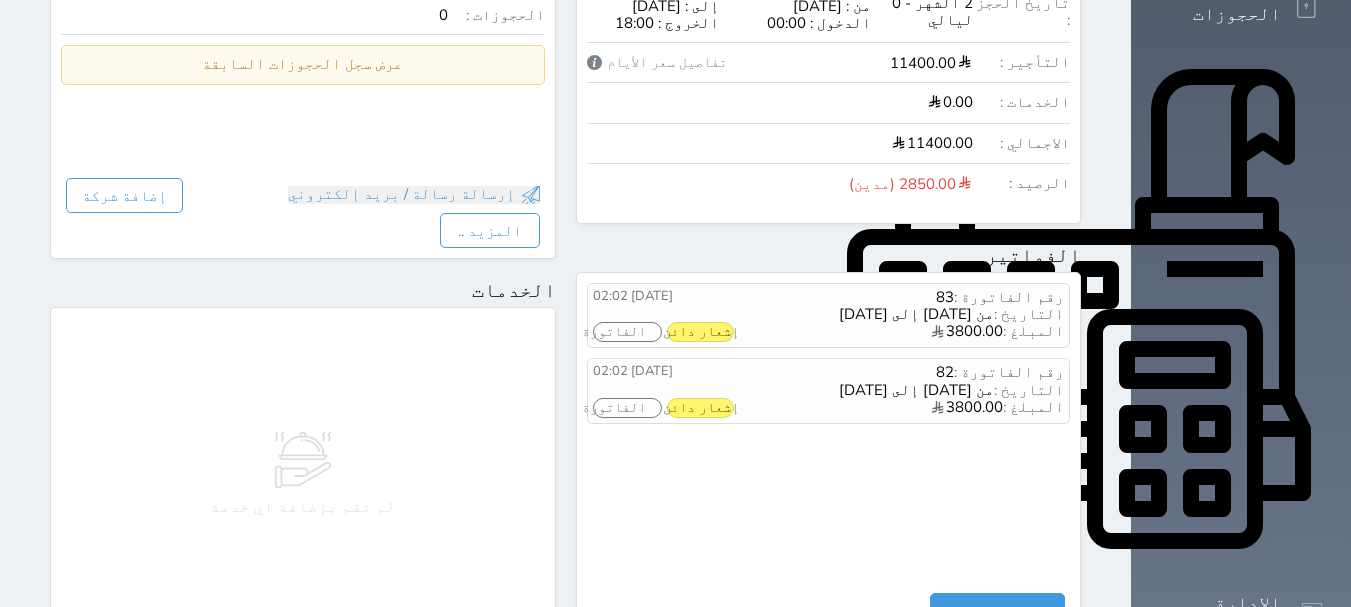 click 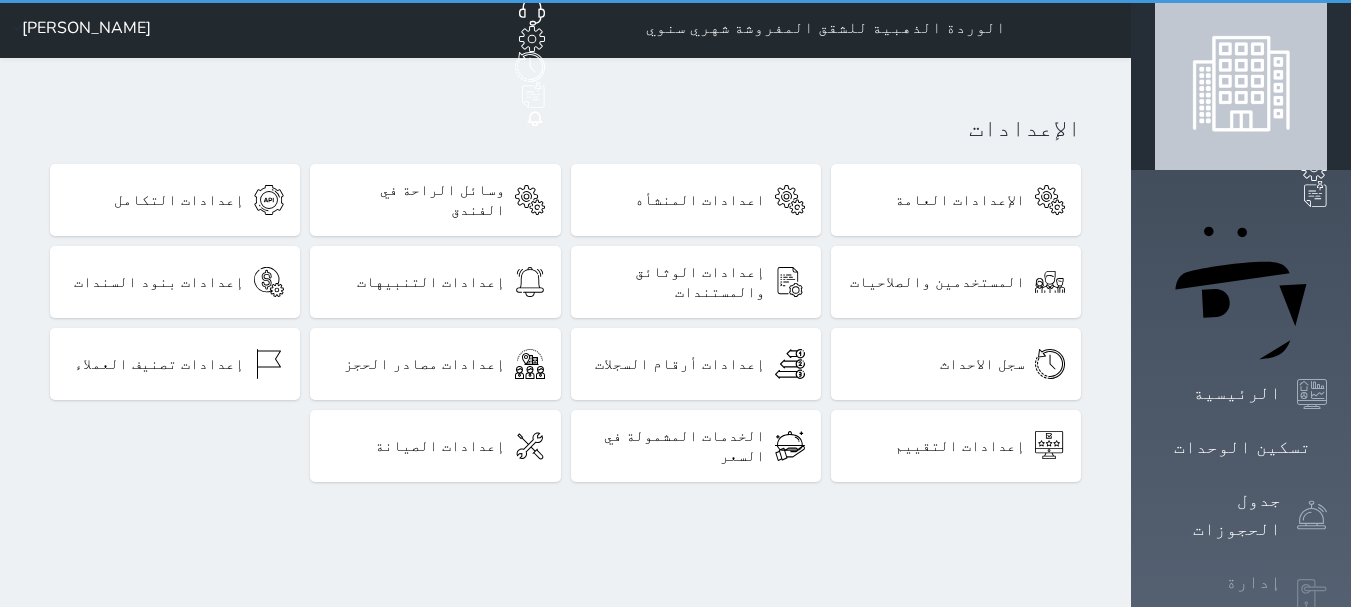 scroll, scrollTop: 0, scrollLeft: 0, axis: both 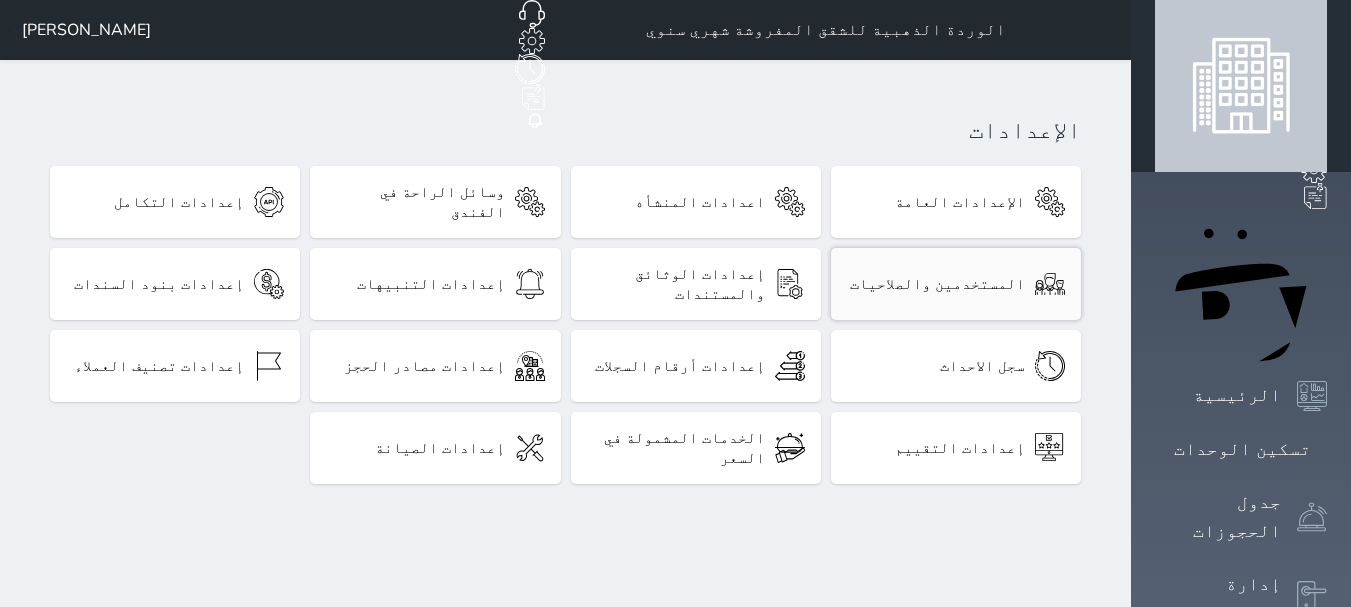 click on "المستخدمين والصلاحيات" at bounding box center (937, 284) 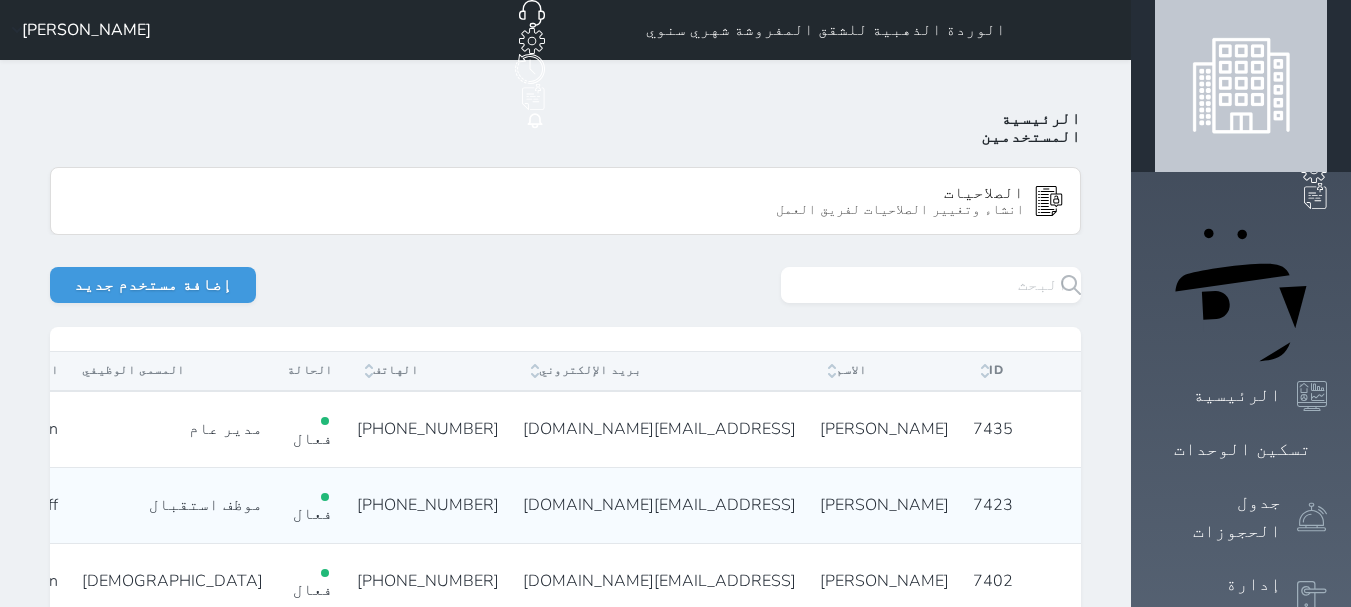 click 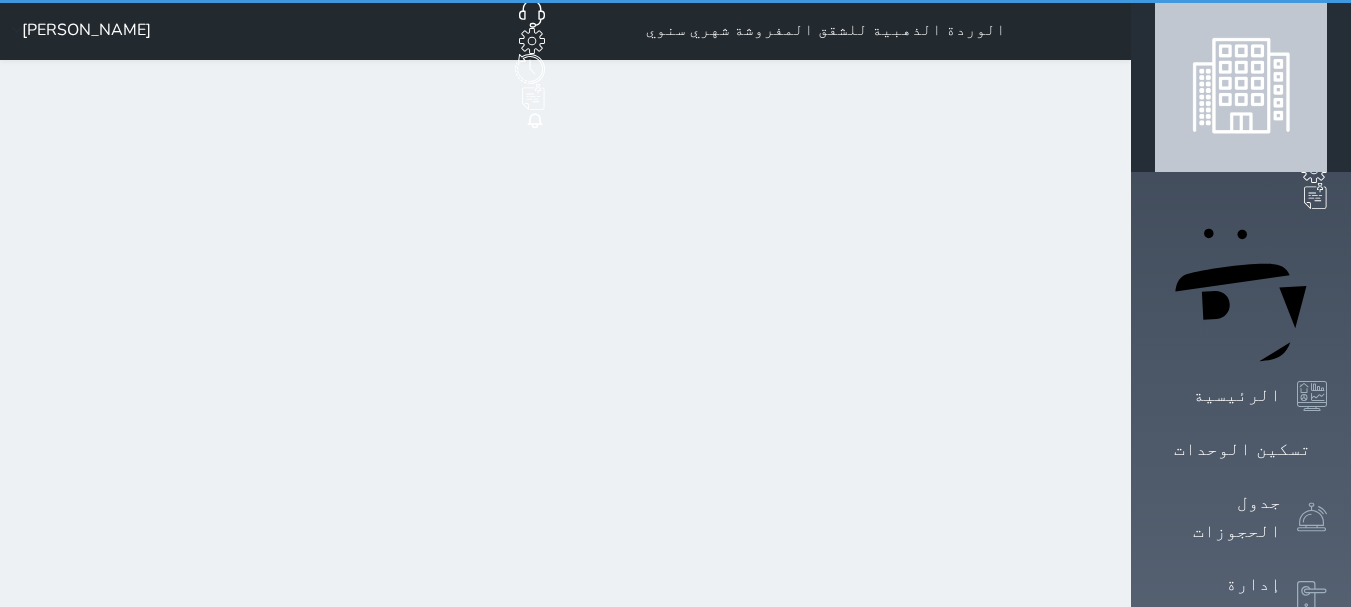 scroll, scrollTop: 108, scrollLeft: 0, axis: vertical 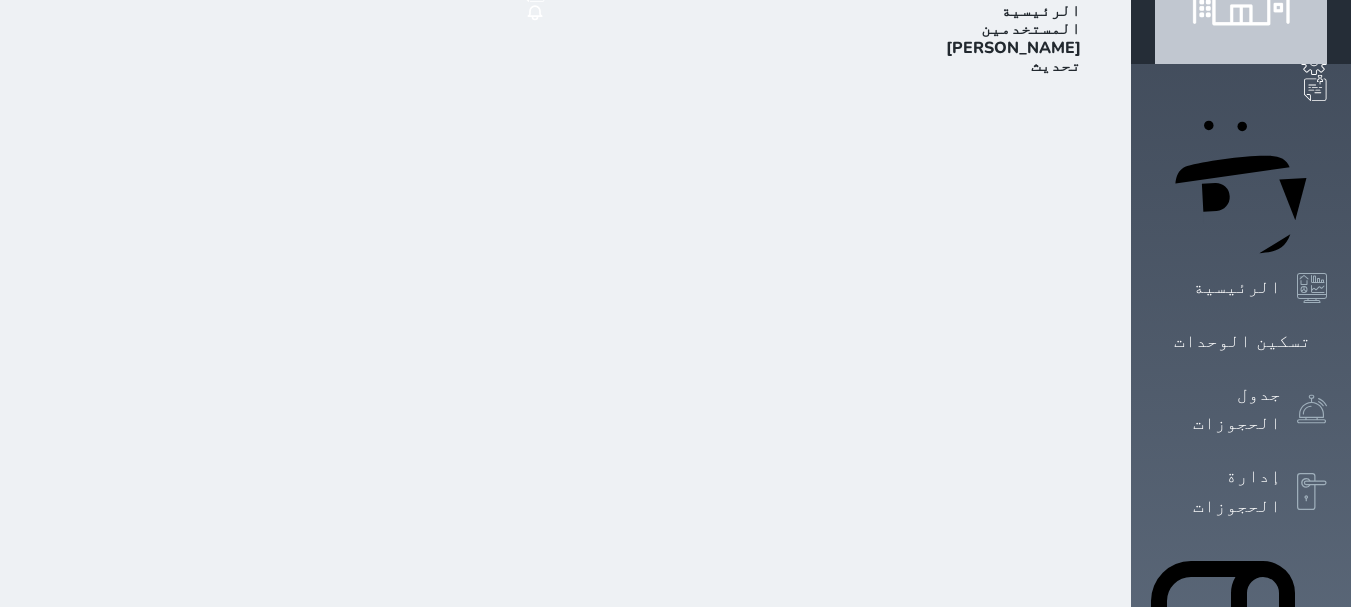 select on "Receptionist" 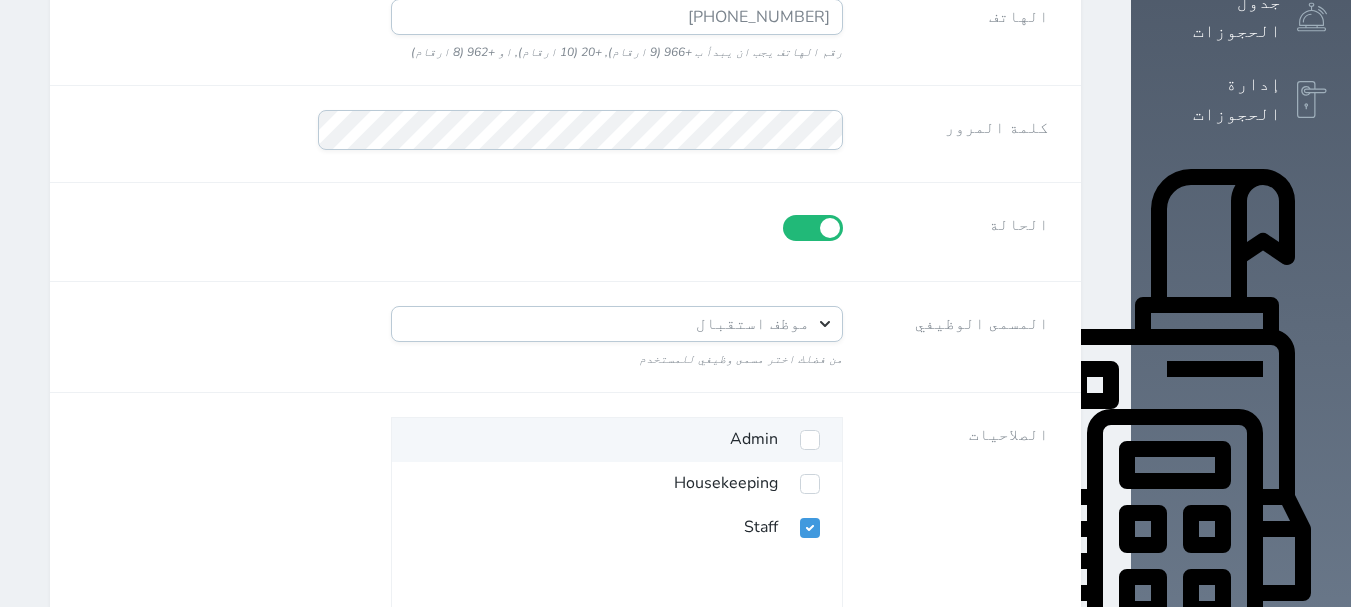 scroll, scrollTop: 688, scrollLeft: 0, axis: vertical 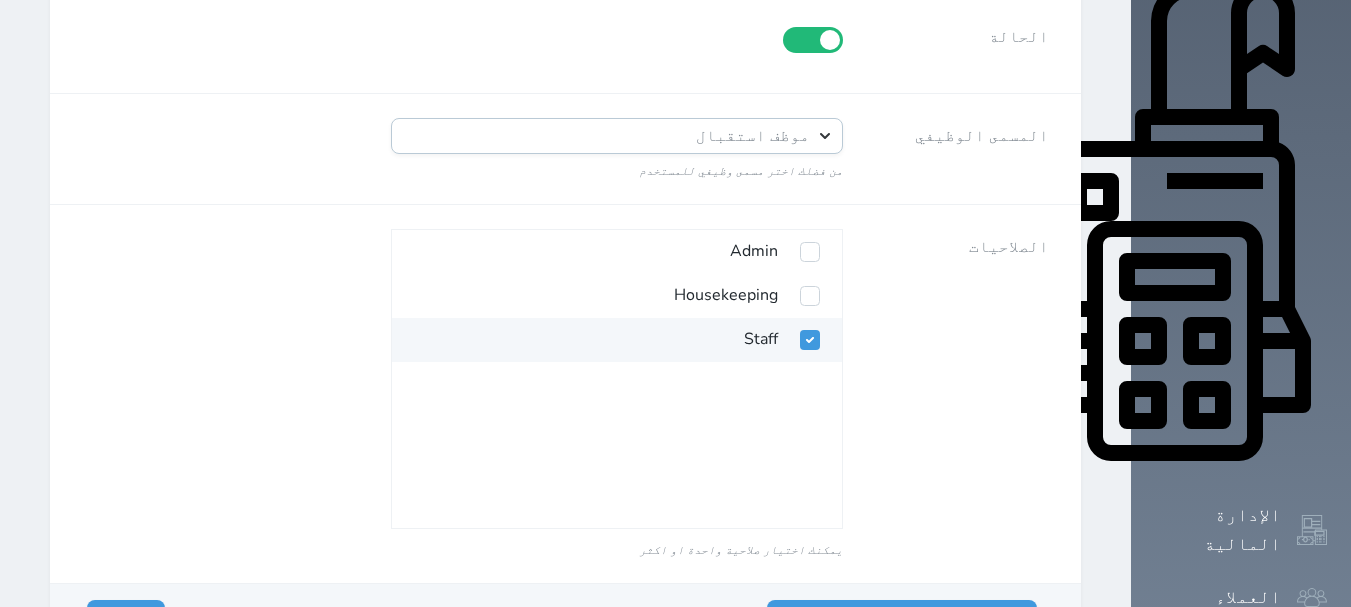 click 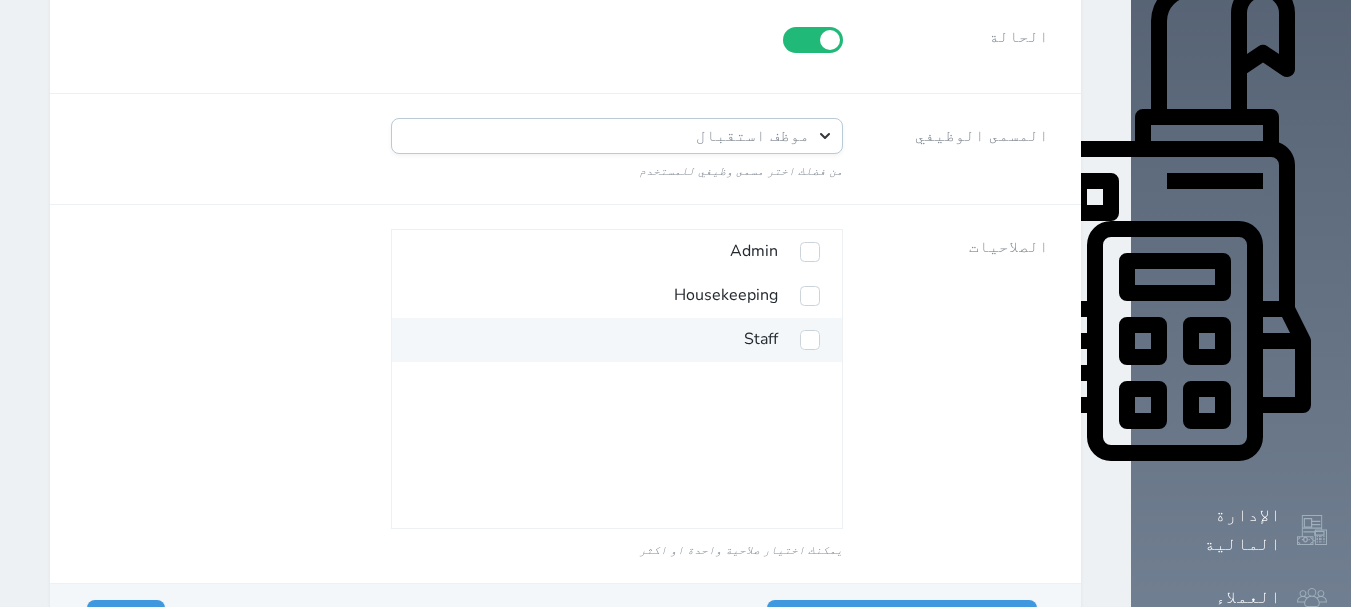 click 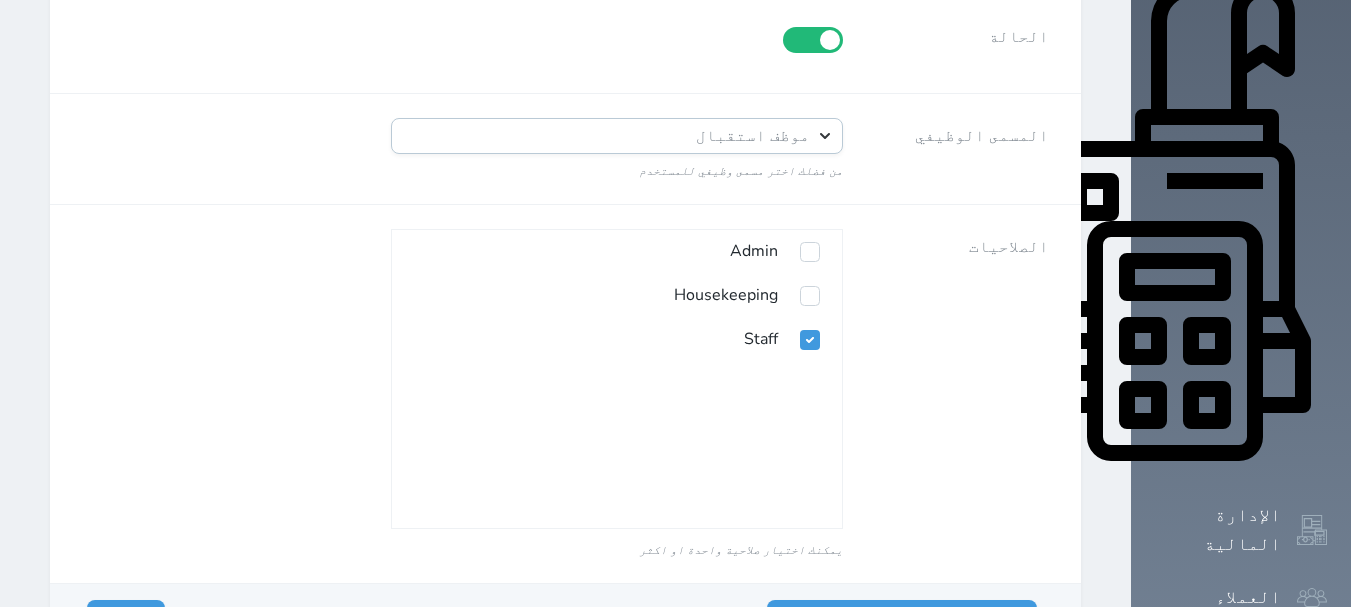 click on "الإعدادات" at bounding box center [1237, 865] 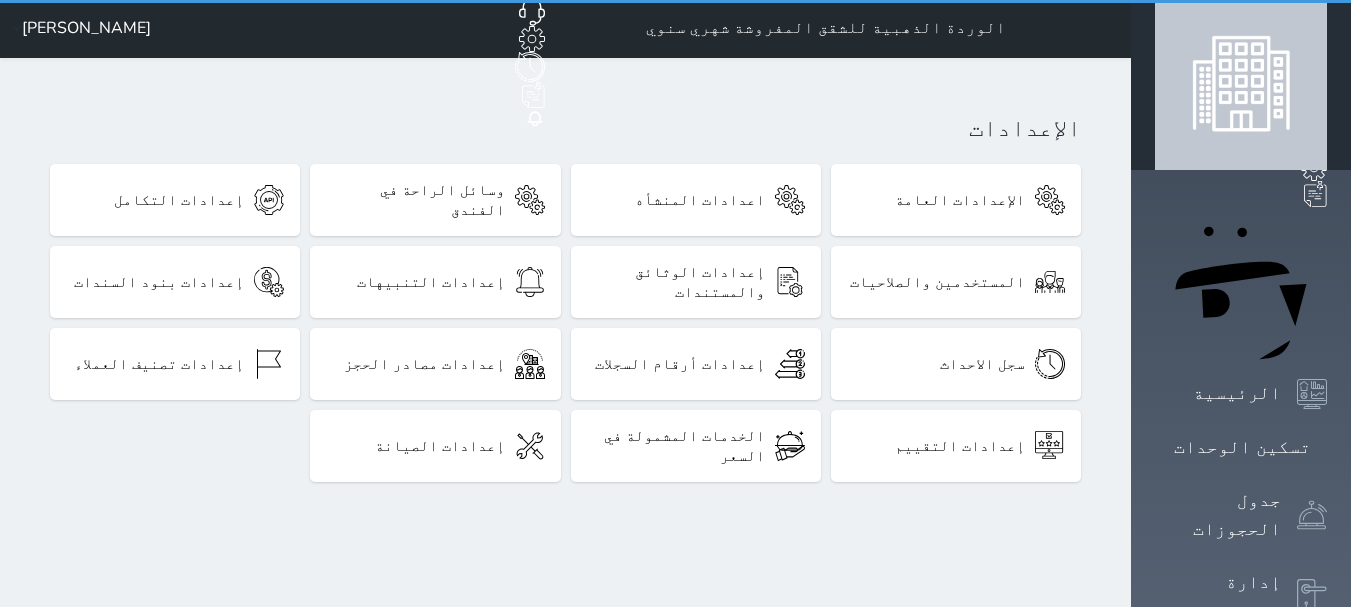 scroll, scrollTop: 0, scrollLeft: 0, axis: both 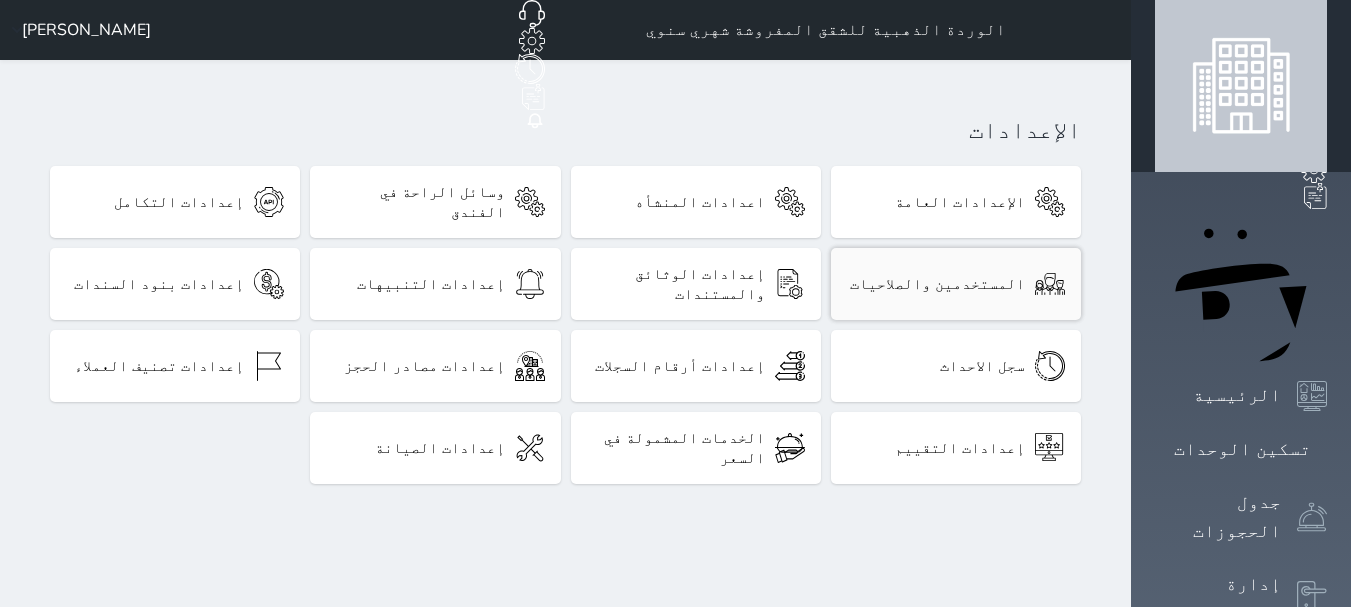 click 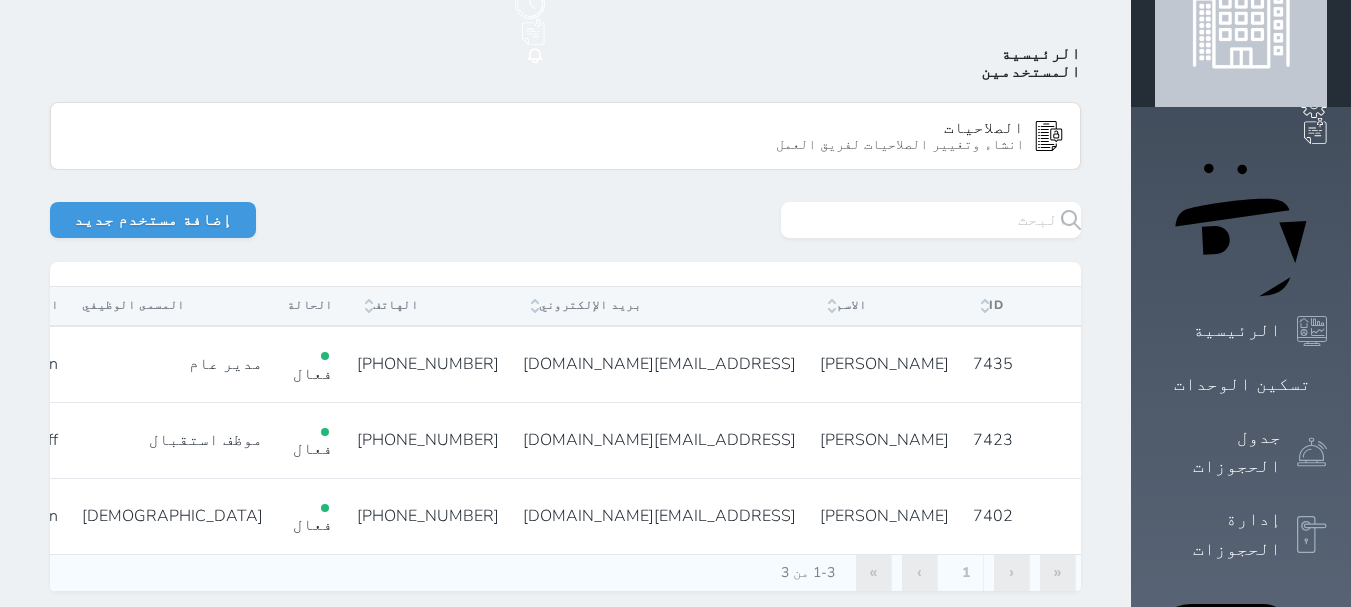 scroll, scrollTop: 100, scrollLeft: 0, axis: vertical 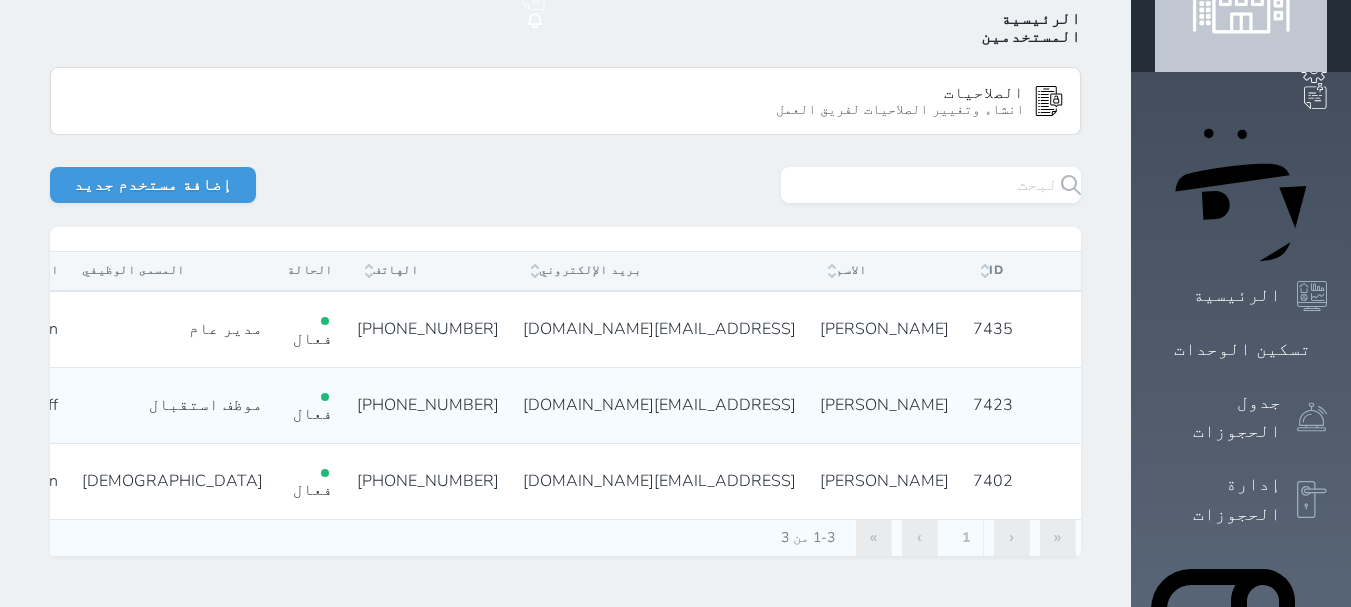 click 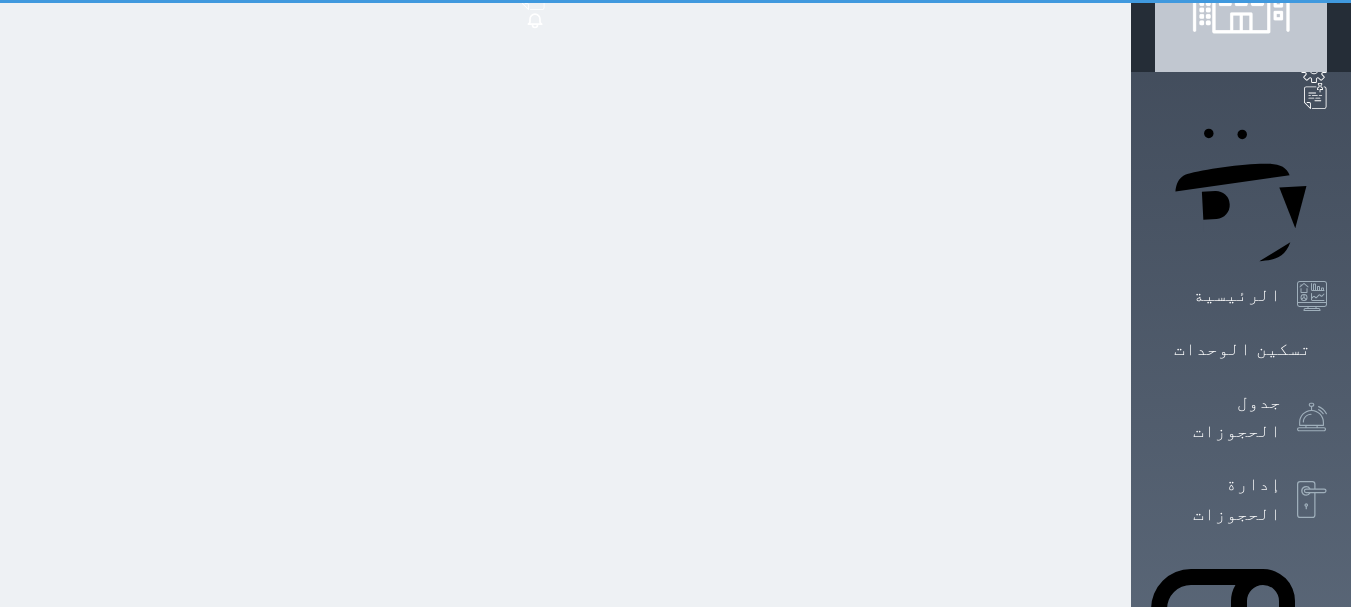 scroll, scrollTop: 108, scrollLeft: 0, axis: vertical 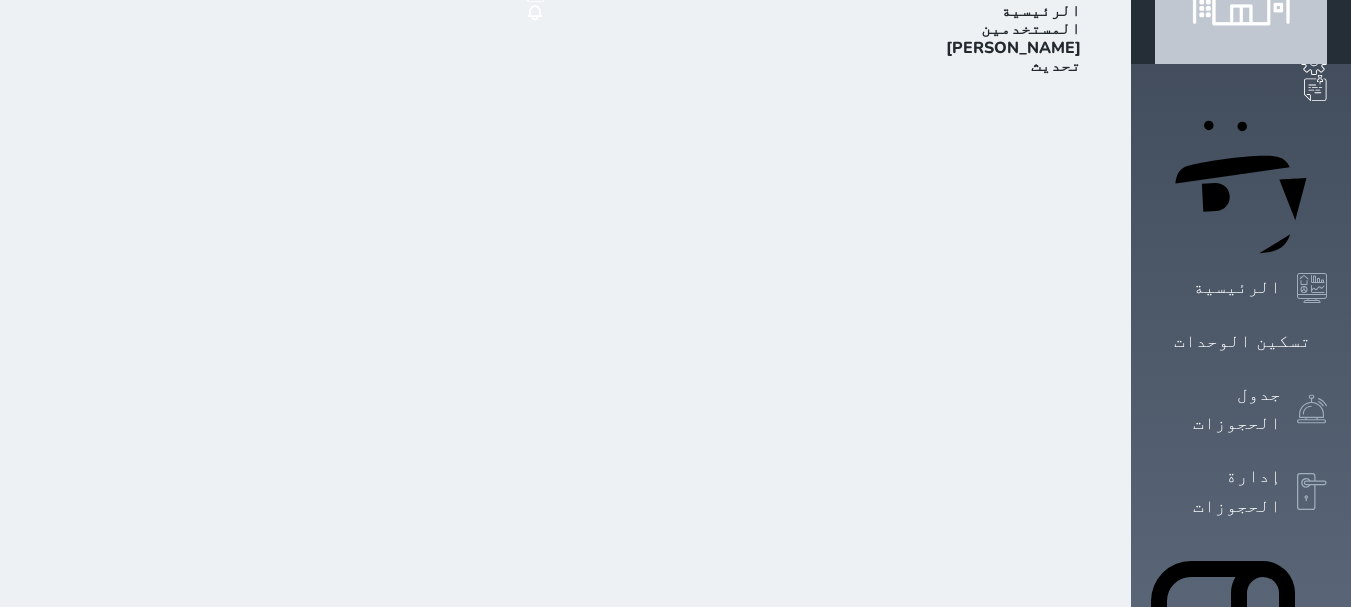 select on "Receptionist" 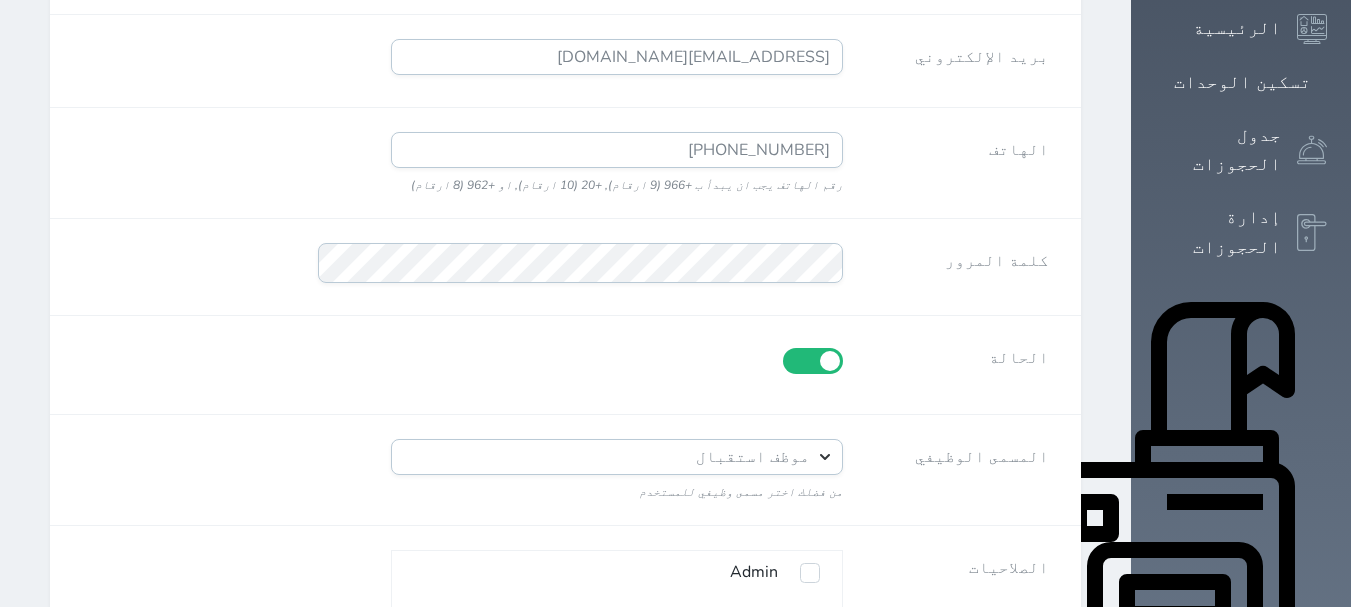 scroll, scrollTop: 488, scrollLeft: 0, axis: vertical 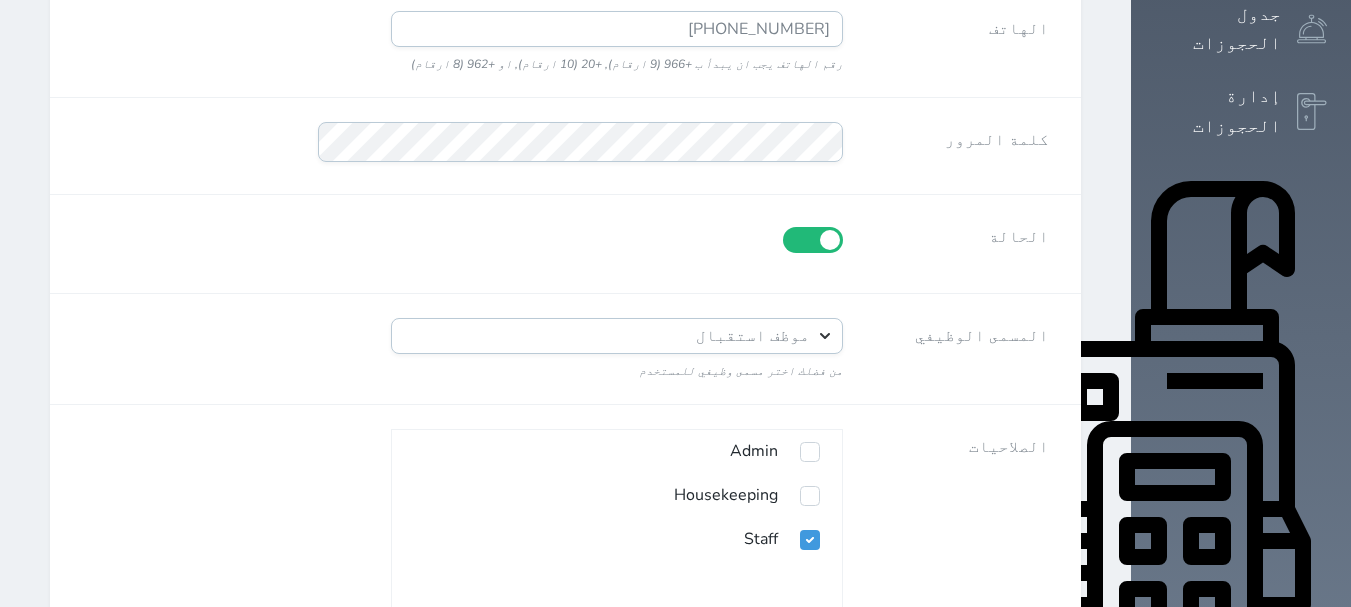 click 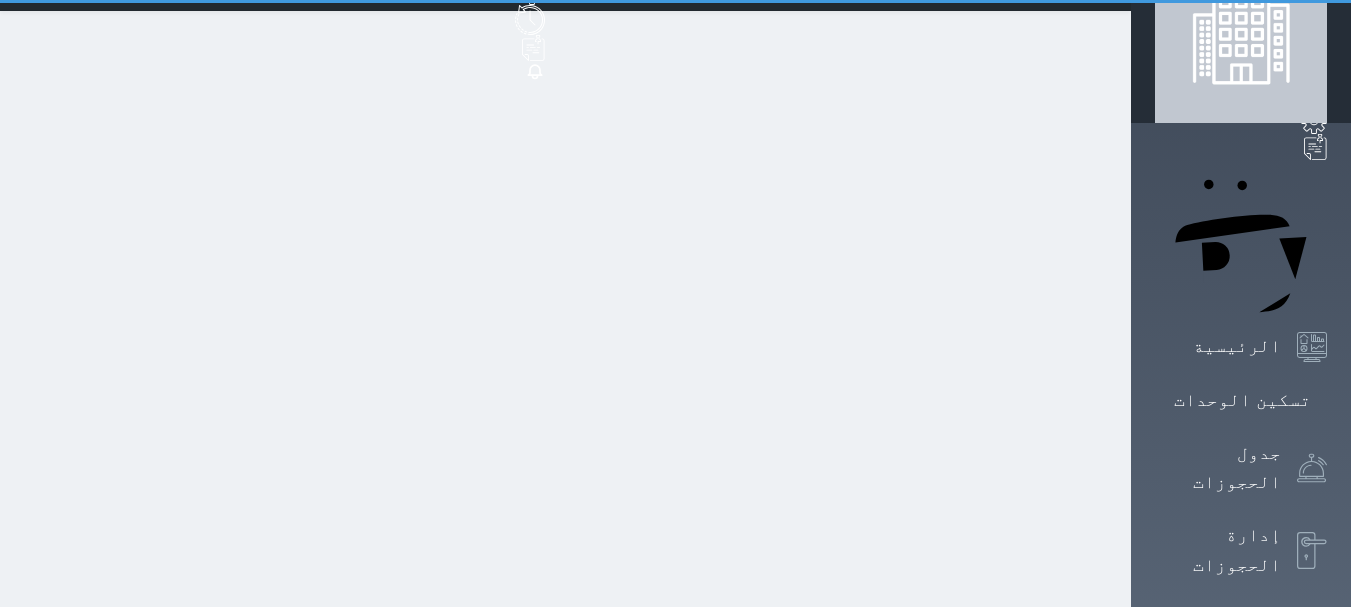 scroll, scrollTop: 0, scrollLeft: 0, axis: both 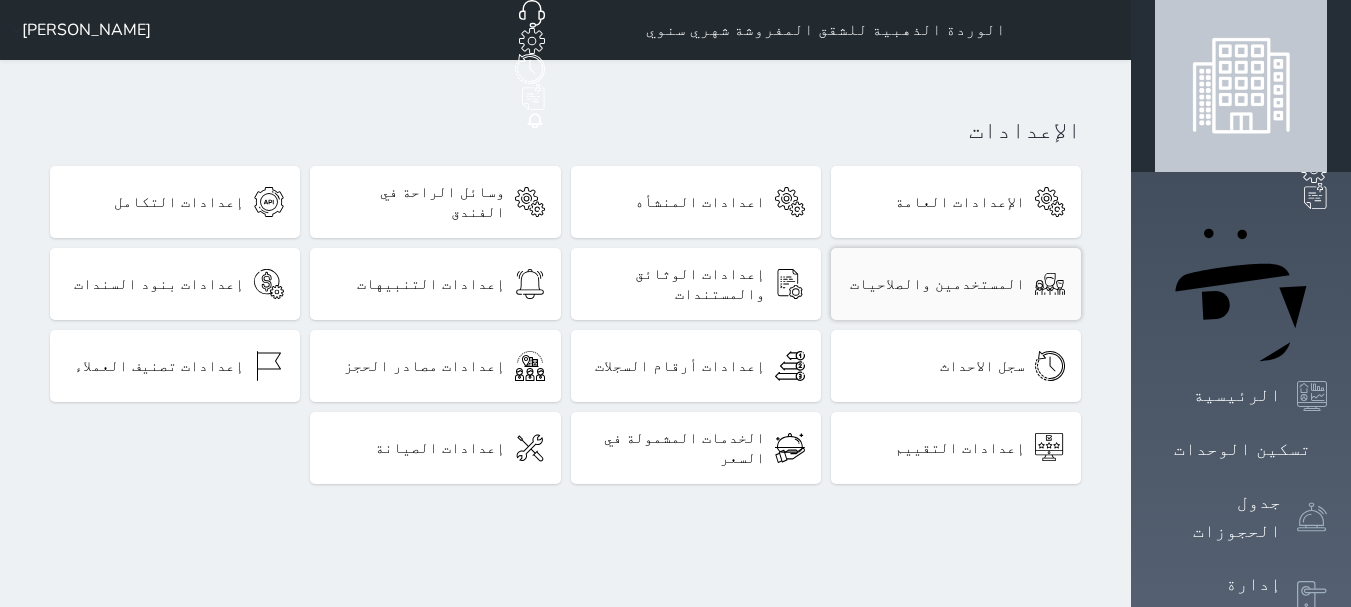 click on "المستخدمين والصلاحيات" at bounding box center (937, 284) 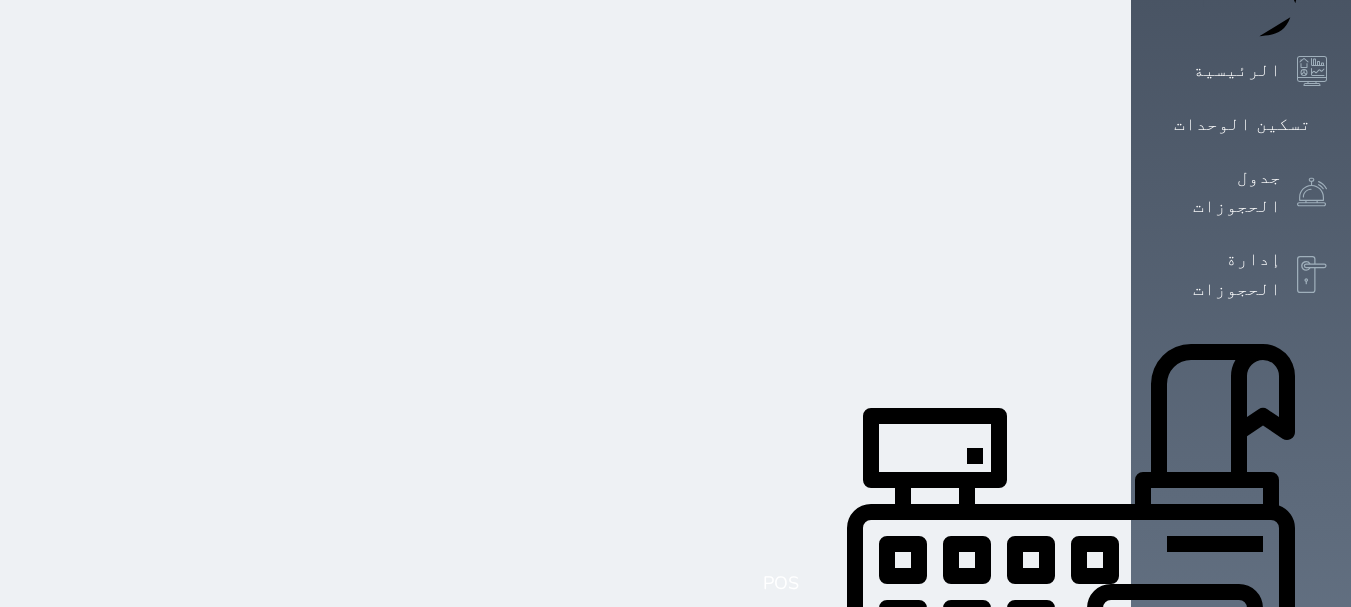 scroll, scrollTop: 579, scrollLeft: 0, axis: vertical 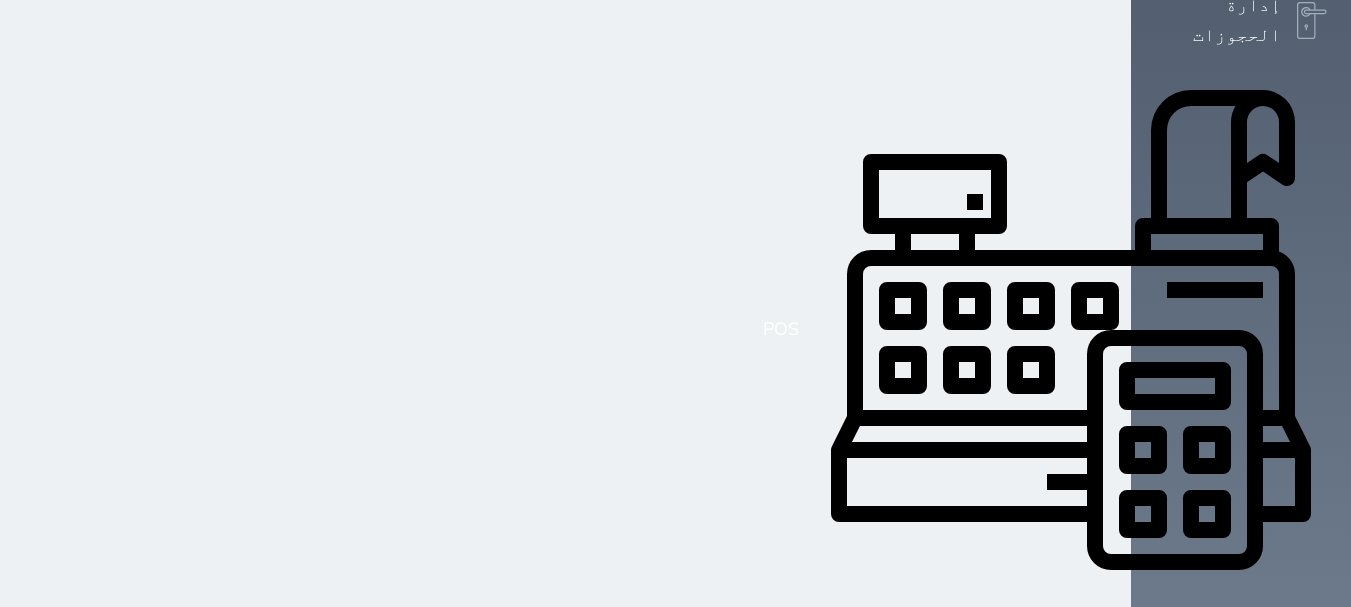 click 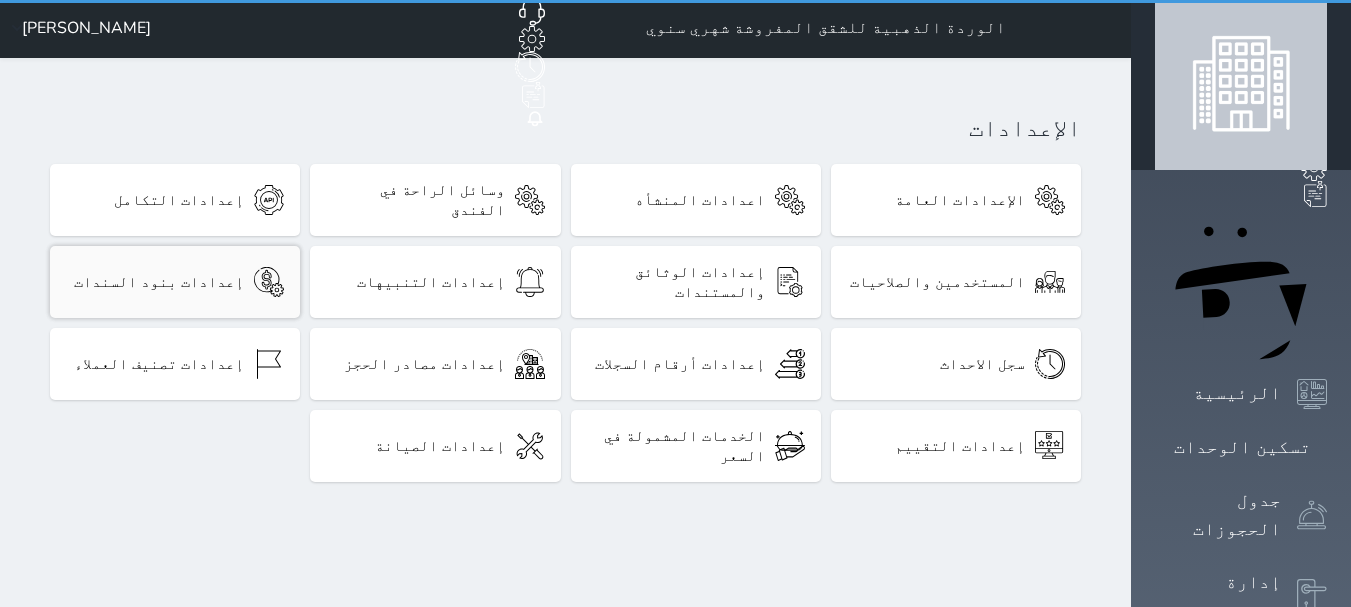 scroll, scrollTop: 0, scrollLeft: 0, axis: both 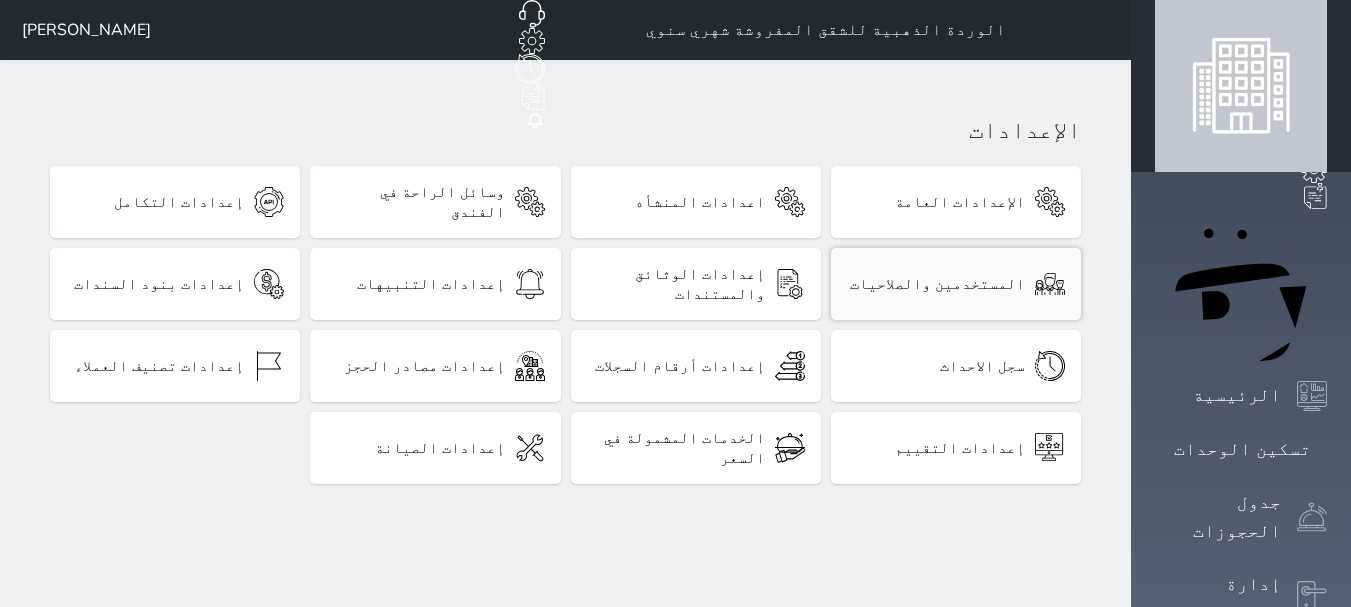click on "المستخدمين والصلاحيات" at bounding box center (956, 284) 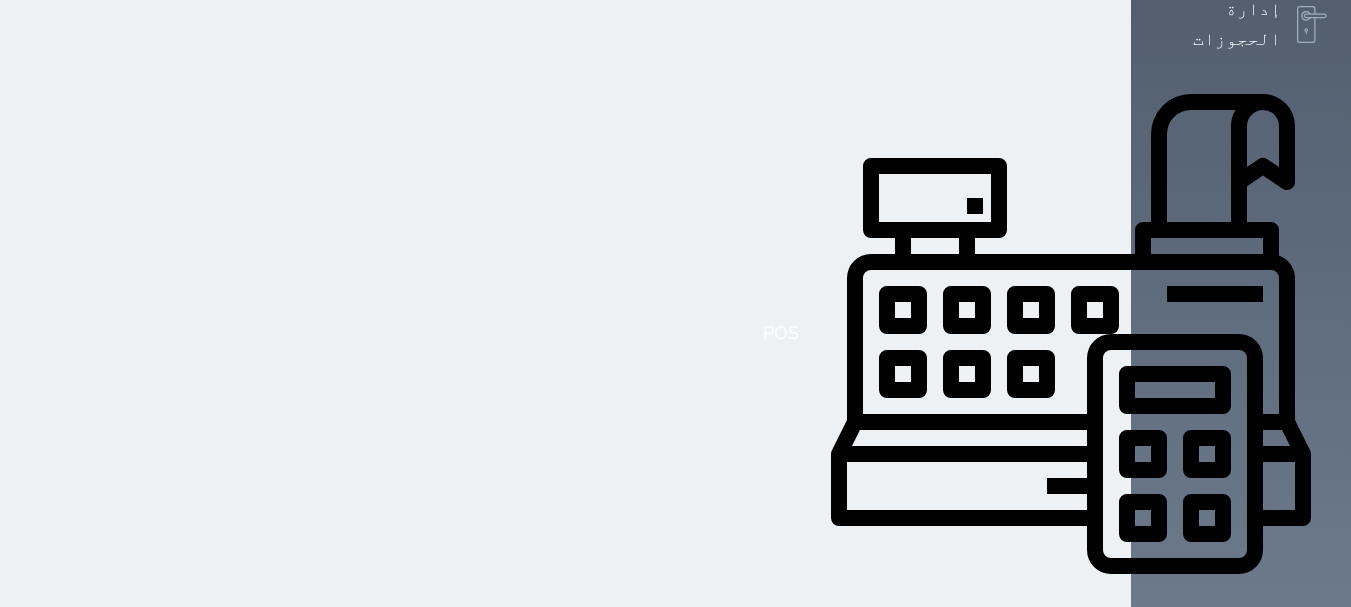 scroll, scrollTop: 579, scrollLeft: 0, axis: vertical 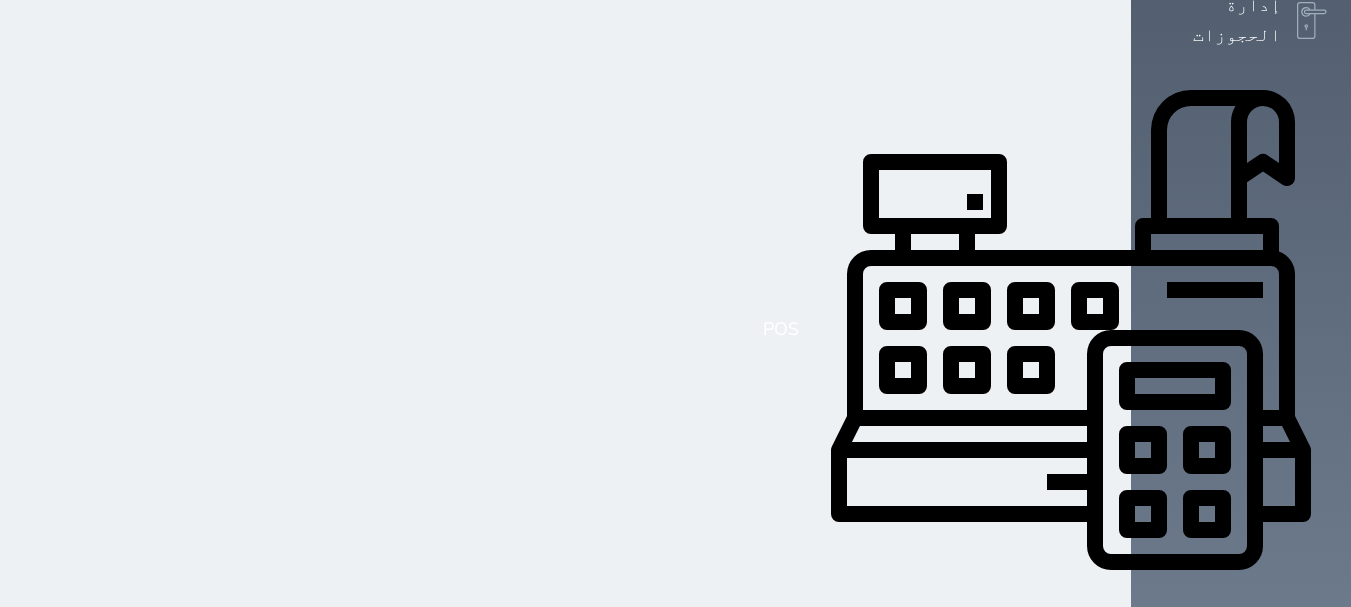 click 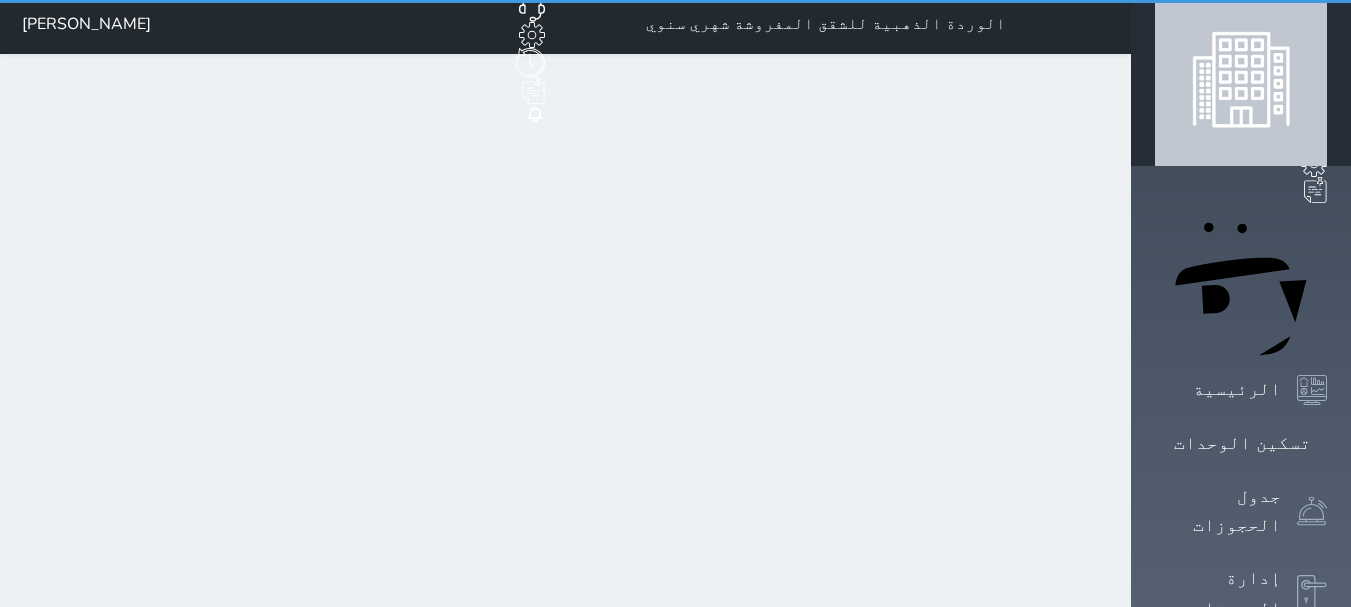 scroll, scrollTop: 0, scrollLeft: 0, axis: both 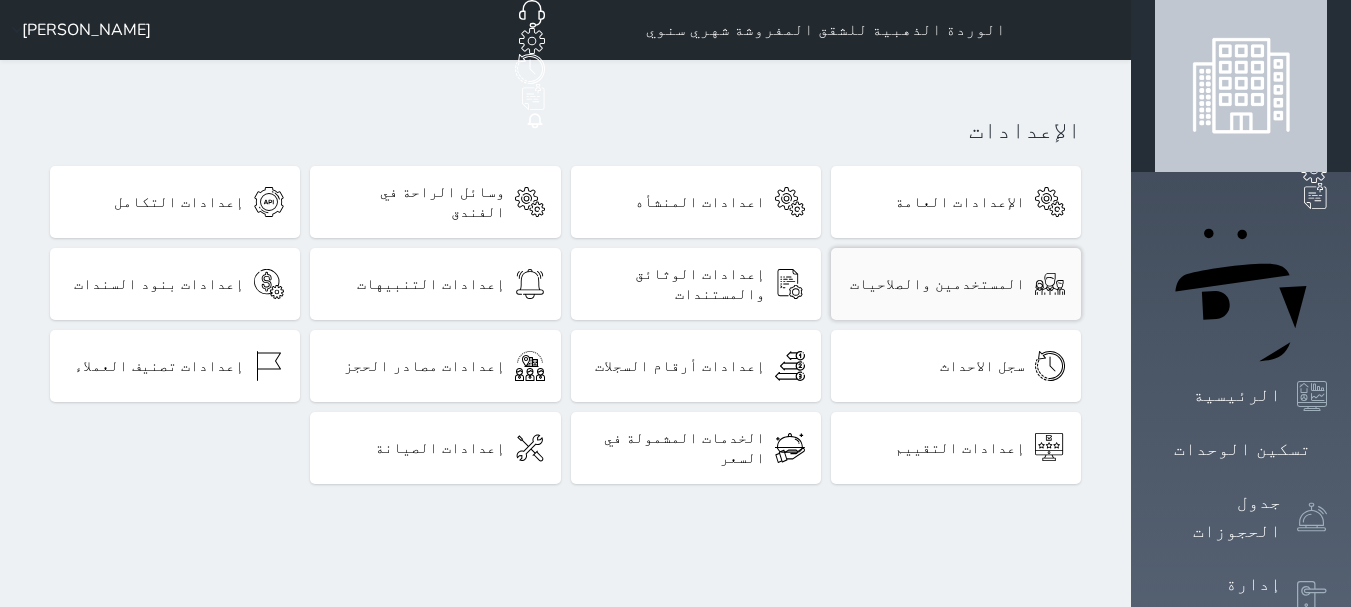click on "المستخدمين والصلاحيات" at bounding box center [956, 284] 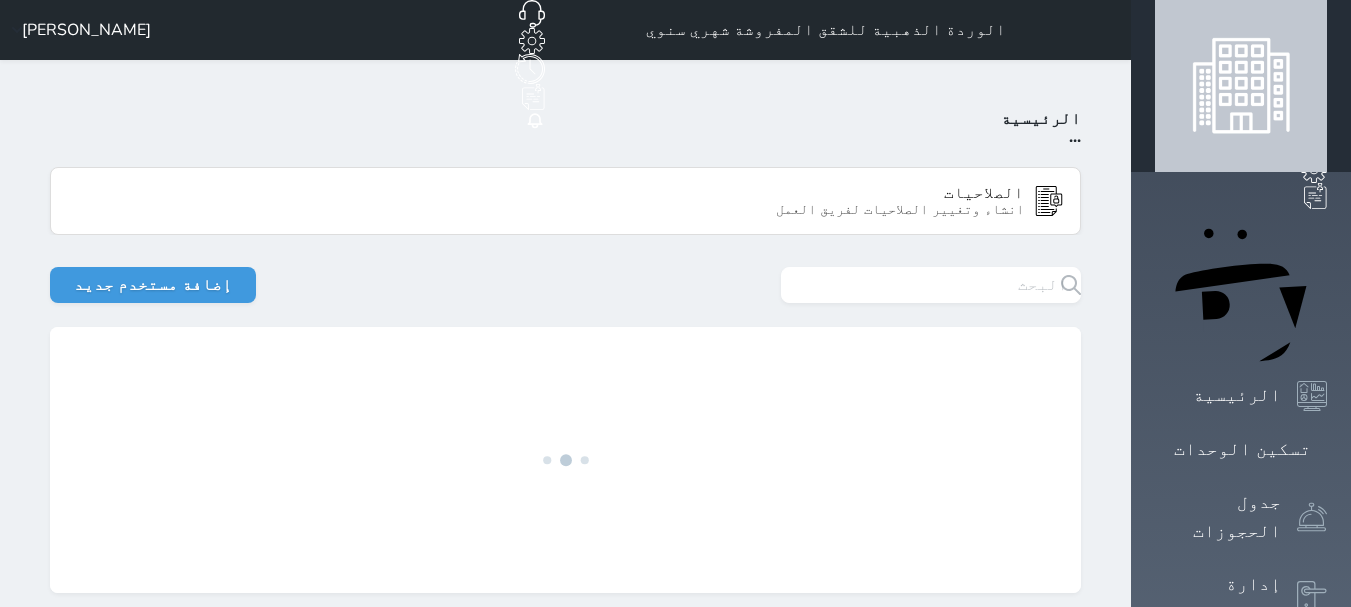 click on "الرئيسية ...         الصلاحيات    انشاء وتغيير الصلاحيات لفريق العمل           إضافة مستخدم جديد                       لم يتم اضافة اى مستخدمين حتى الان
انشاء المستخدمين" at bounding box center [565, 351] 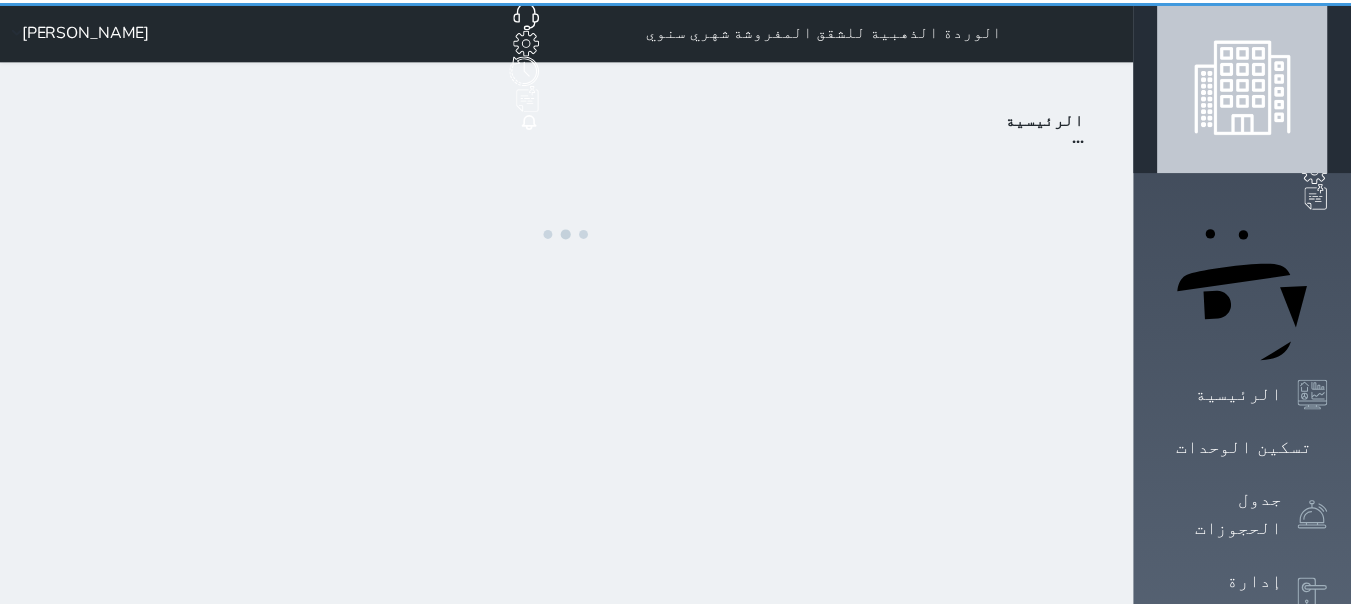 scroll, scrollTop: 0, scrollLeft: 0, axis: both 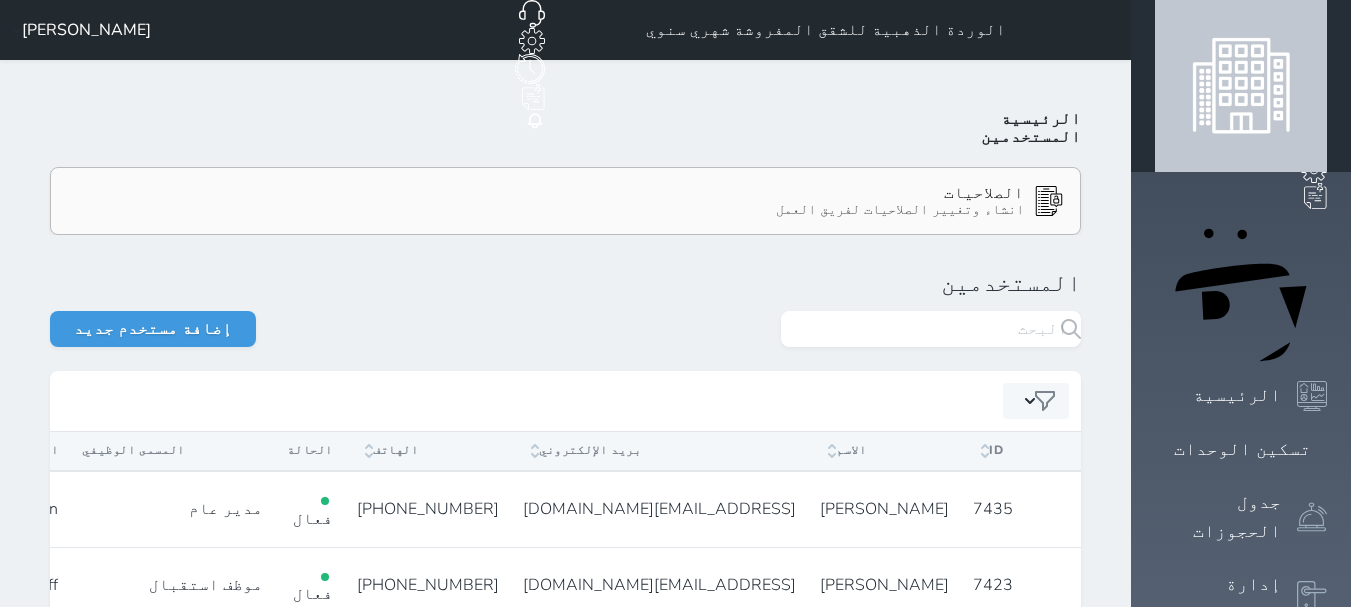click 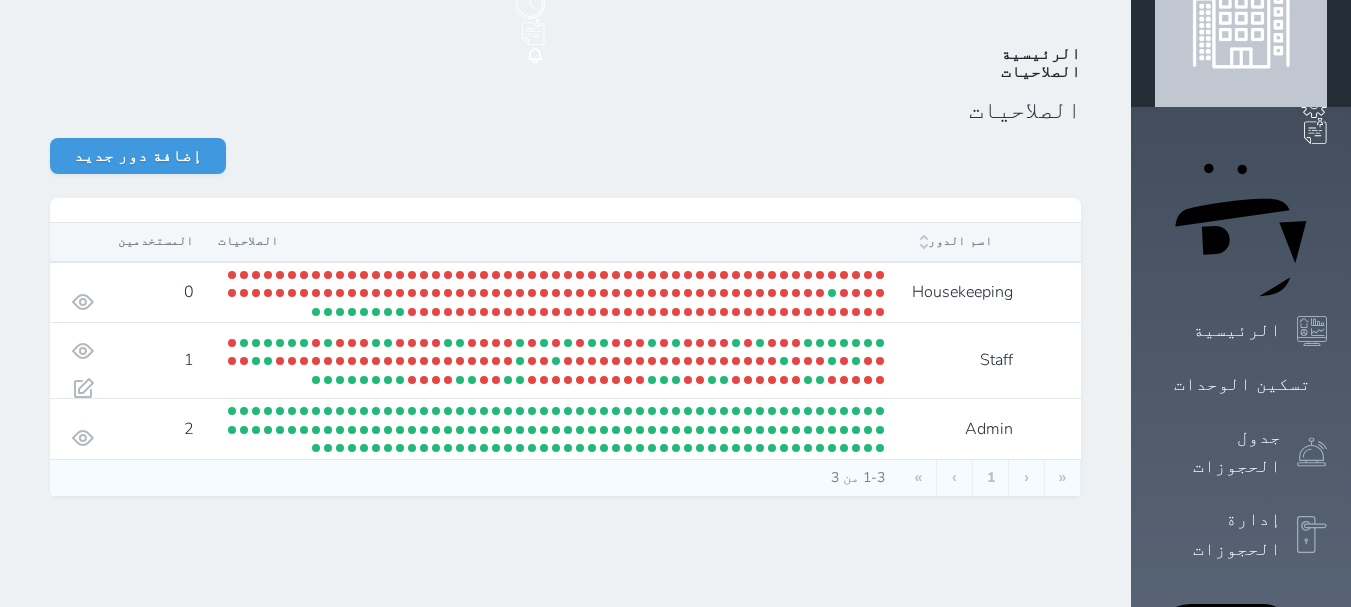 scroll, scrollTop: 100, scrollLeft: 0, axis: vertical 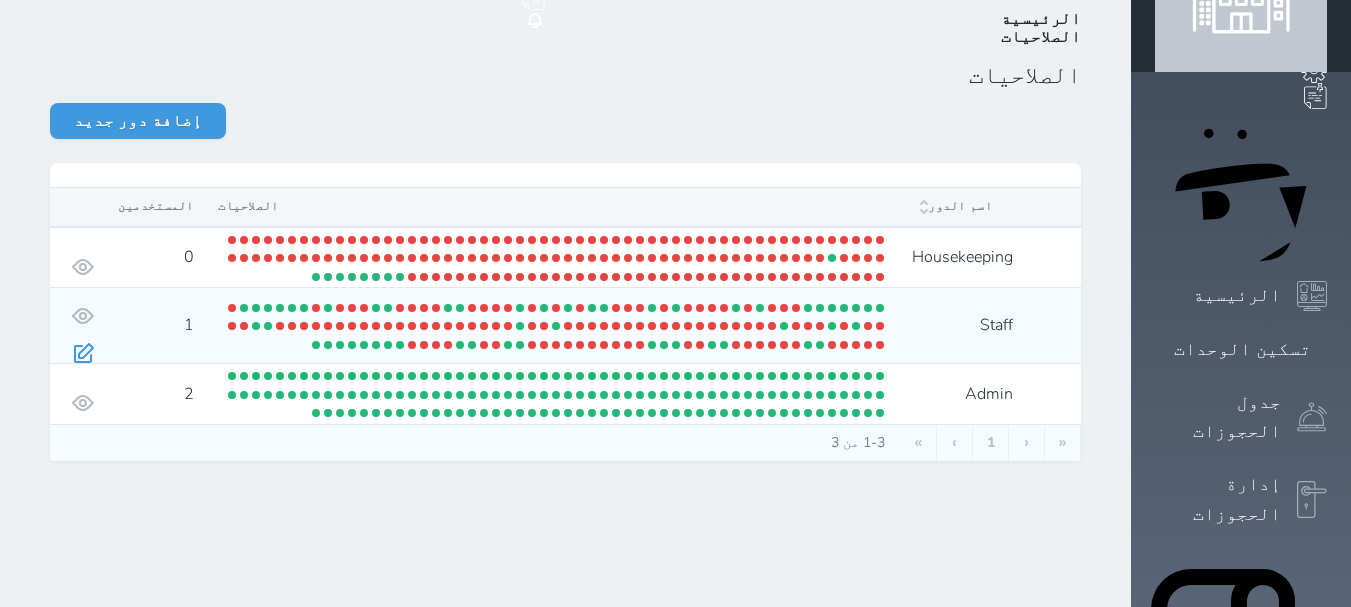 click 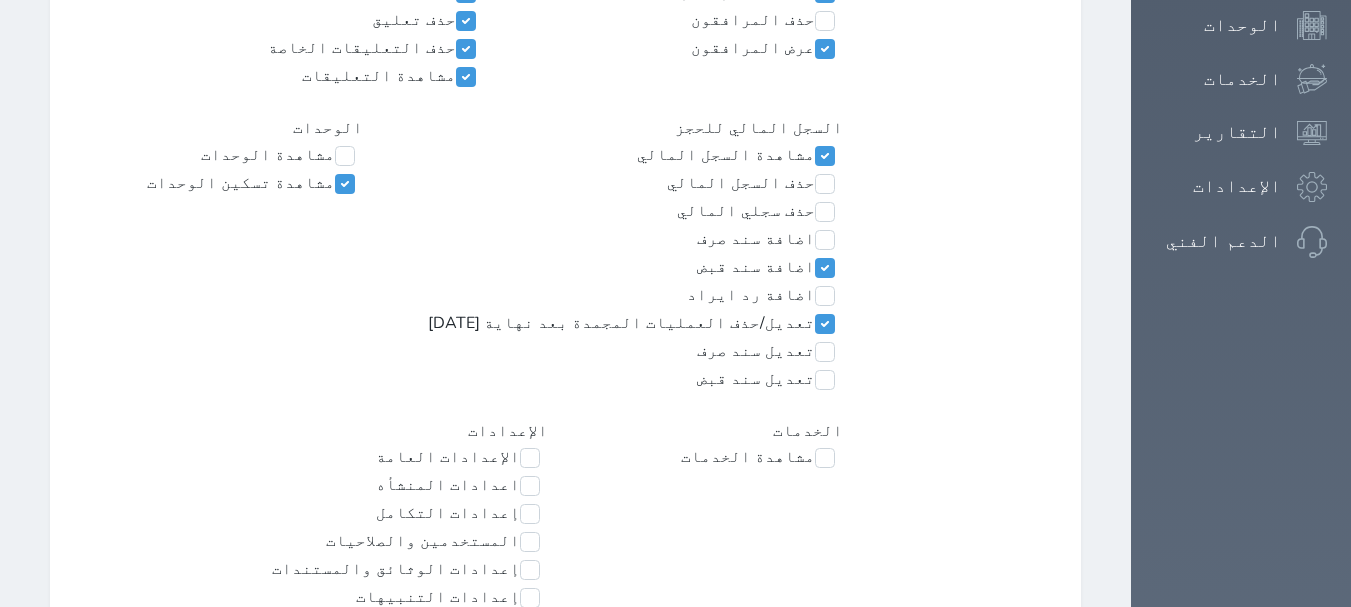 scroll, scrollTop: 1400, scrollLeft: 0, axis: vertical 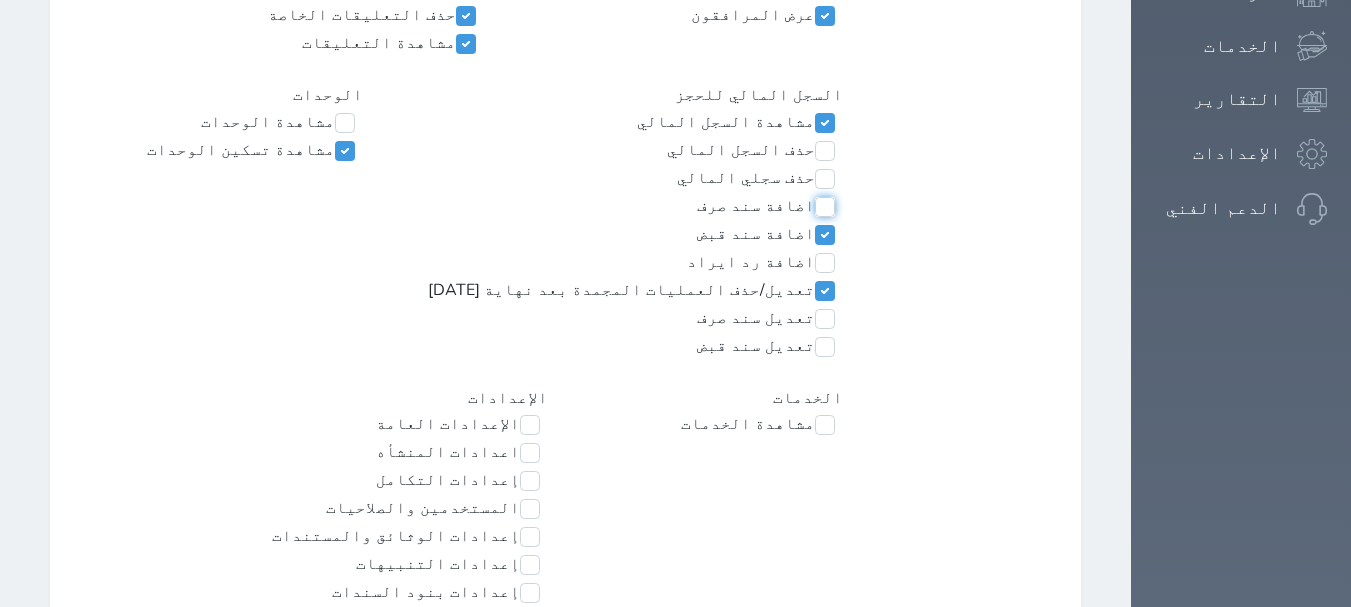 click 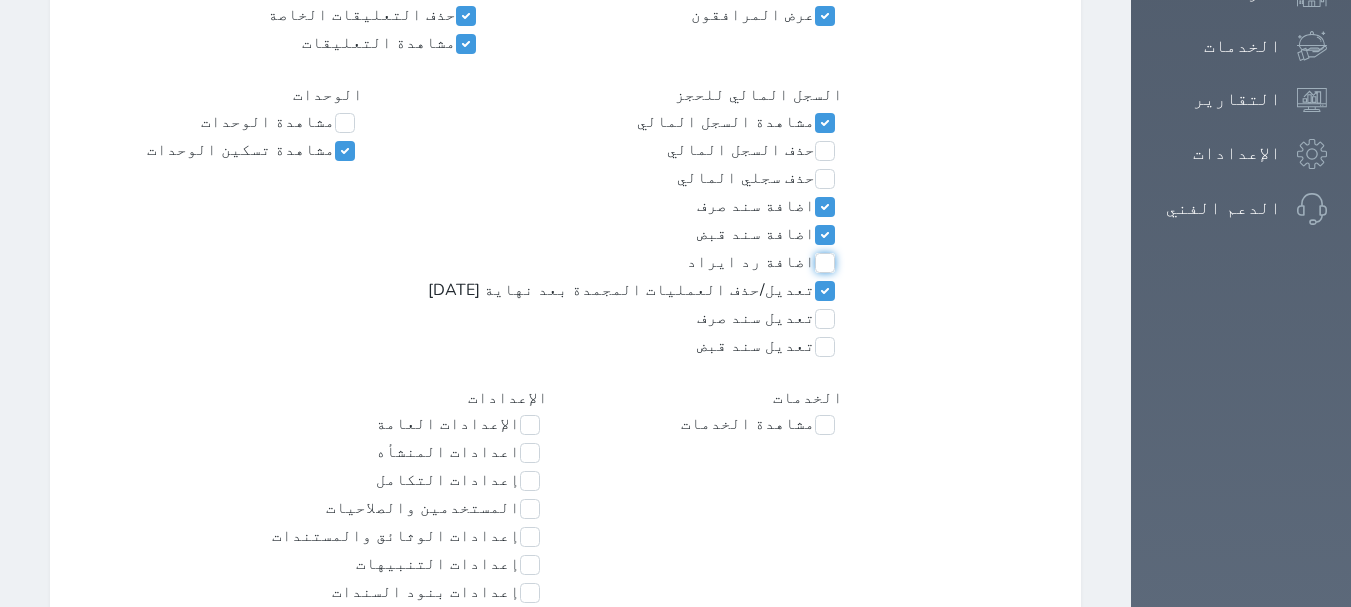 click 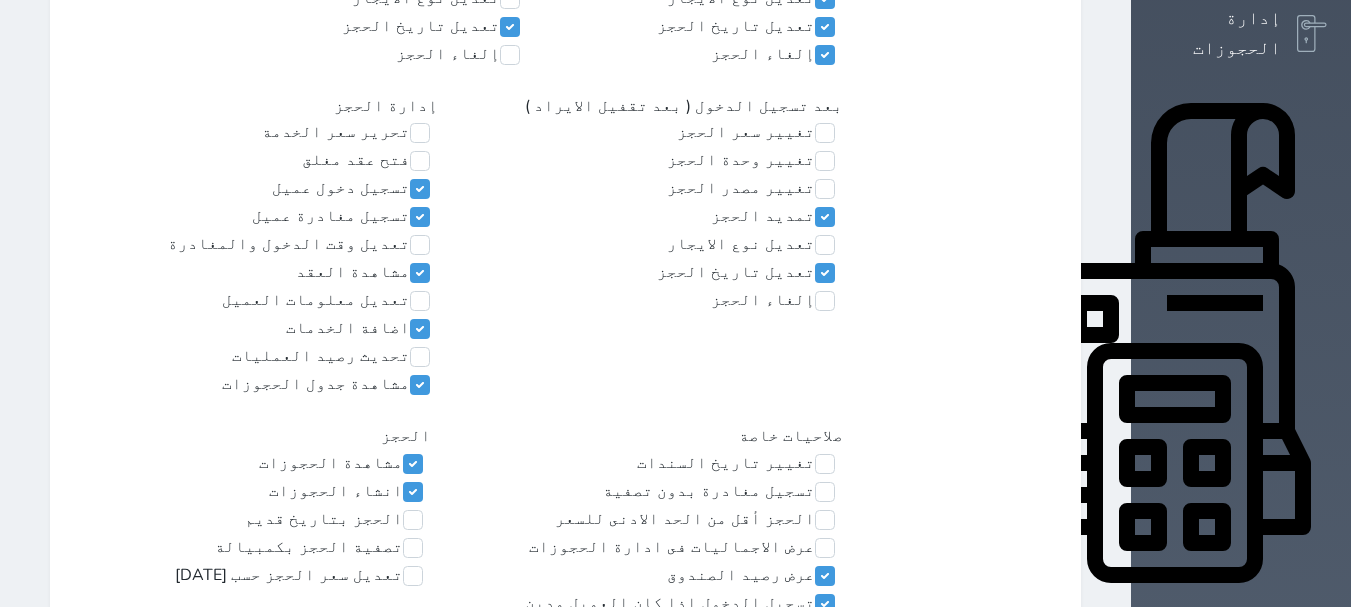 scroll, scrollTop: 600, scrollLeft: 0, axis: vertical 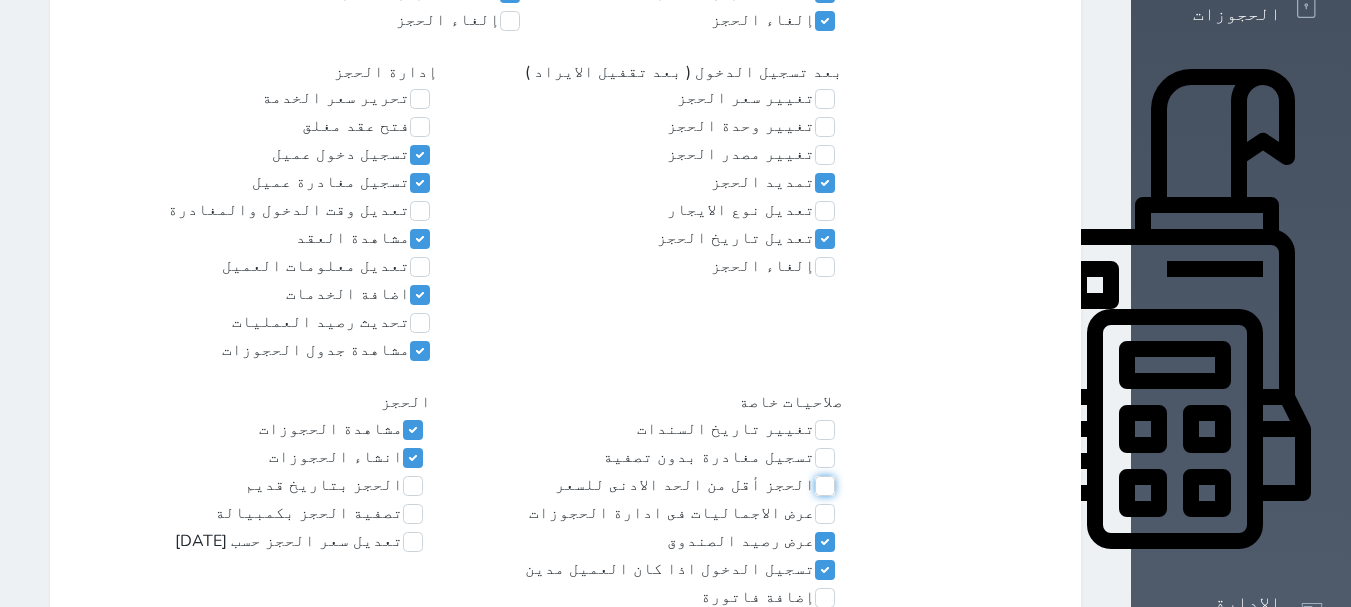 click 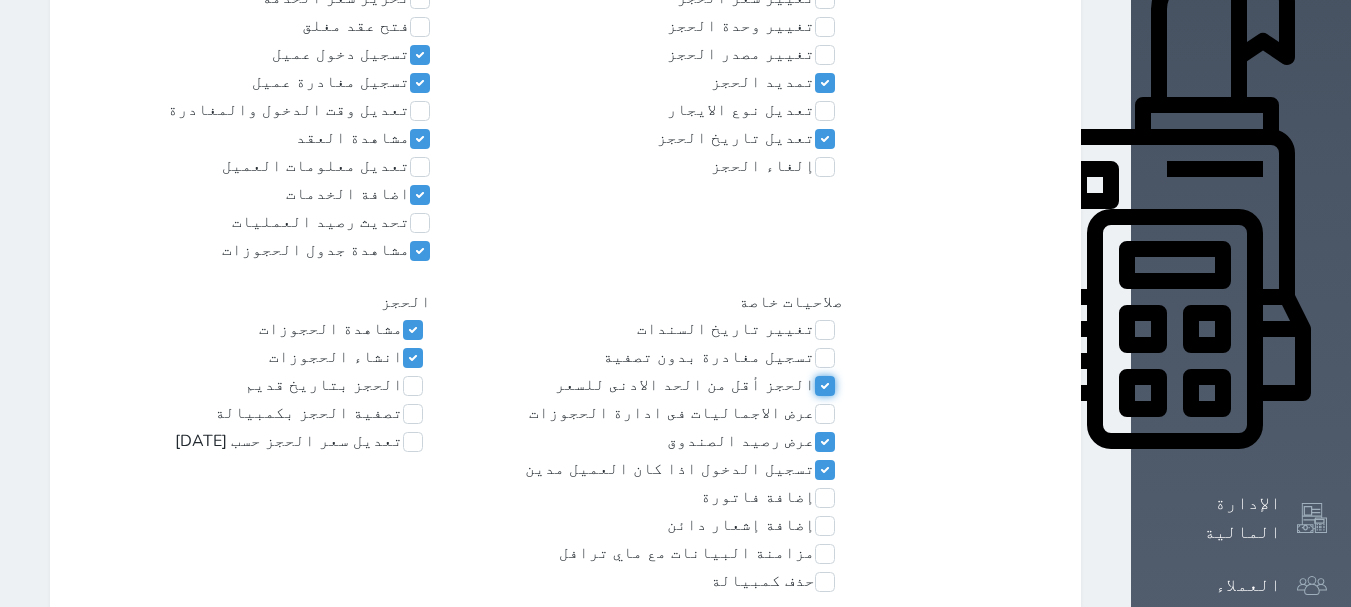 scroll, scrollTop: 800, scrollLeft: 0, axis: vertical 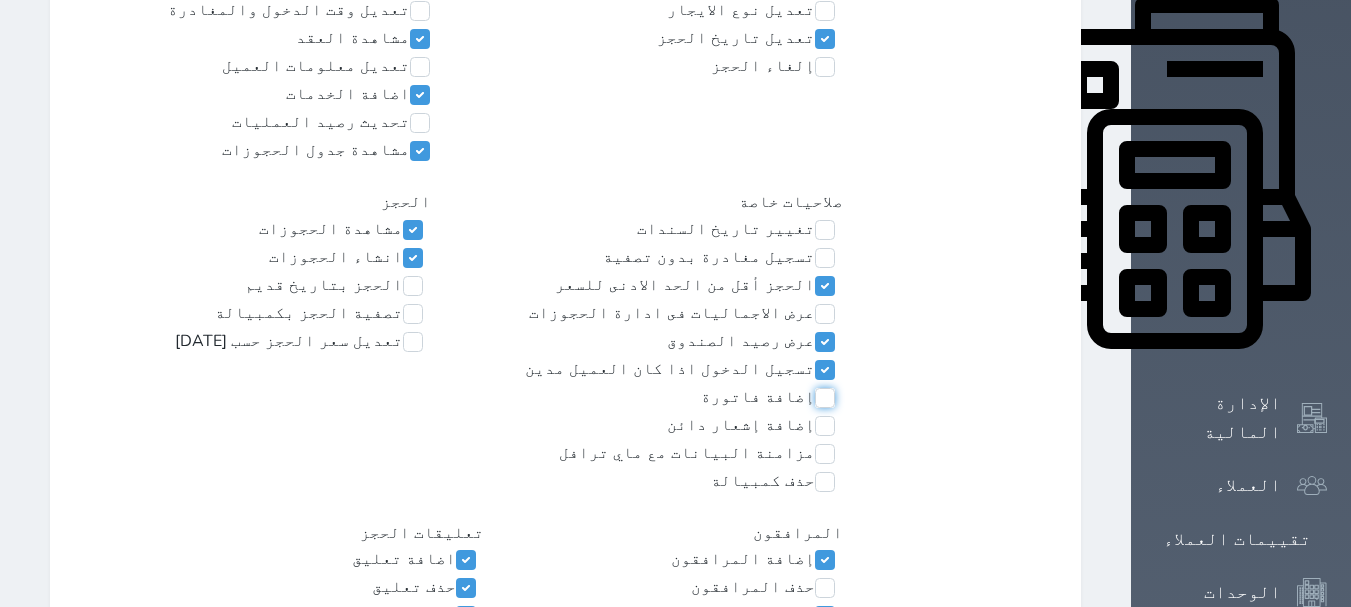 click 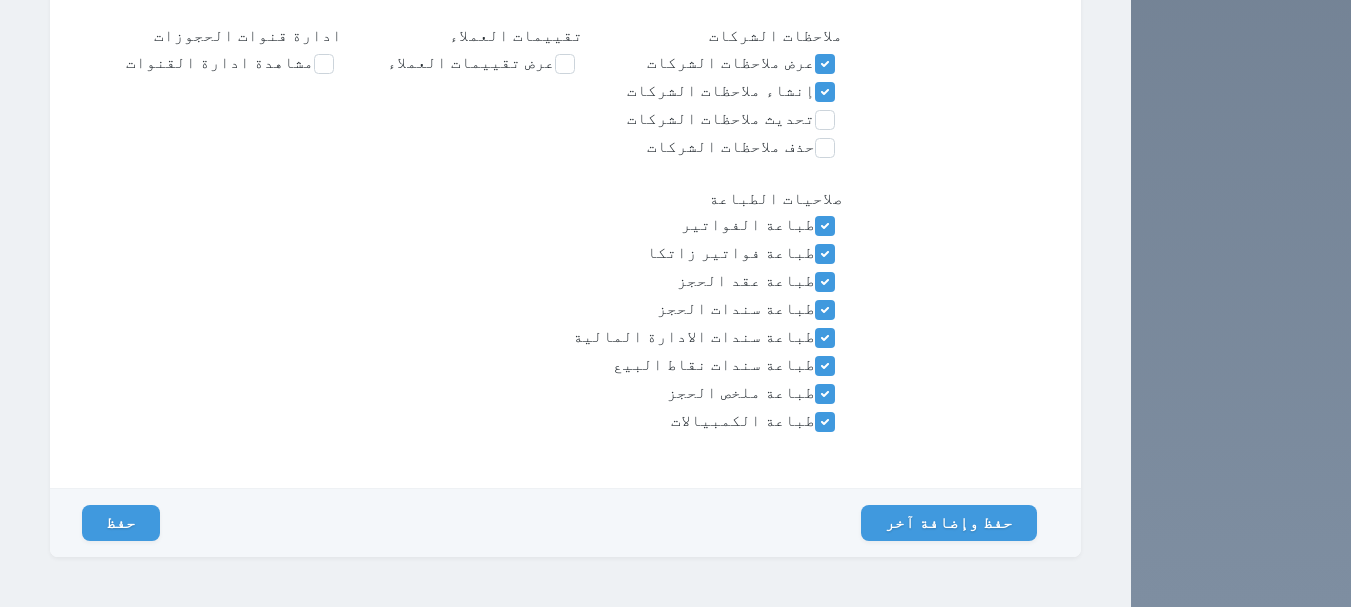 scroll, scrollTop: 6117, scrollLeft: 0, axis: vertical 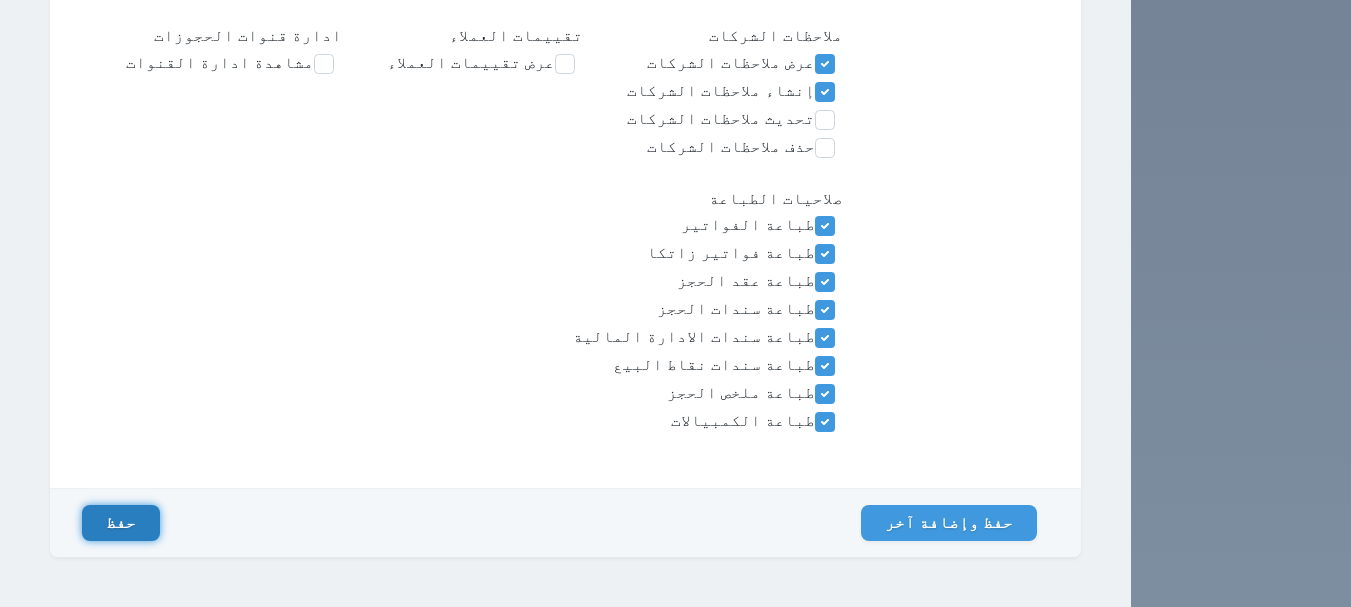 click on "حفظ" at bounding box center [121, 523] 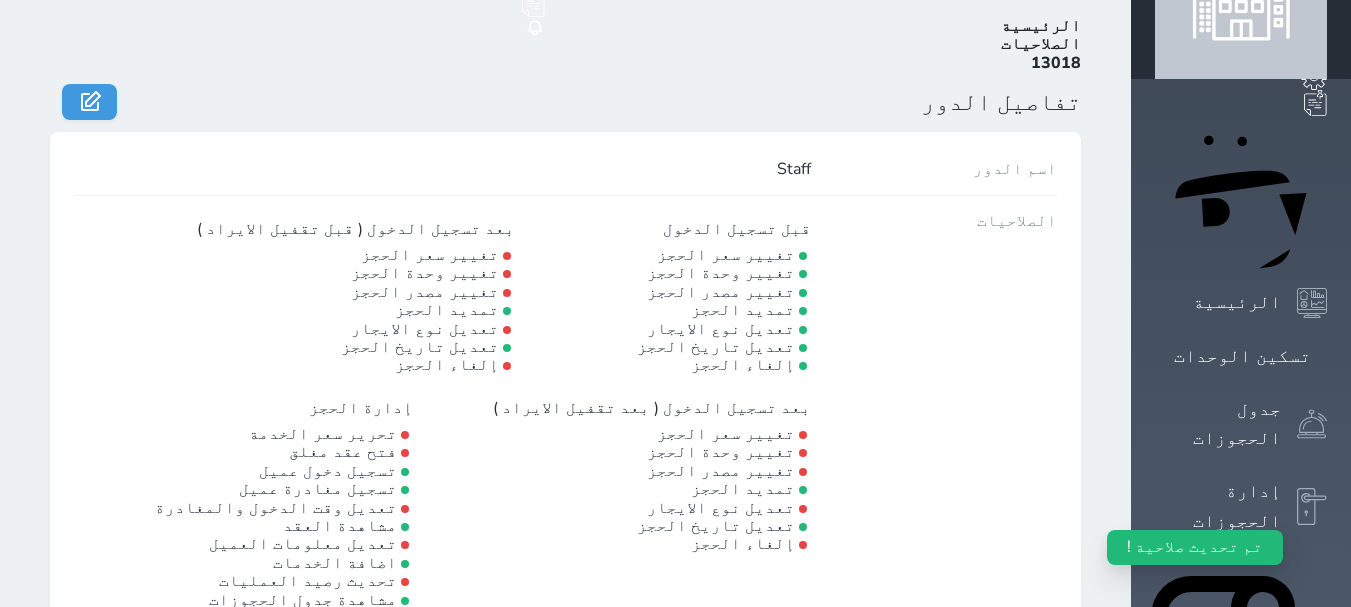 scroll, scrollTop: 0, scrollLeft: 0, axis: both 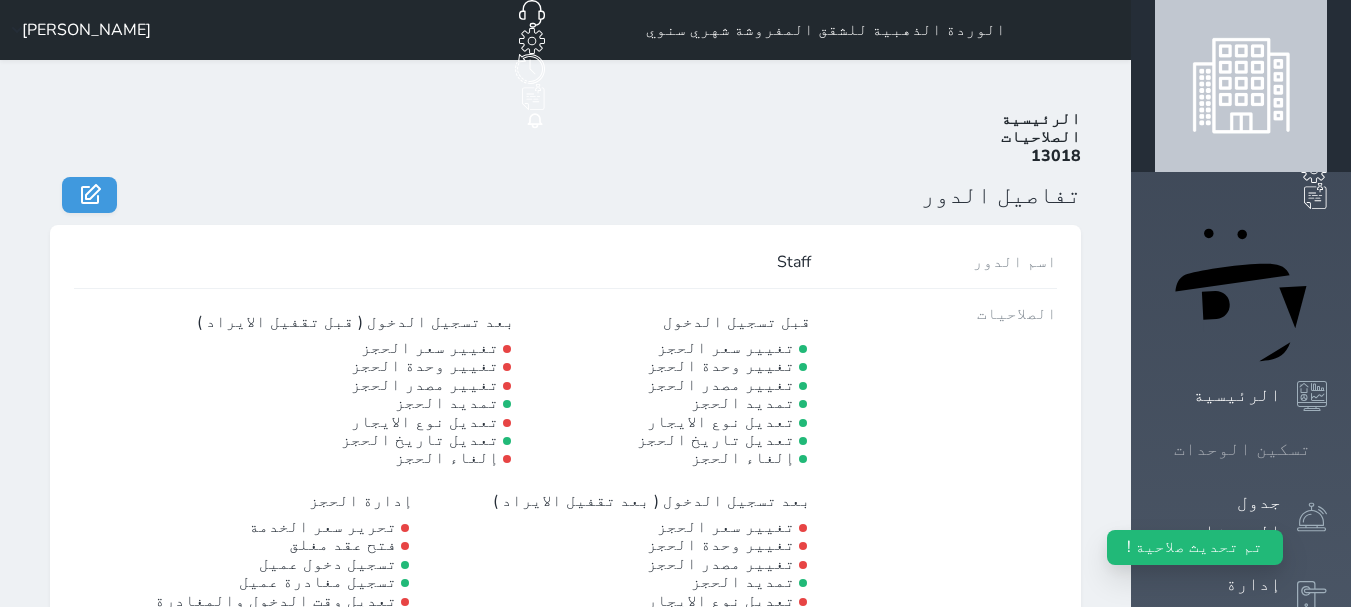 click on "تسكين الوحدات" at bounding box center (1241, 449) 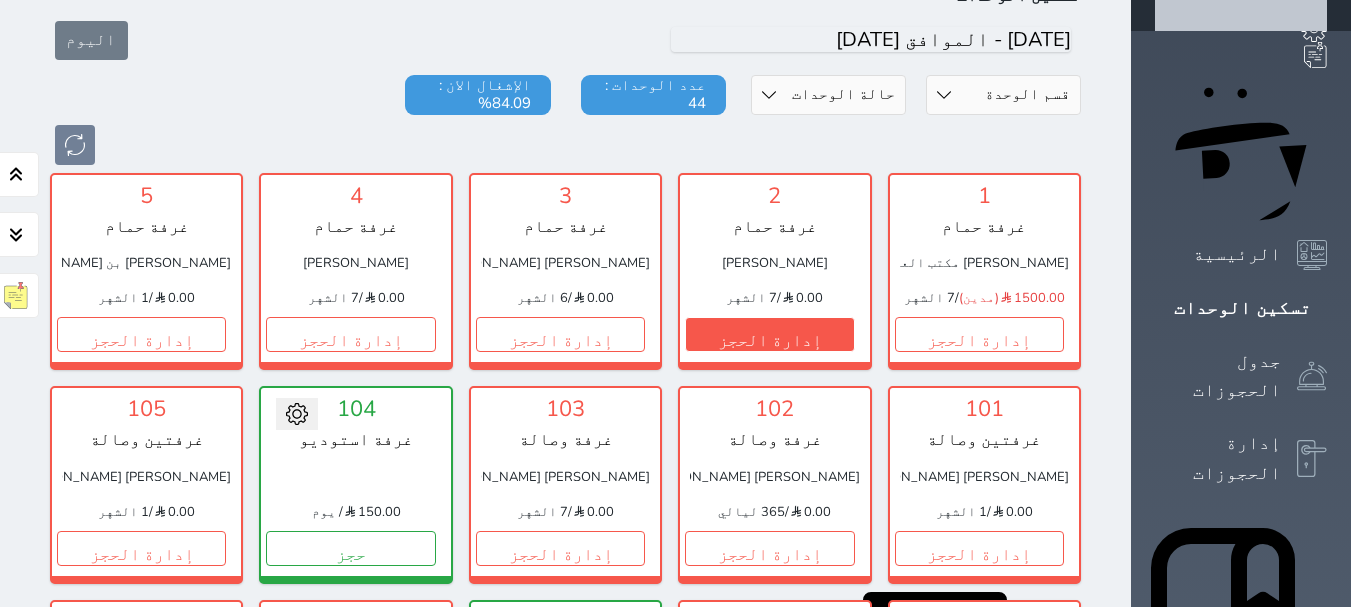 scroll, scrollTop: 278, scrollLeft: 0, axis: vertical 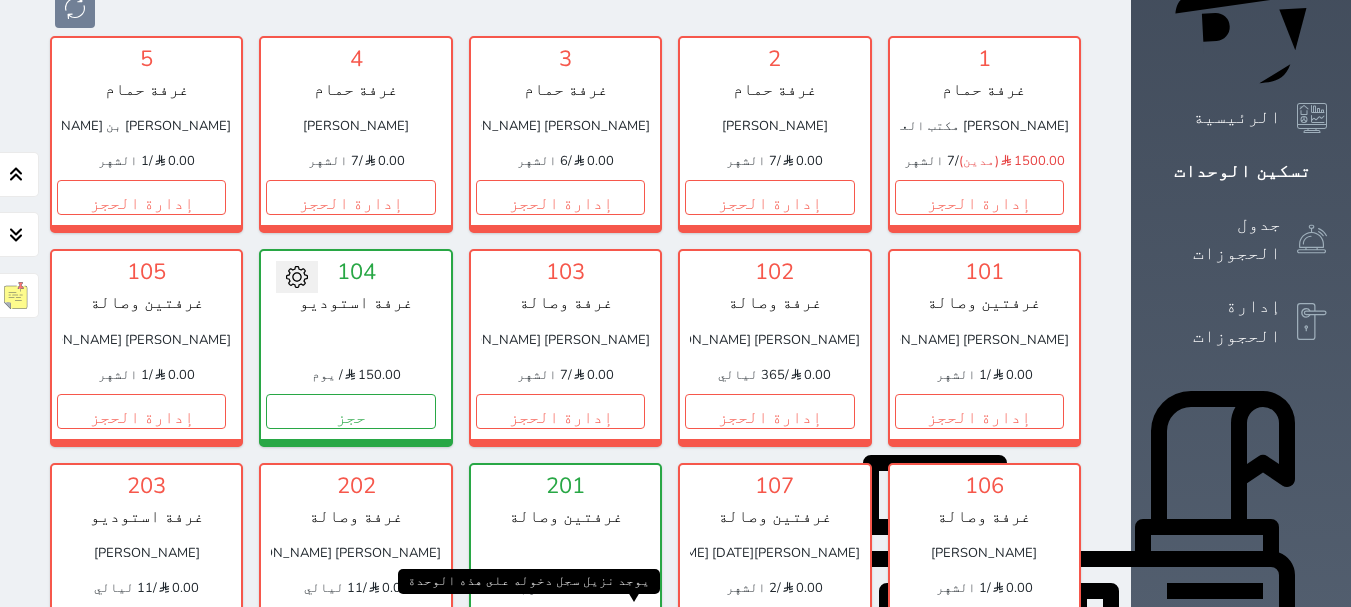 click on "1" at bounding box center [627, 624] 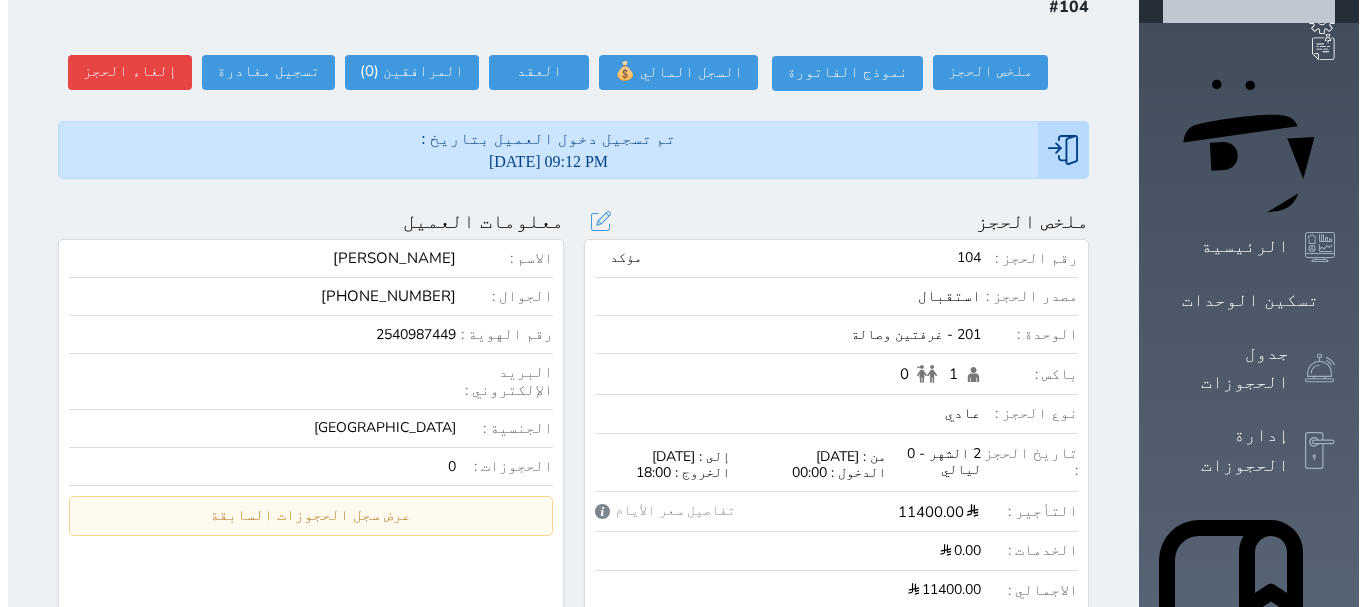 scroll, scrollTop: 100, scrollLeft: 0, axis: vertical 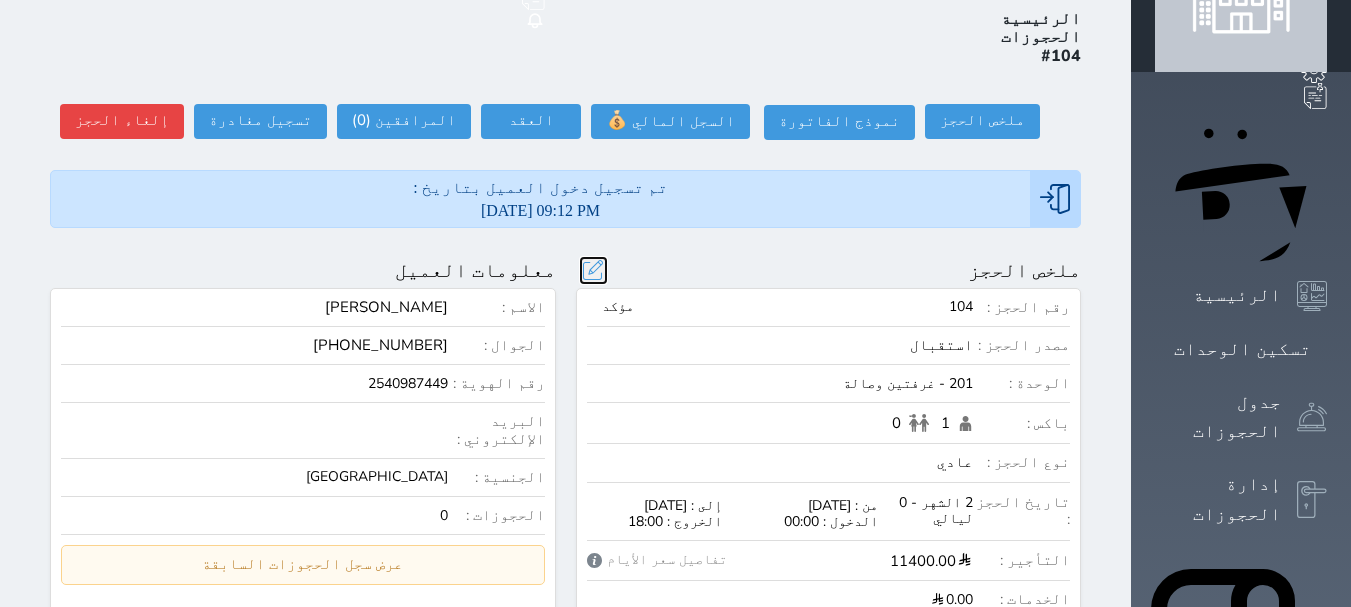 click at bounding box center (593, 270) 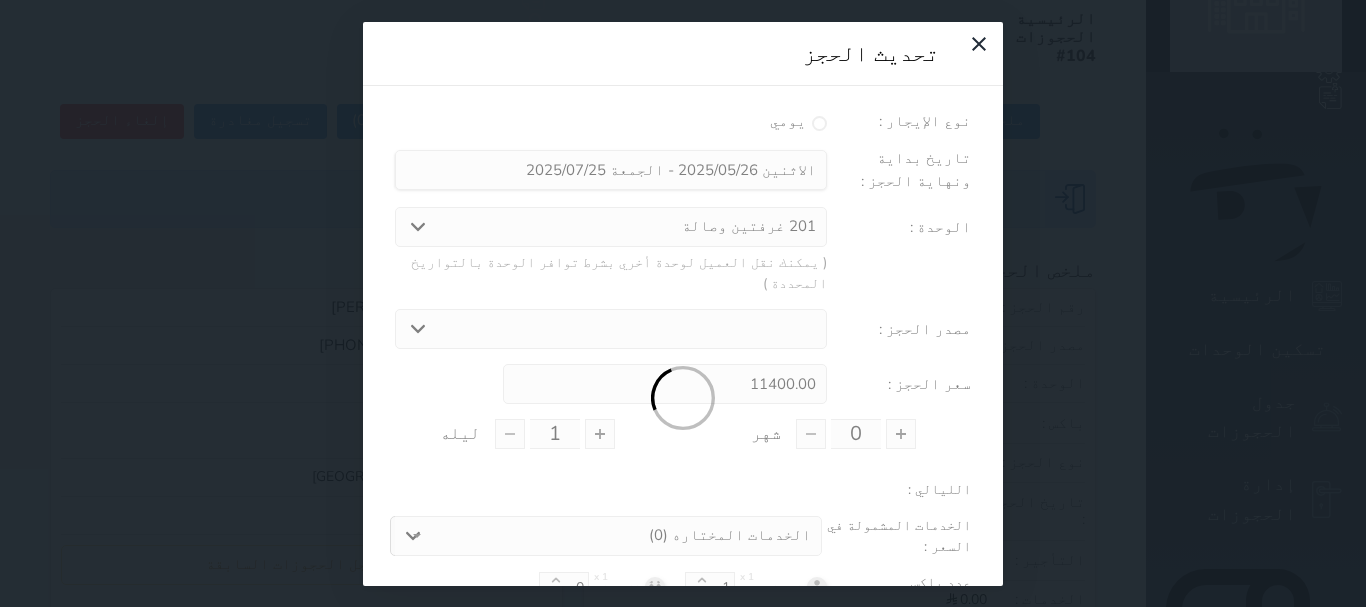 type on "2" 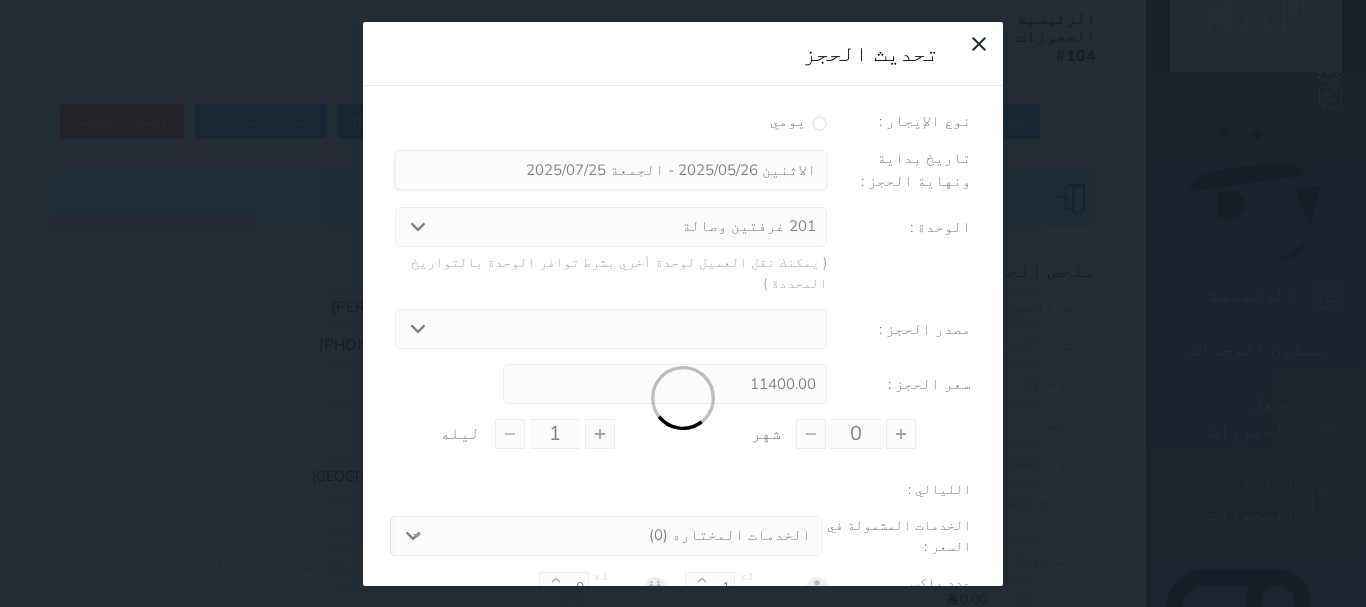 type on "0" 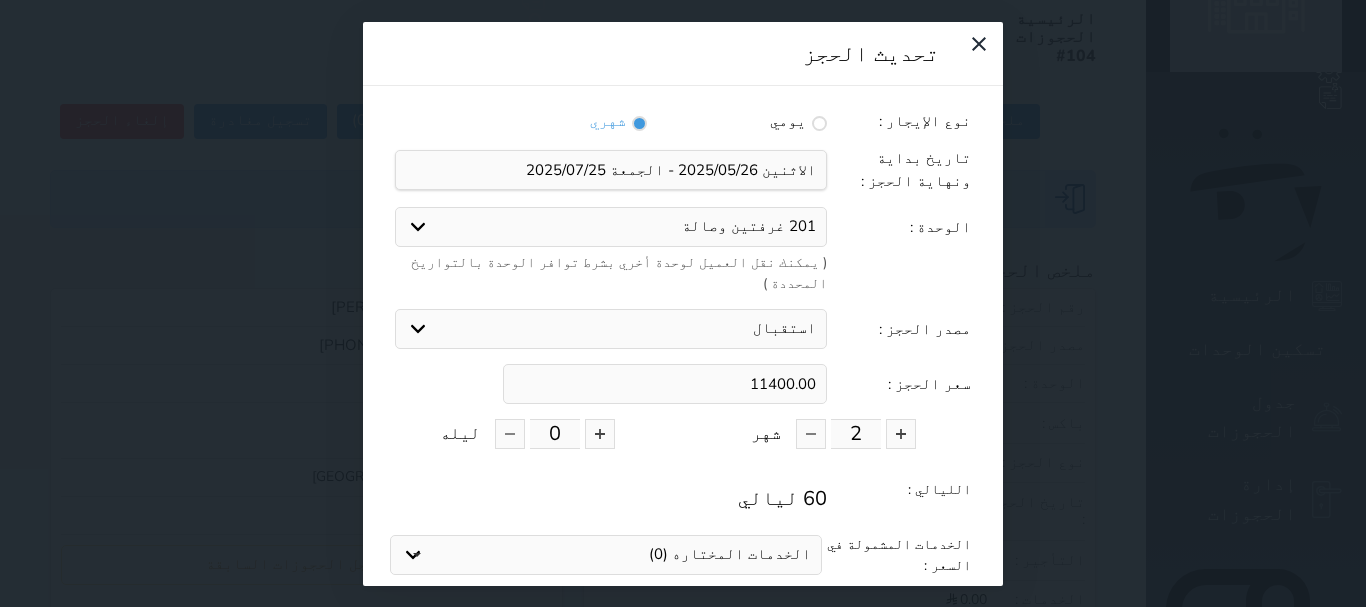 click on "11400.00" at bounding box center (665, 384) 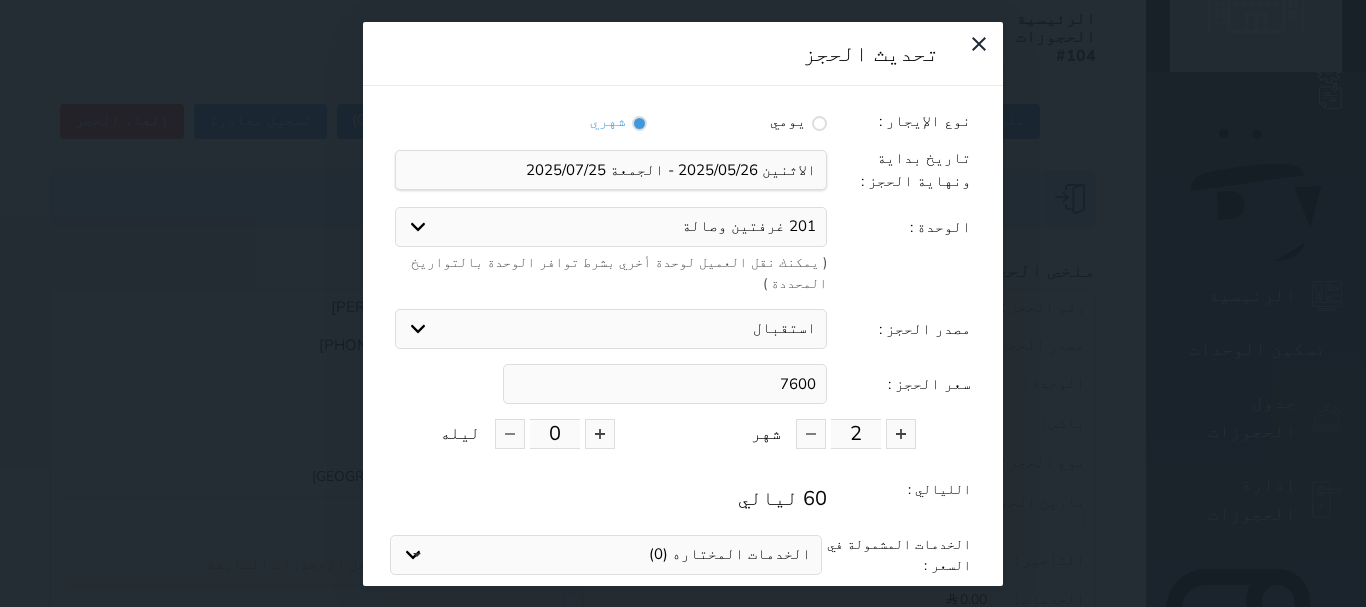 click on "نوع الإيجار :     يومي     شهري   تاريخ بداية ونهاية الحجز :     الوحدة :   201 غرفتين وصالة   5 غرفة حمام 307 غرفتين وصالة 506 غرفة وصالة 602 غرفة وصالة 104 غرفة استوديو 504 غرفة استوديو   ( يمكنك نقل العميل لوحدة أخري بشرط توافر الوحدة بالتواريخ المحددة )   مصدر الحجز :   استقبال الموقع الإلكتروني بوكينج المسافر اكسبيديا مواقع التواصل الإجتماعي اويو اخرى     سعر الحجز :   7600         2     شهر     0     ليله   الليالي :   60 ليالي   الخدمات المشمولة في السعر :   الخدمات المختاره (0)  تحديد الكل  ×  فطار   عدد باكس           البالغون   x 1   1                             الاطفال   x 1   0               نوع الحجز :     تحديث الحجز" at bounding box center [683, 408] 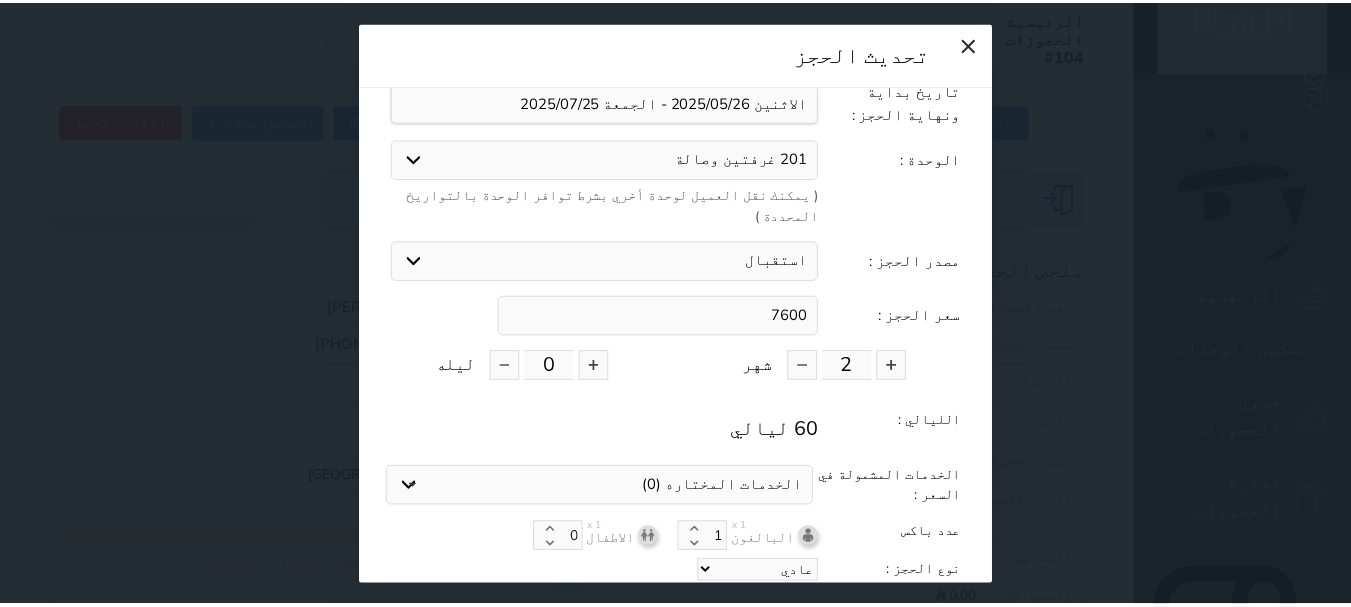 scroll, scrollTop: 100, scrollLeft: 0, axis: vertical 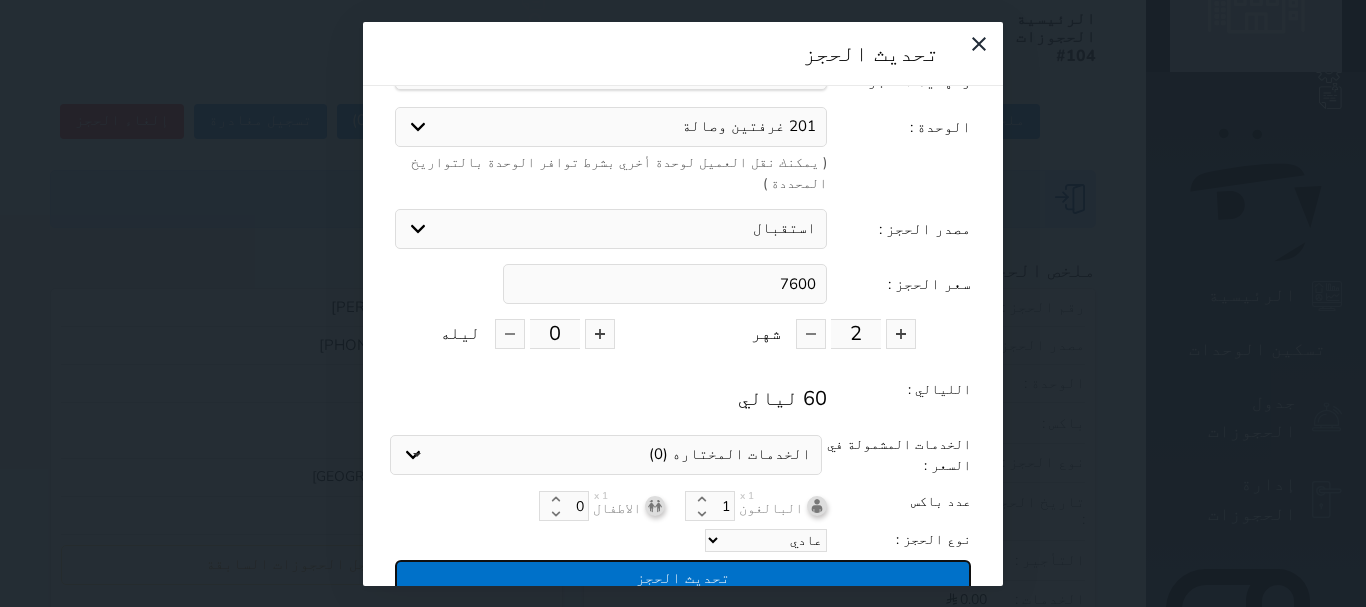 click on "تحديث الحجز" at bounding box center (683, 577) 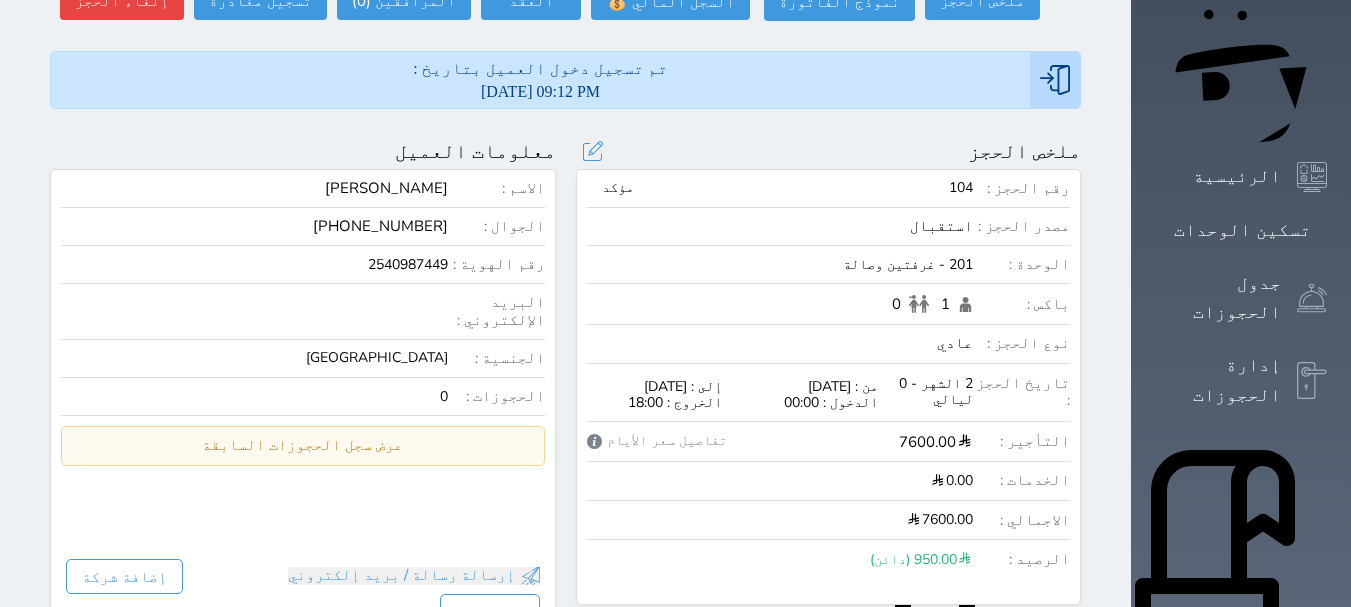 scroll, scrollTop: 100, scrollLeft: 0, axis: vertical 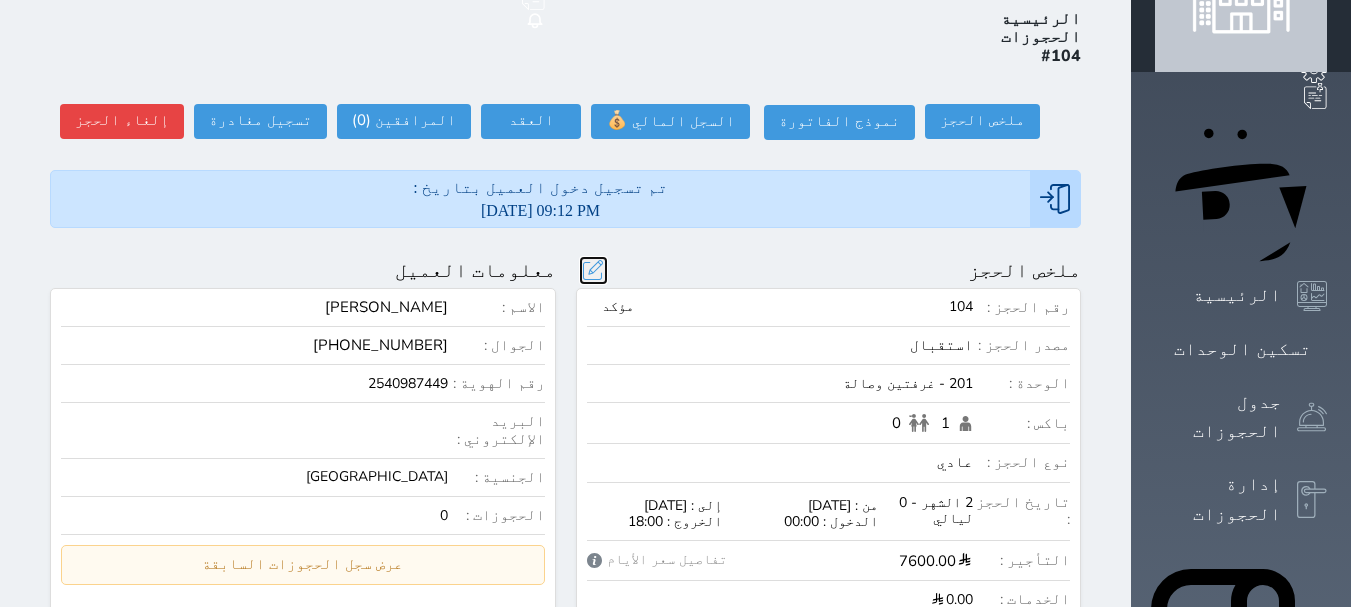 click at bounding box center [593, 270] 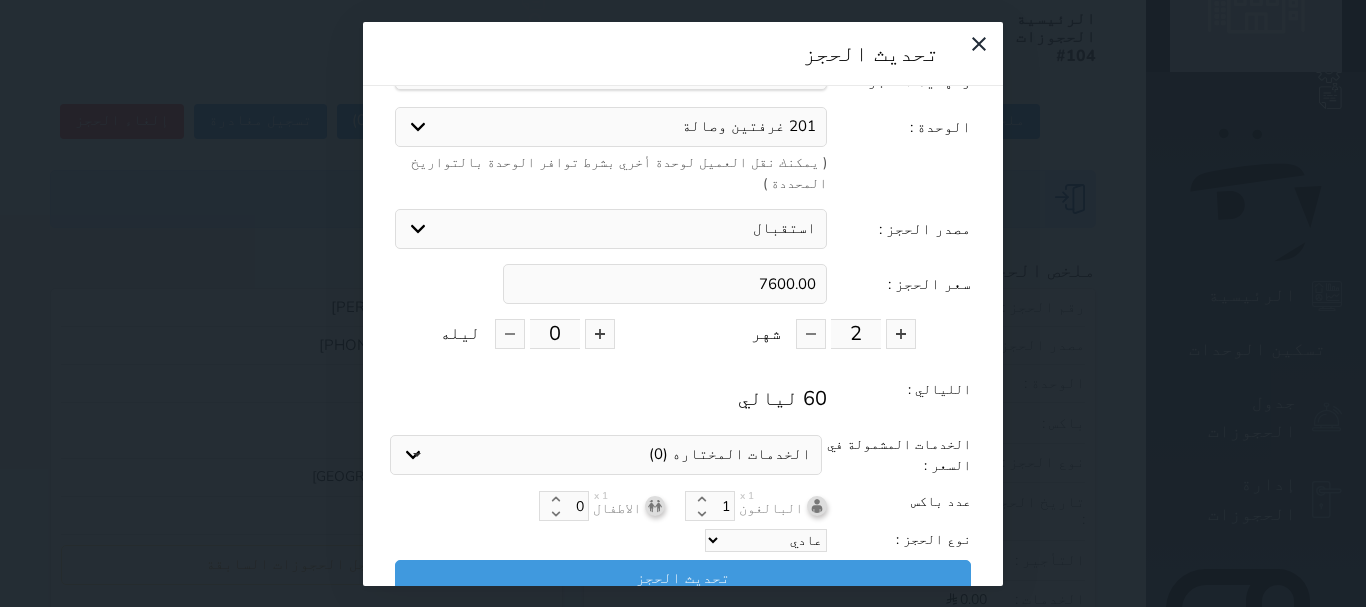 click on "استقبال الموقع الإلكتروني بوكينج المسافر اكسبيديا مواقع التواصل الإجتماعي اويو اخرى" at bounding box center (611, 229) 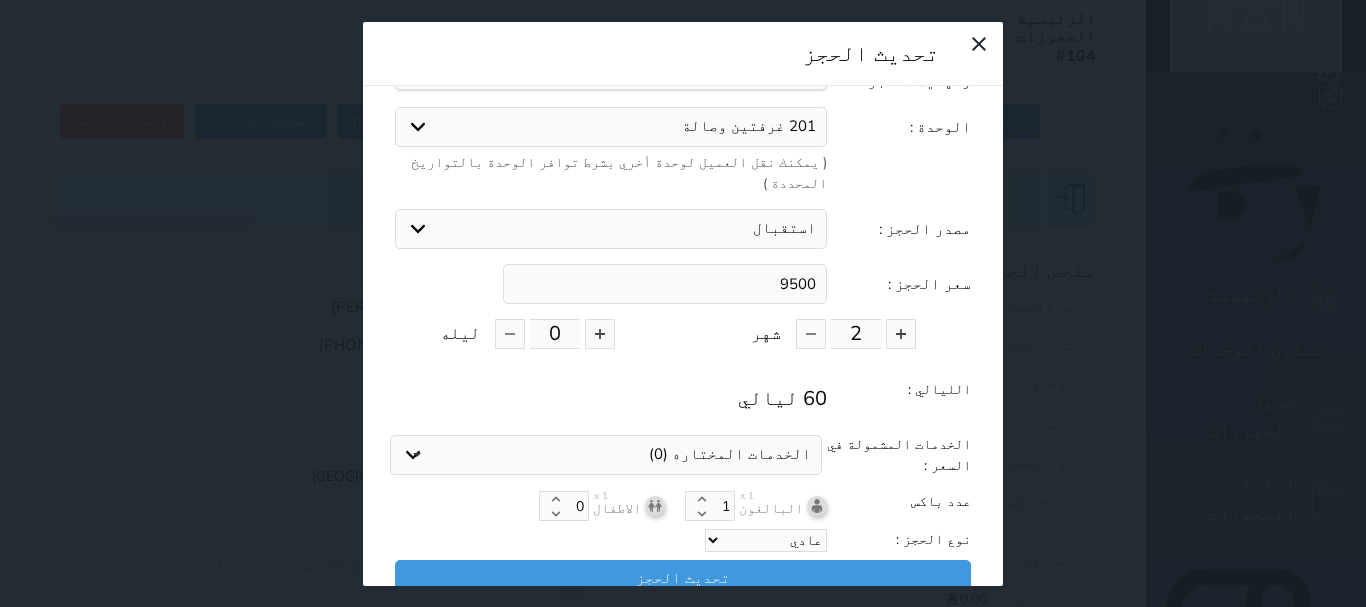 type on "9500" 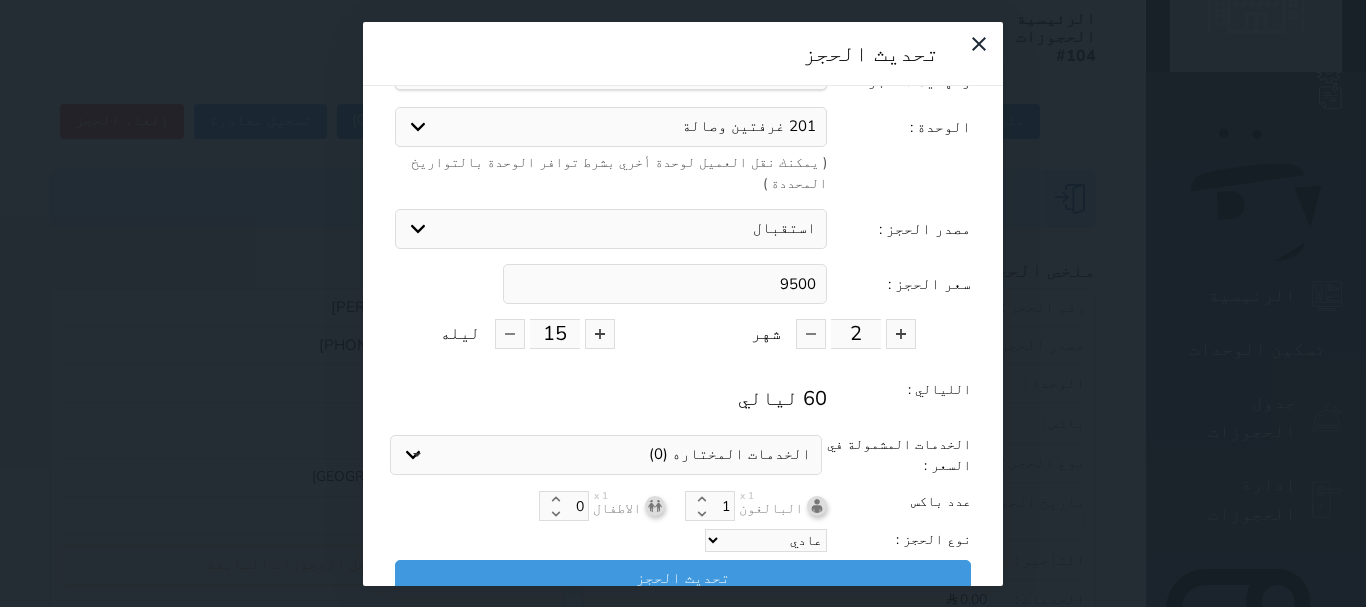 type on "15" 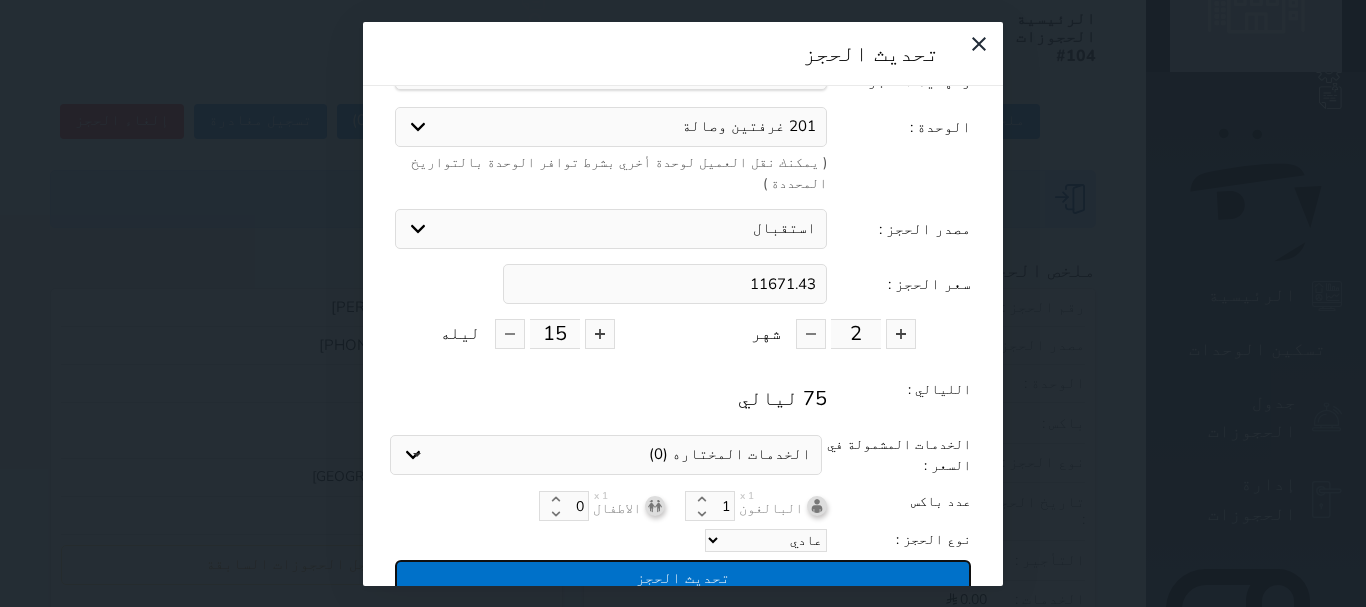 click on "تحديث الحجز" at bounding box center [683, 577] 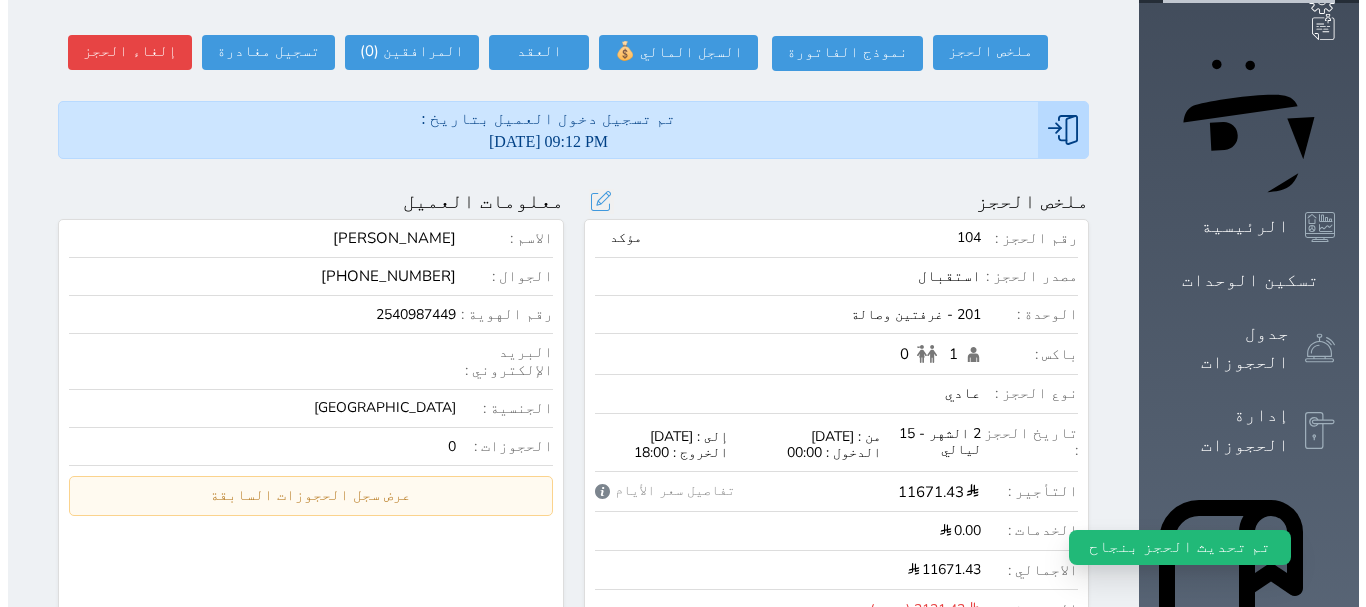 scroll, scrollTop: 200, scrollLeft: 0, axis: vertical 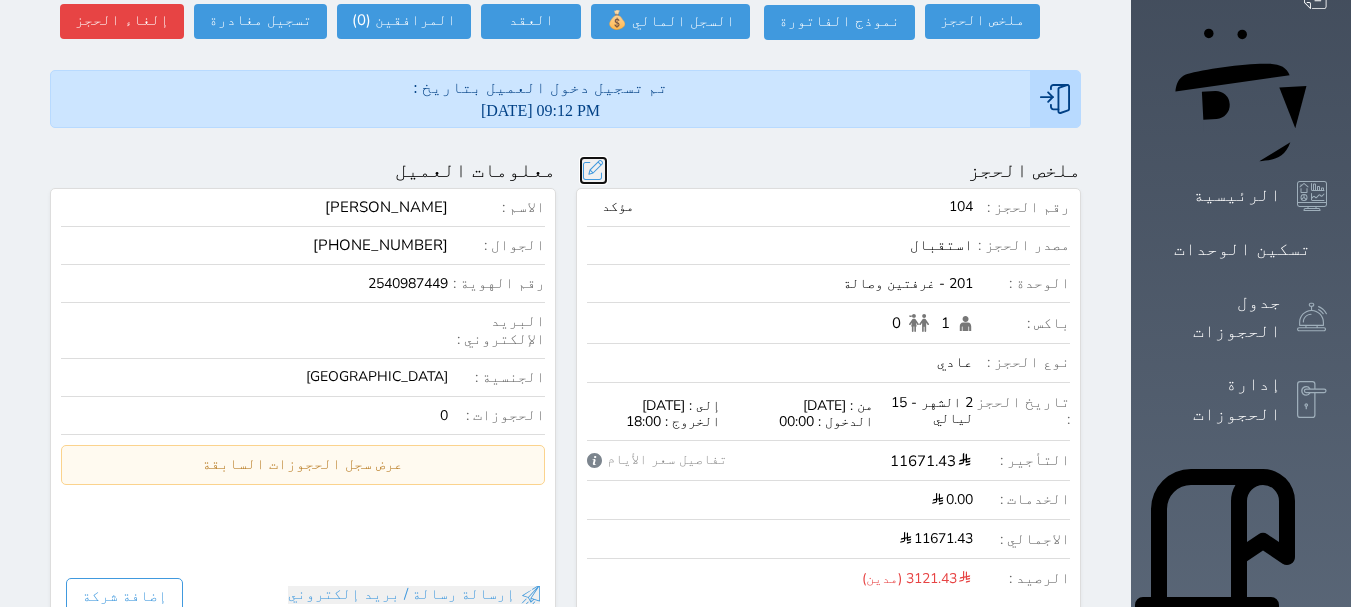 click at bounding box center [593, 170] 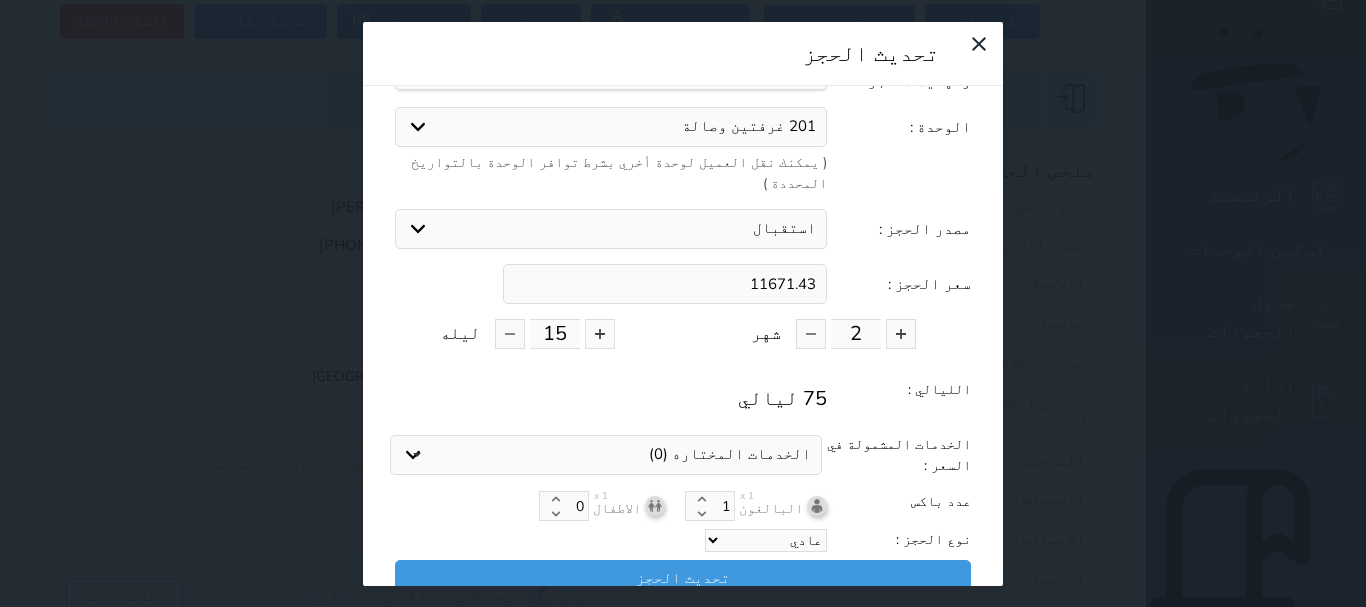 click on "11671.43" at bounding box center [665, 284] 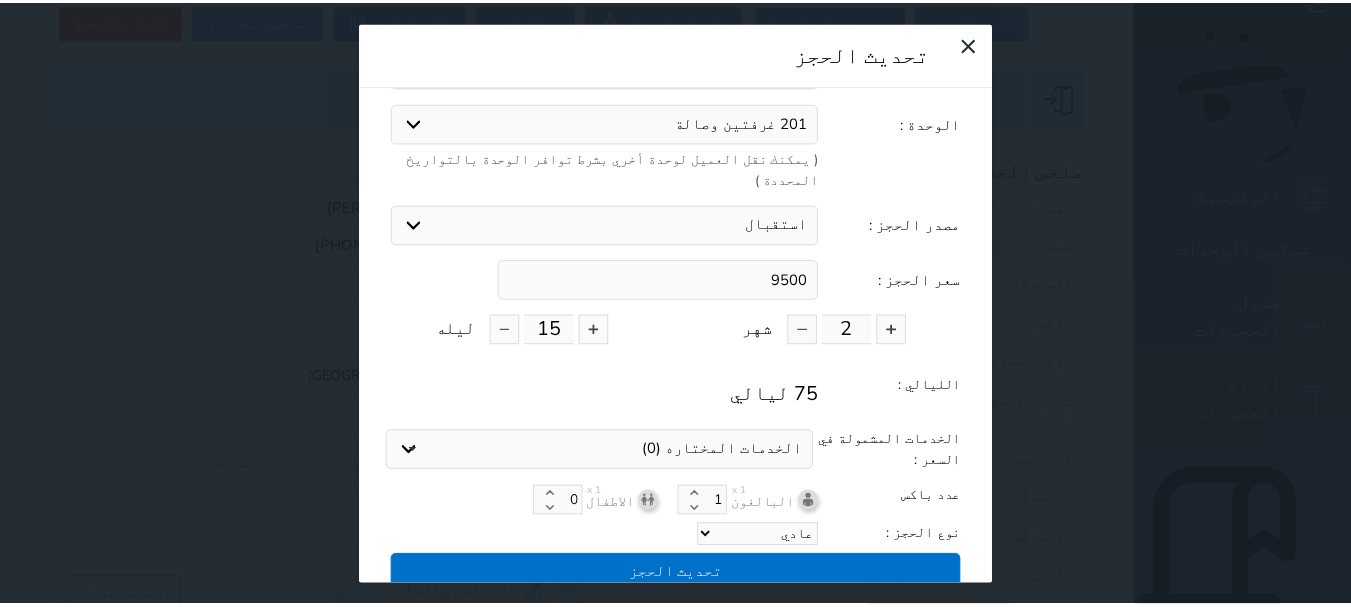 scroll, scrollTop: 105, scrollLeft: 0, axis: vertical 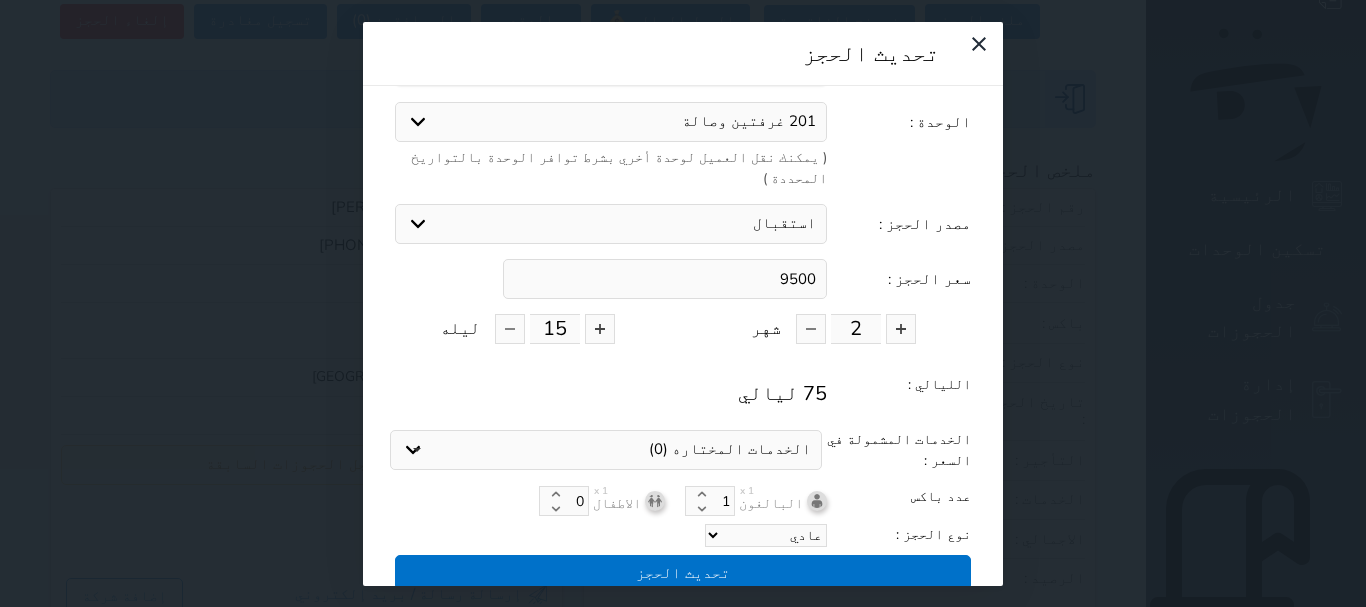 type on "9500" 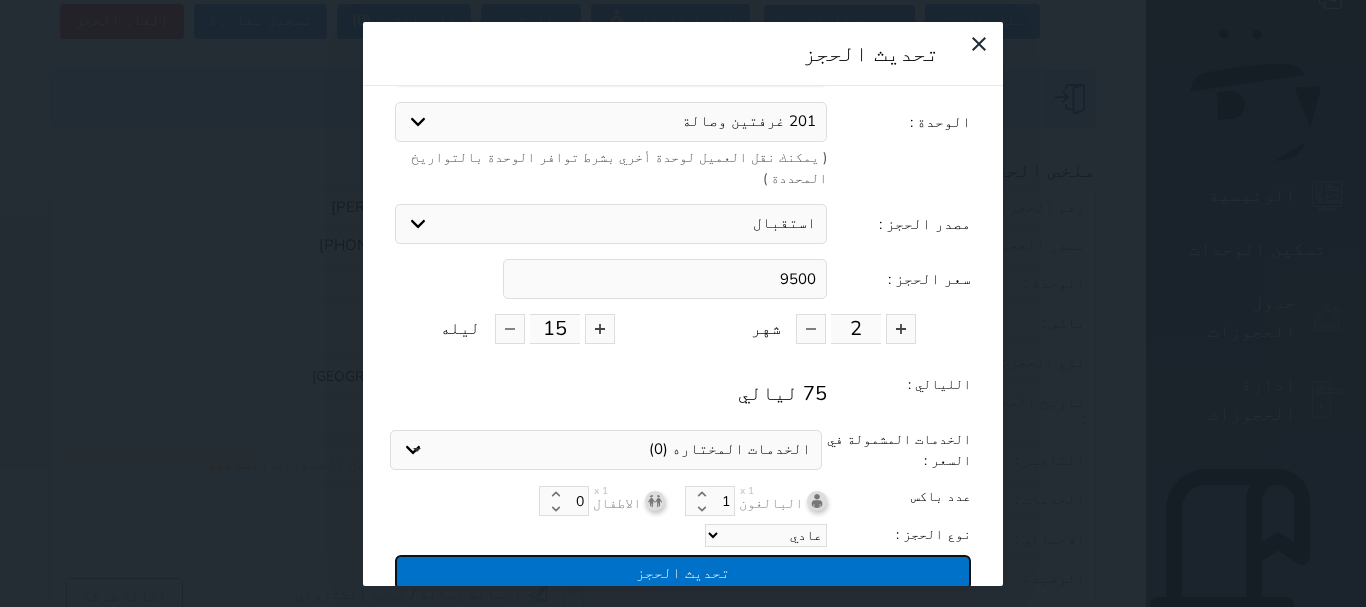 click on "تحديث الحجز" at bounding box center (683, 572) 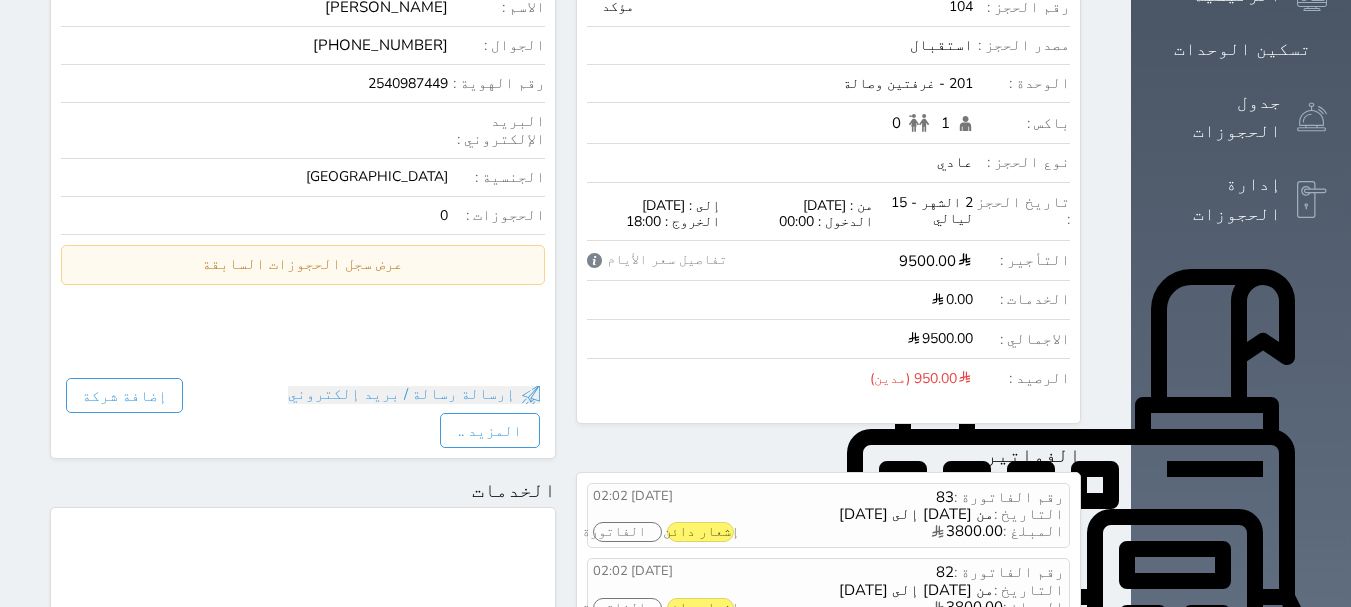 scroll, scrollTop: 0, scrollLeft: 0, axis: both 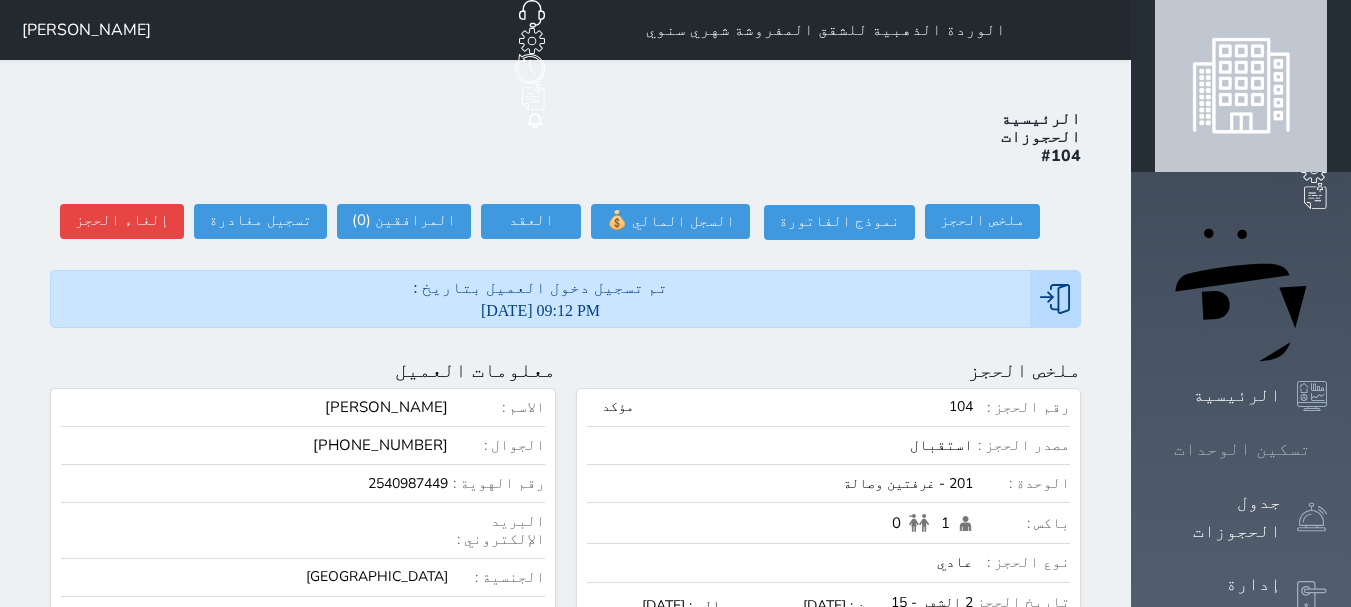 click on "تسكين الوحدات" at bounding box center [1242, 449] 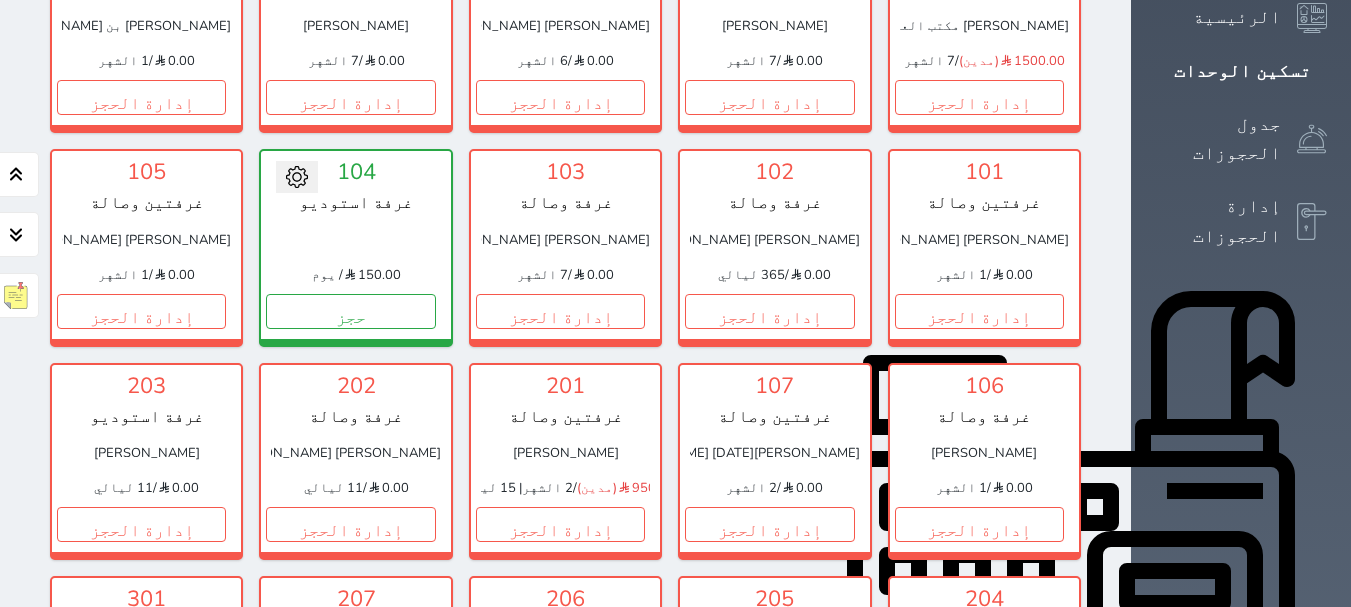 scroll, scrollTop: 0, scrollLeft: 0, axis: both 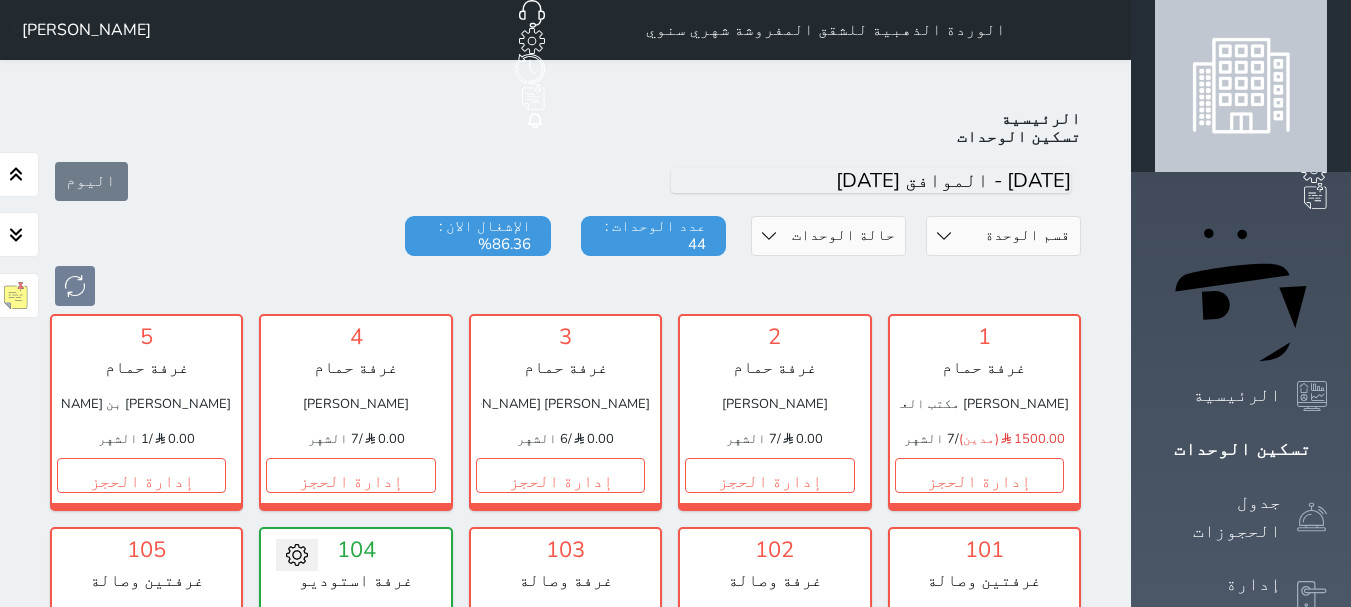 click on "[PERSON_NAME]" at bounding box center (86, 30) 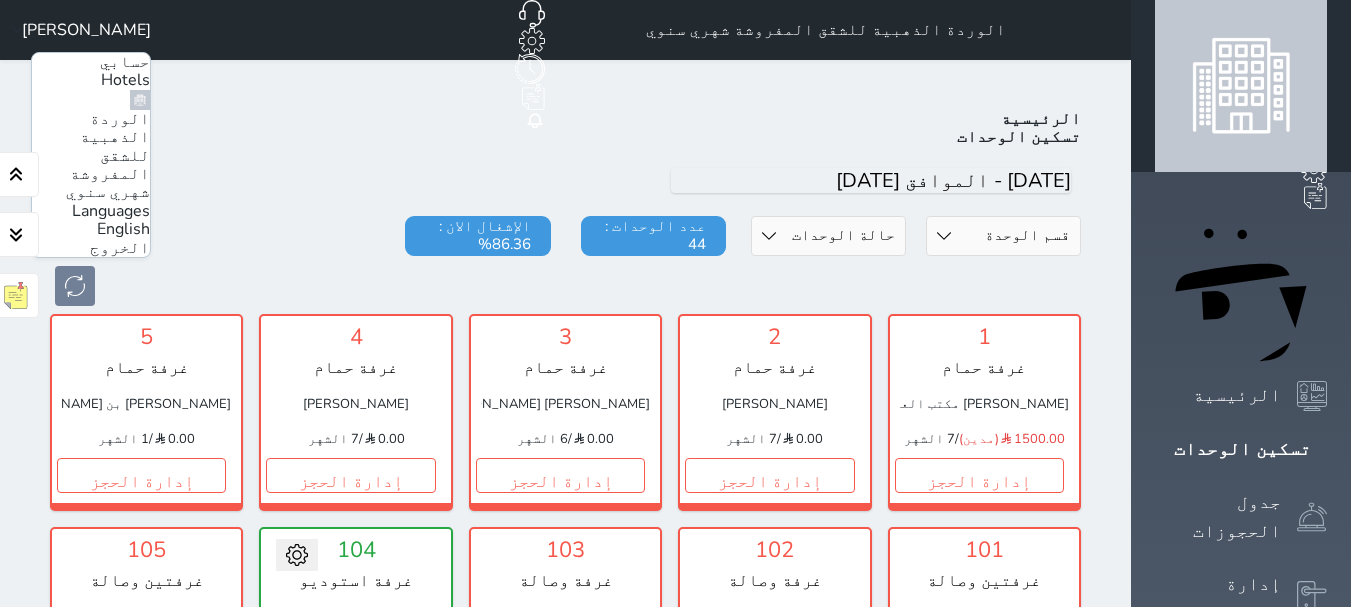 click on "الخروج" at bounding box center (120, 248) 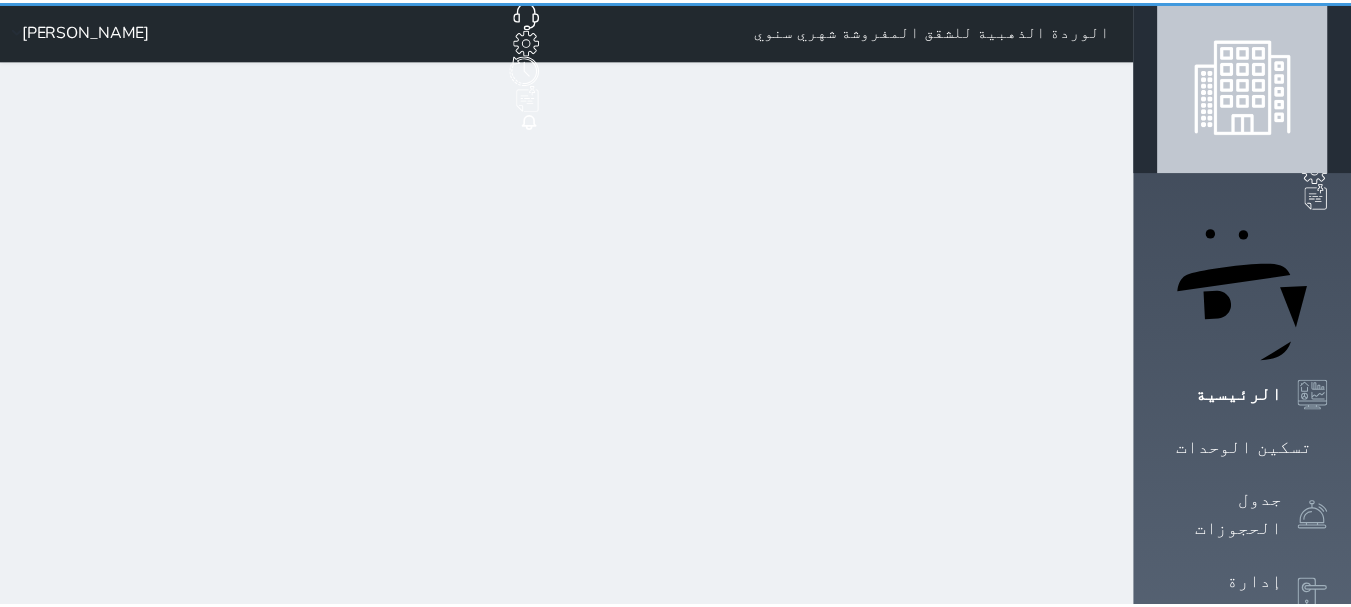 scroll, scrollTop: 0, scrollLeft: 0, axis: both 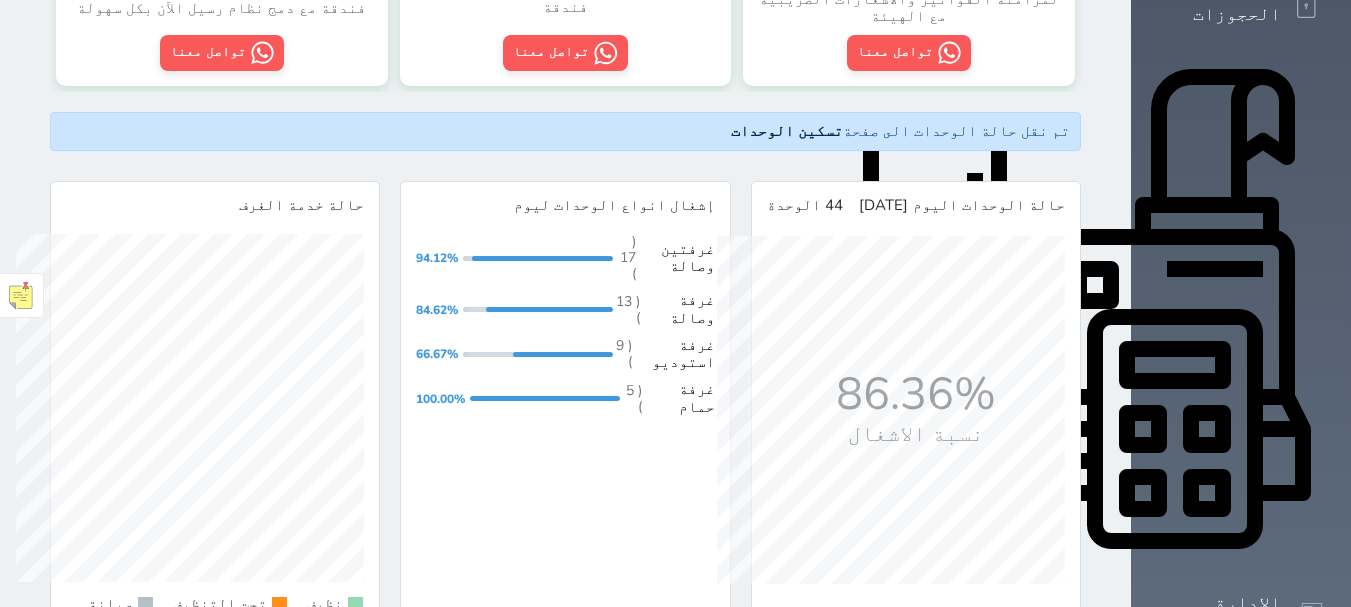 click 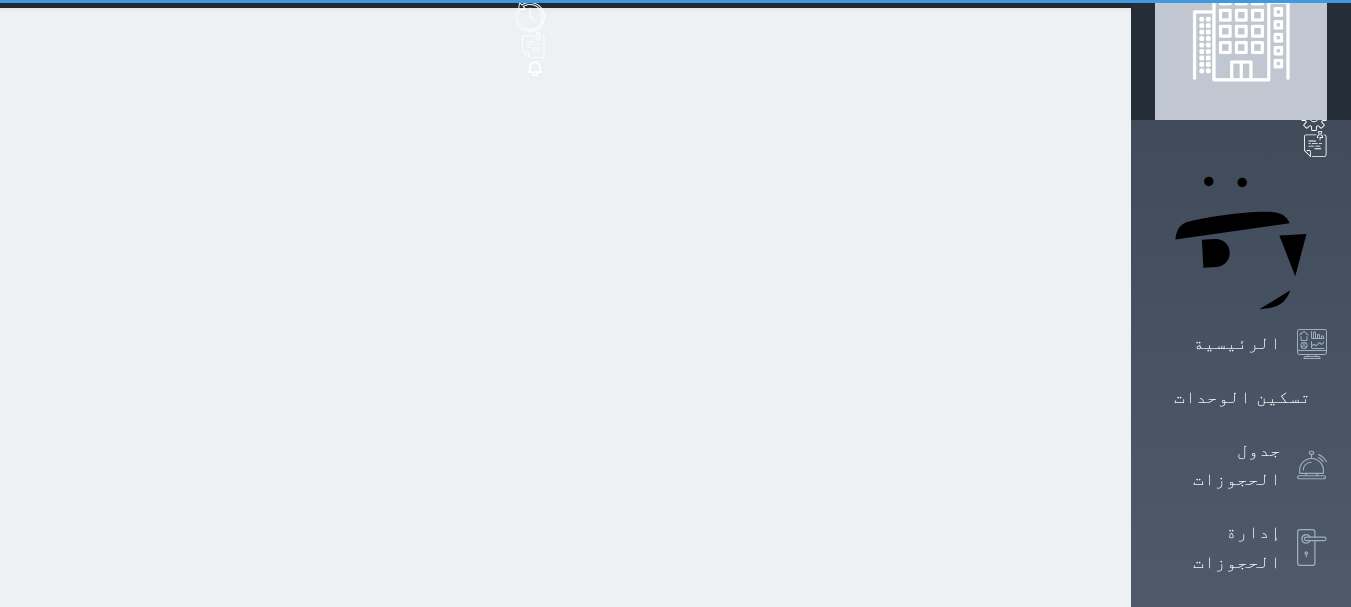 scroll, scrollTop: 0, scrollLeft: 0, axis: both 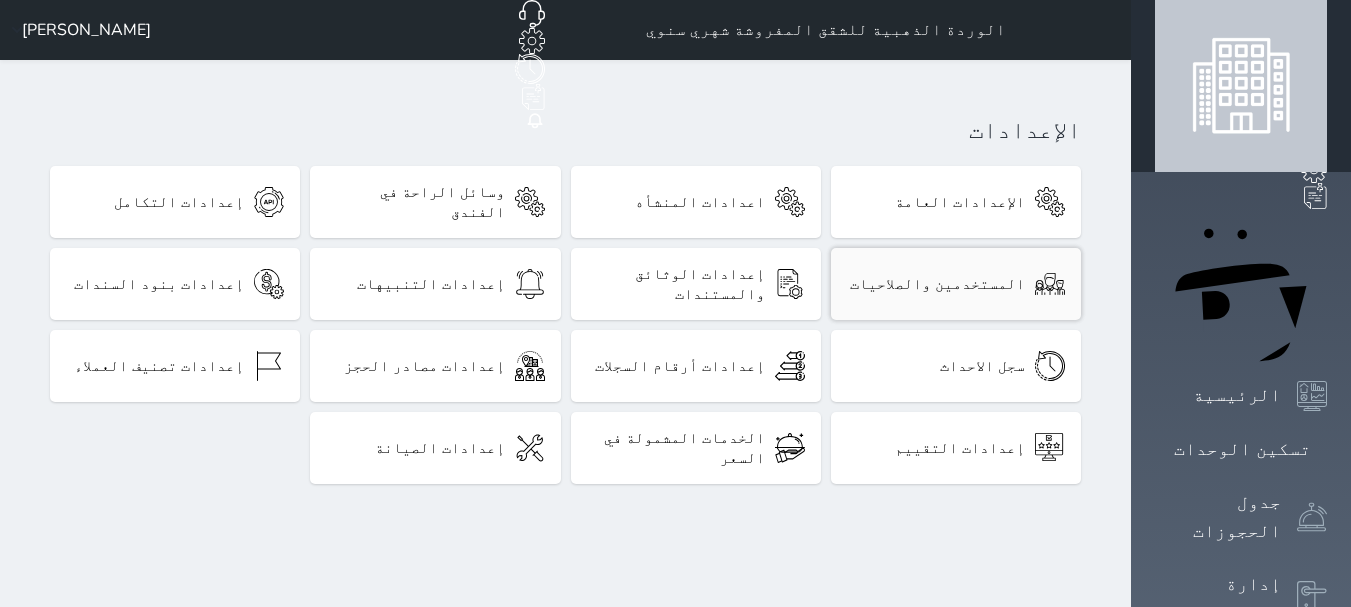 click on "المستخدمين والصلاحيات" at bounding box center [937, 284] 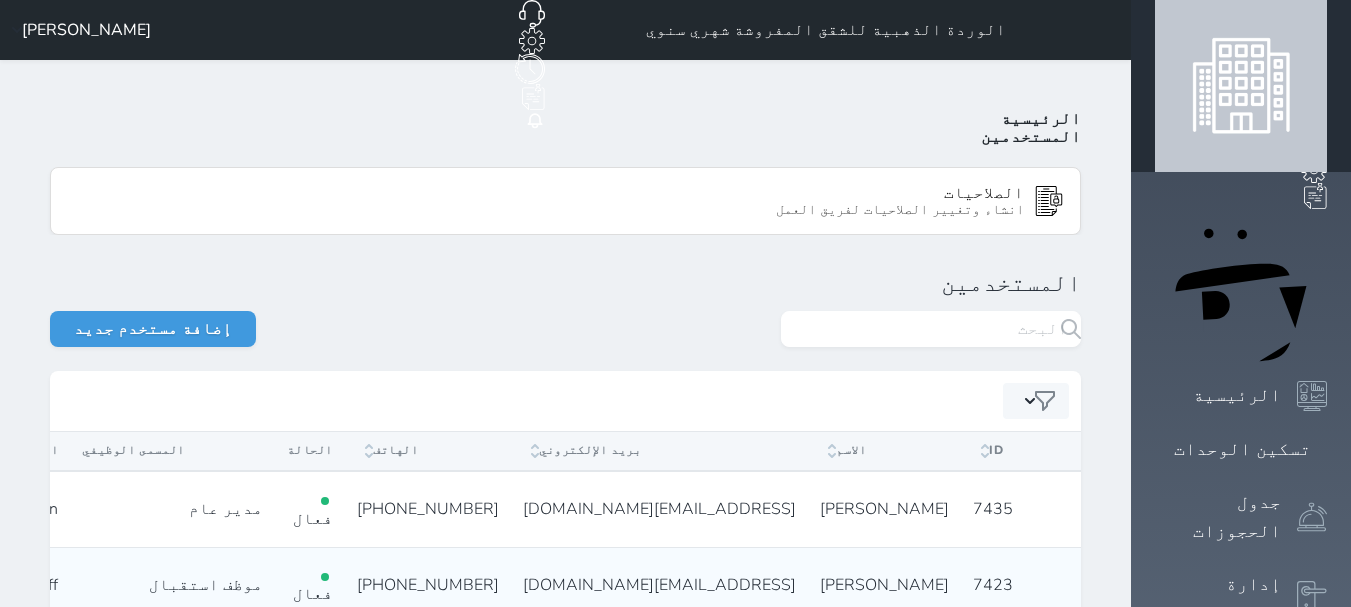 click 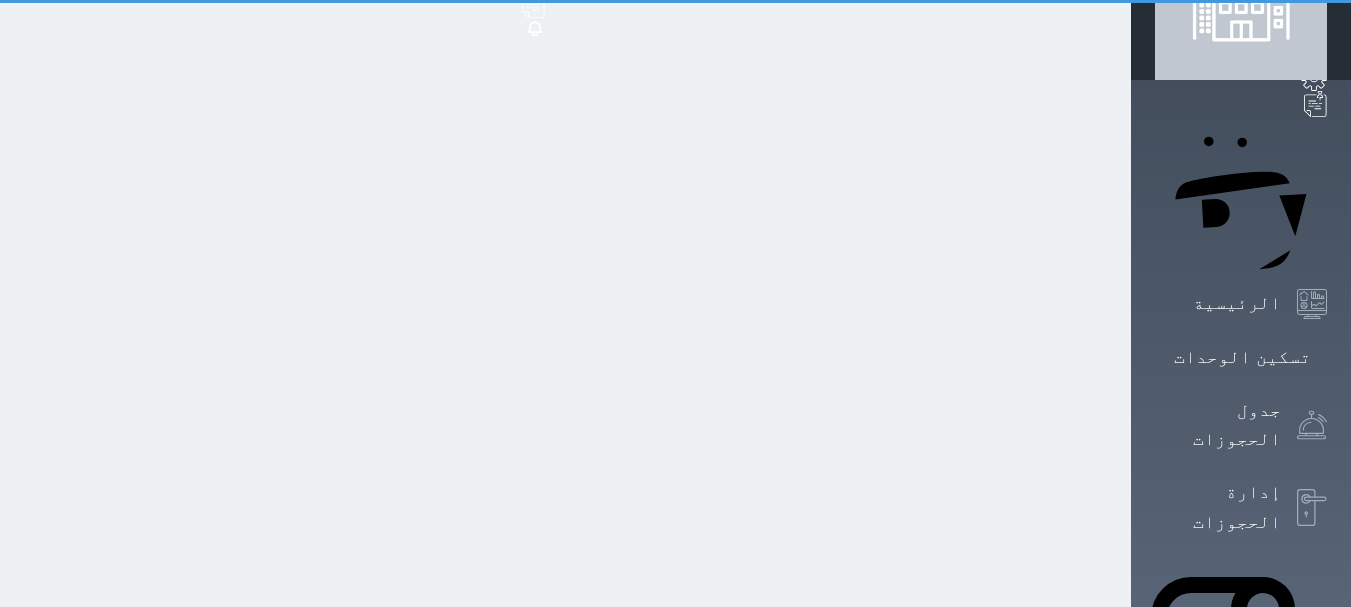 scroll, scrollTop: 108, scrollLeft: 0, axis: vertical 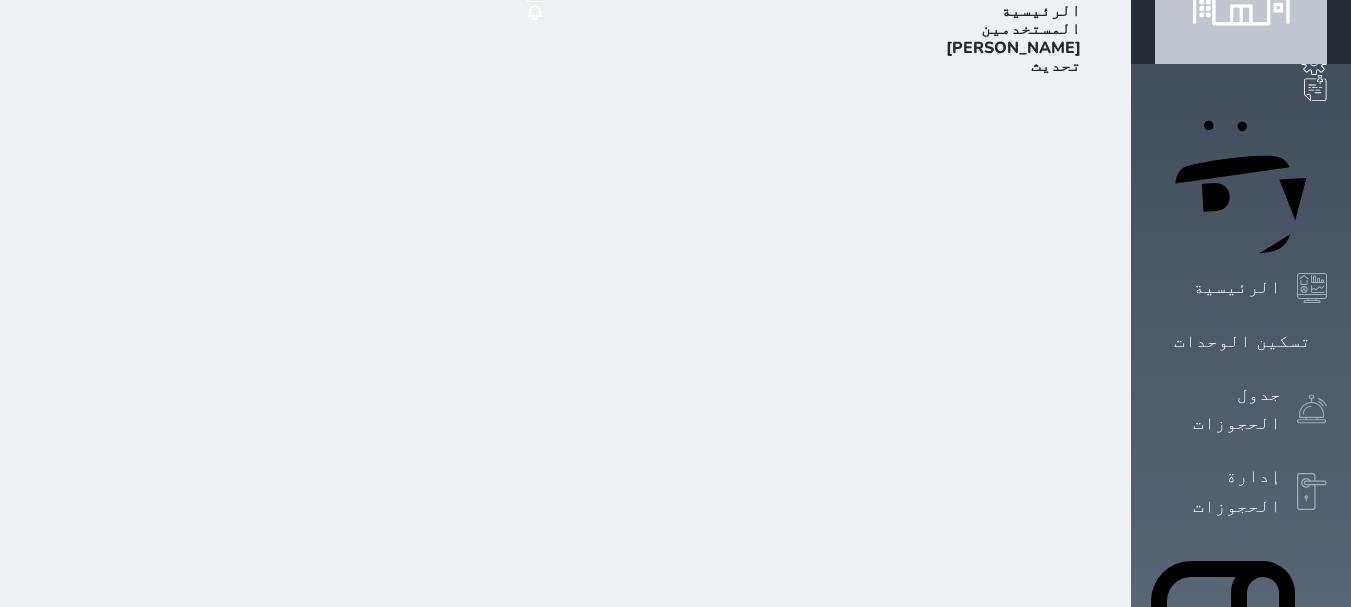 select on "Receptionist" 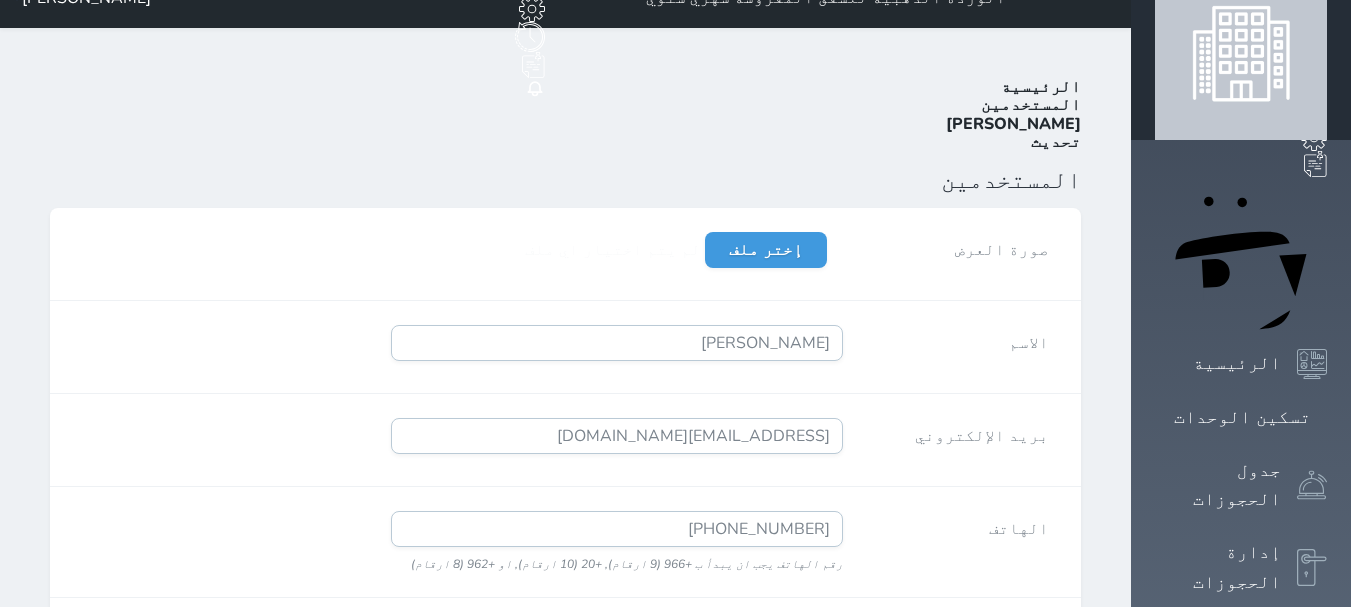scroll, scrollTop: 0, scrollLeft: 0, axis: both 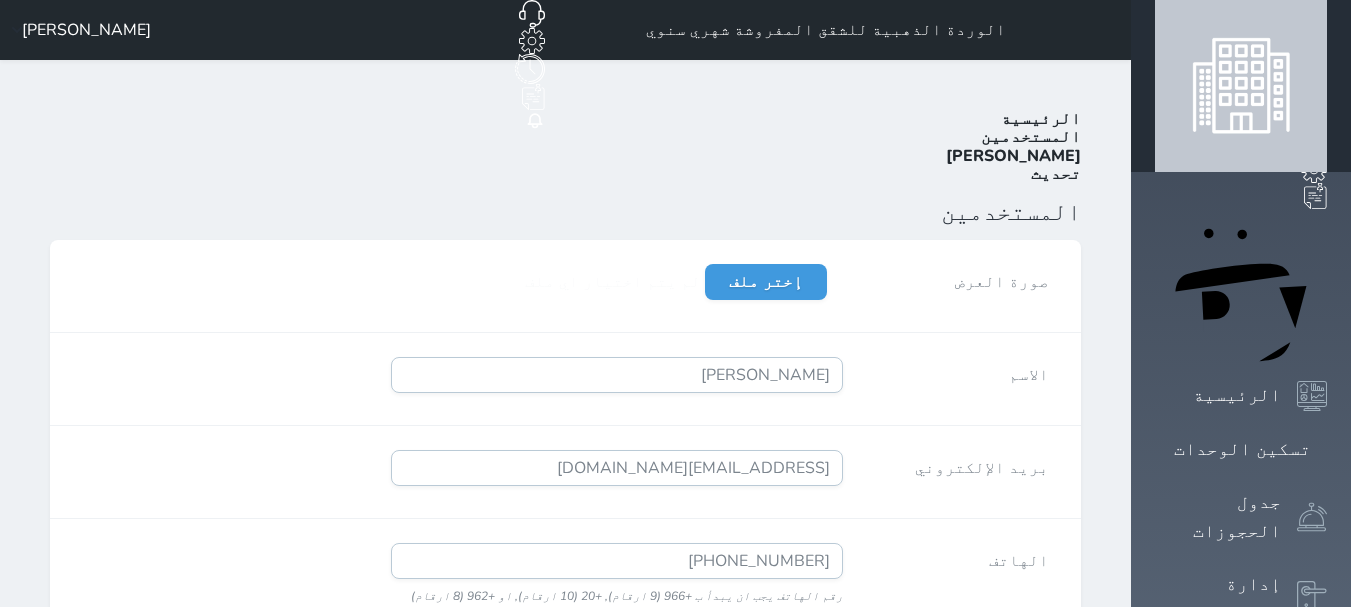 click on "[PERSON_NAME]" at bounding box center (86, 30) 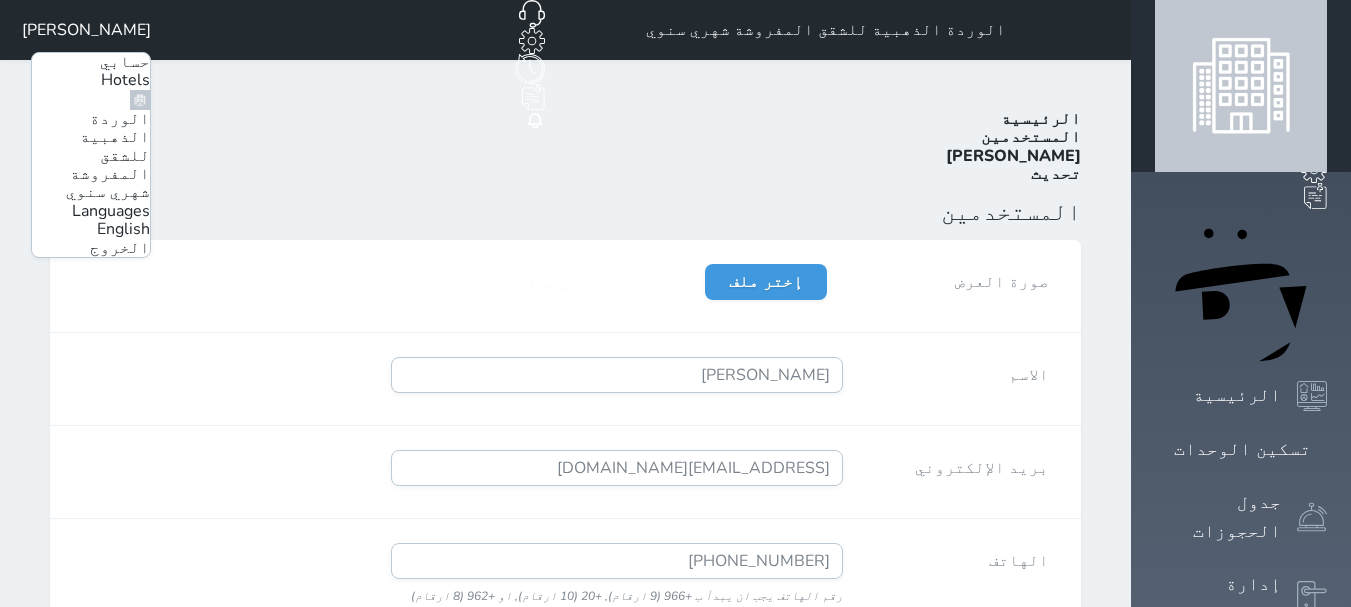click on "الخروج" at bounding box center [120, 248] 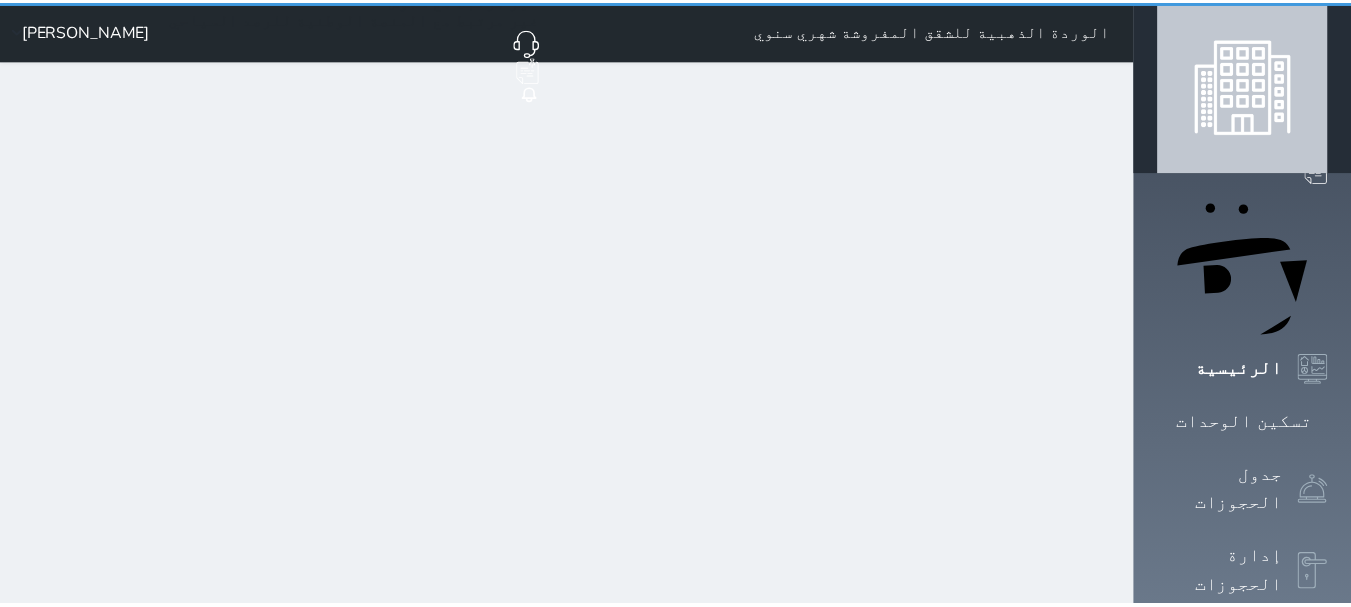 scroll, scrollTop: 0, scrollLeft: 0, axis: both 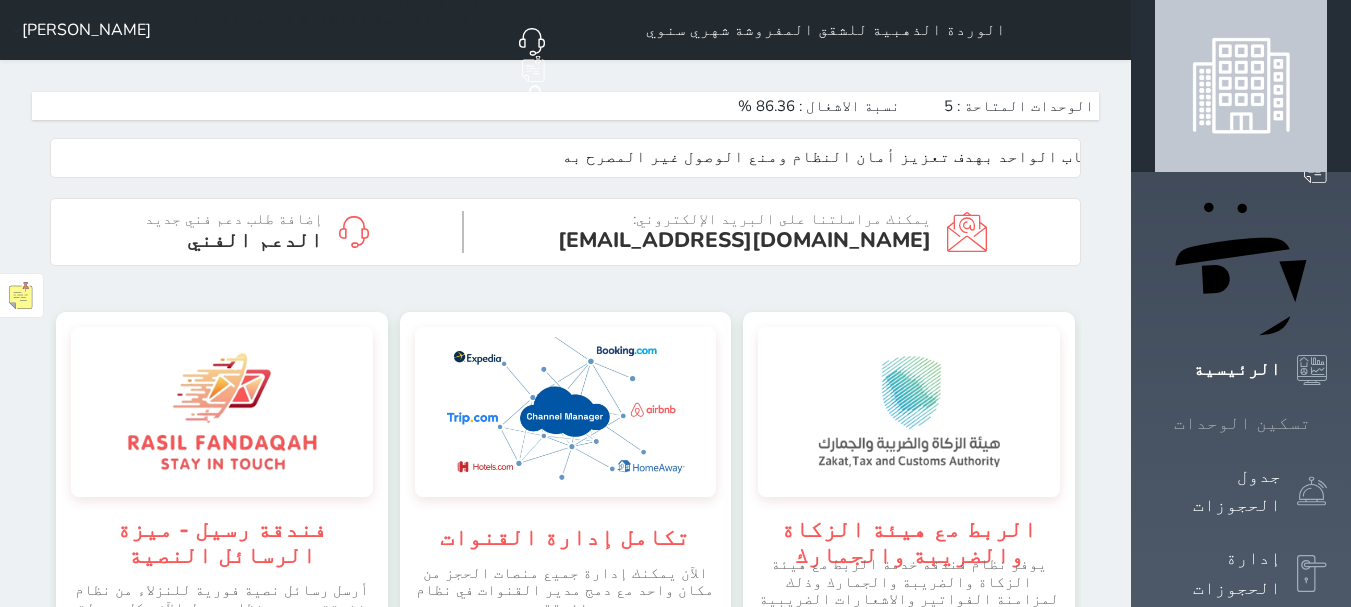 click 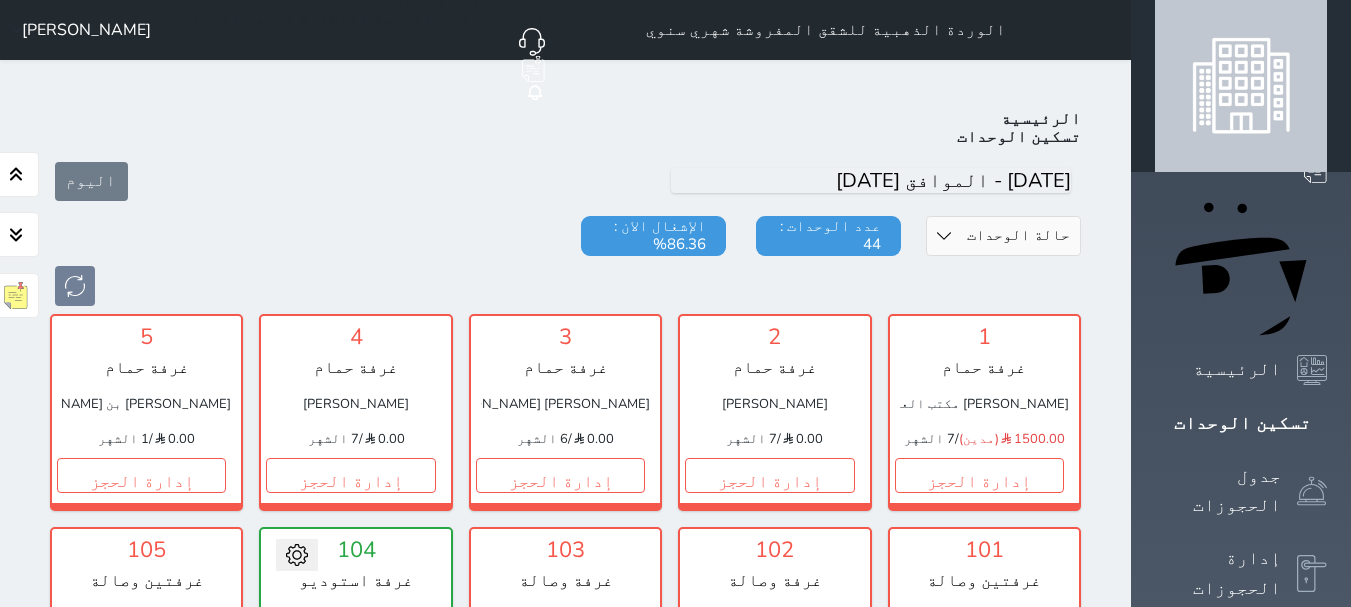 scroll, scrollTop: 371, scrollLeft: 0, axis: vertical 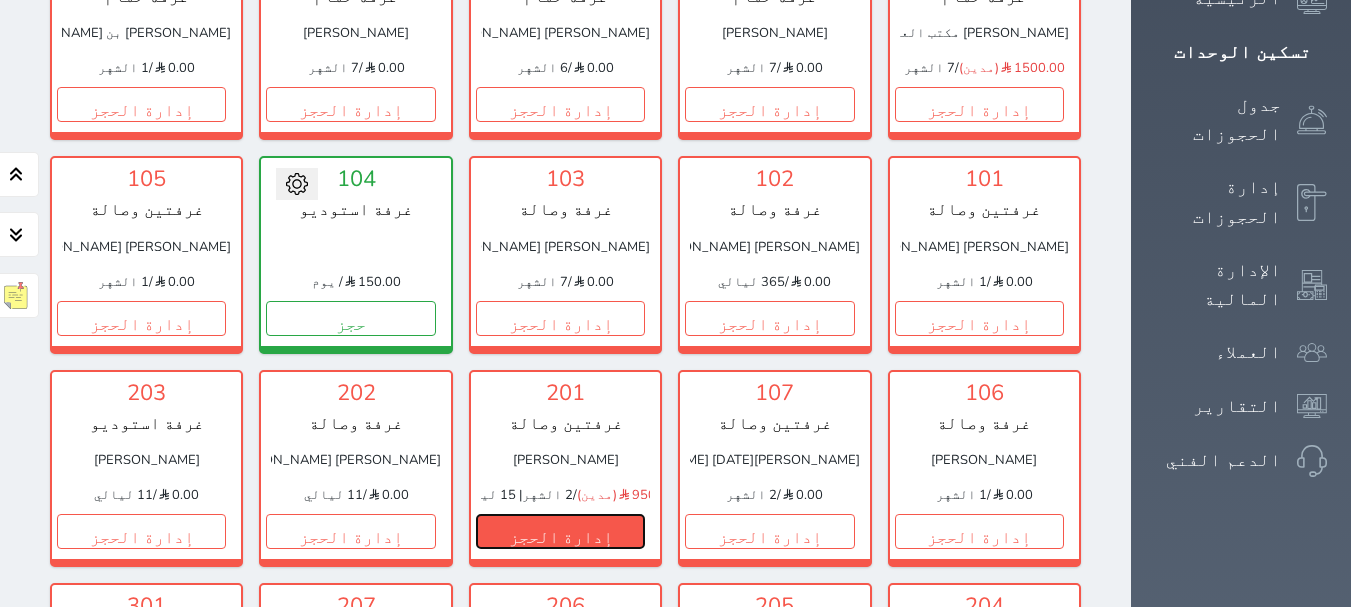 click on "إدارة الحجز" at bounding box center [560, 531] 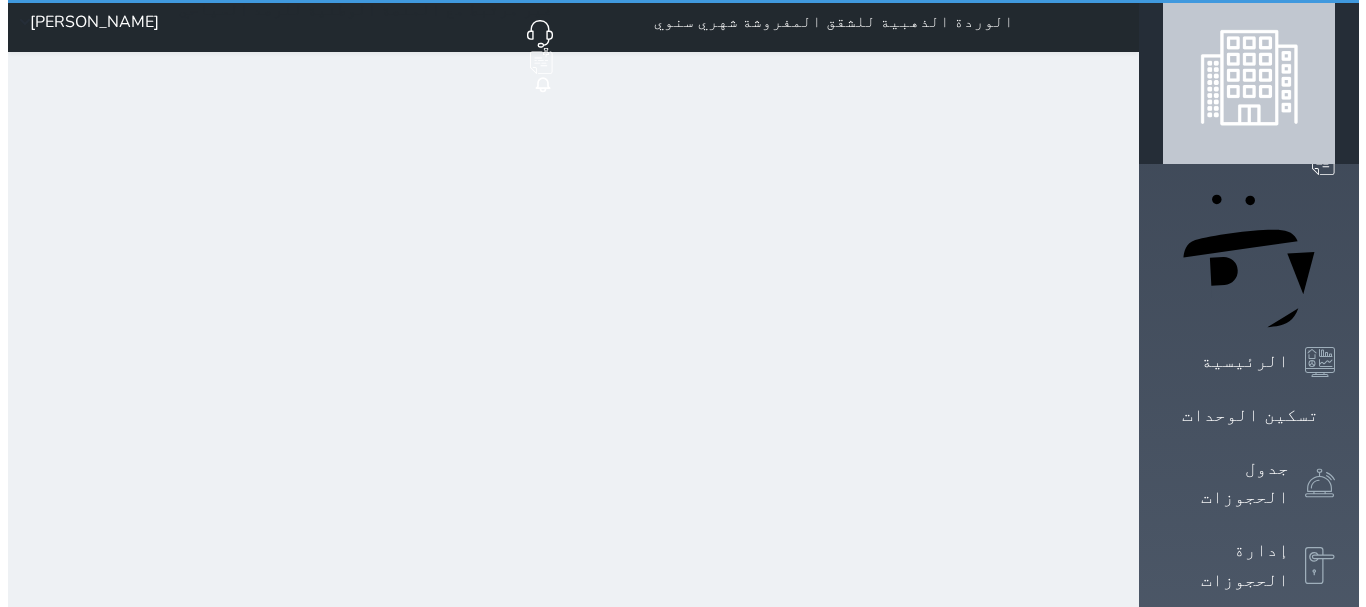 scroll, scrollTop: 0, scrollLeft: 0, axis: both 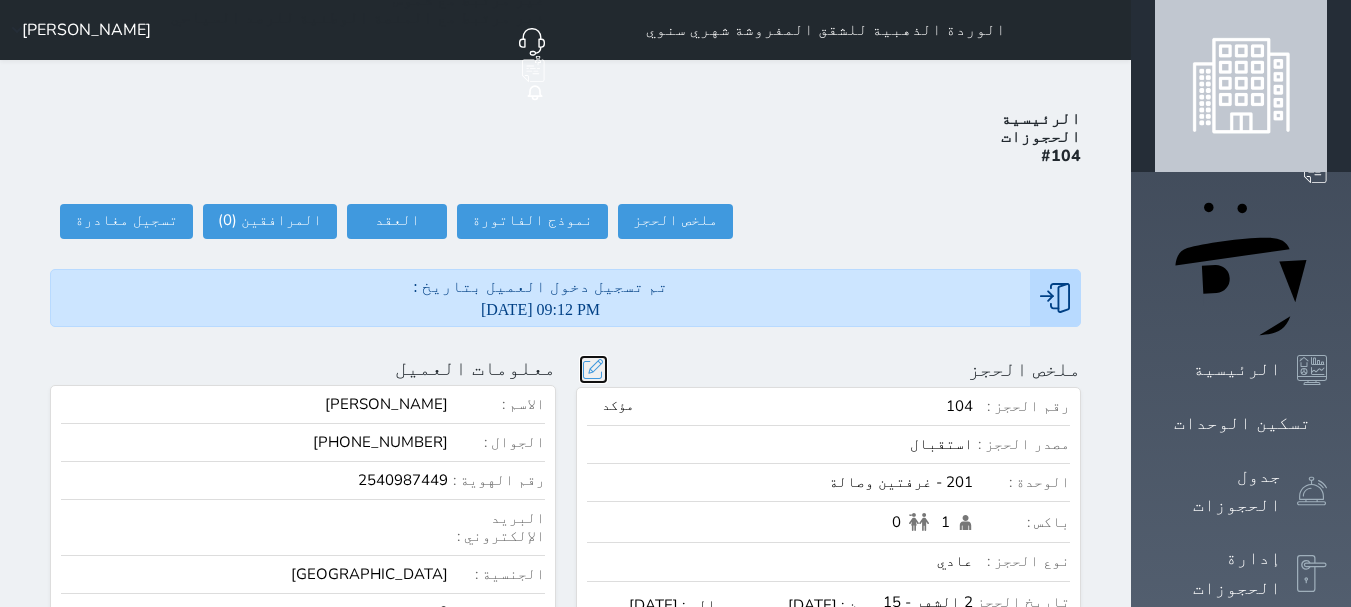 click at bounding box center [593, 369] 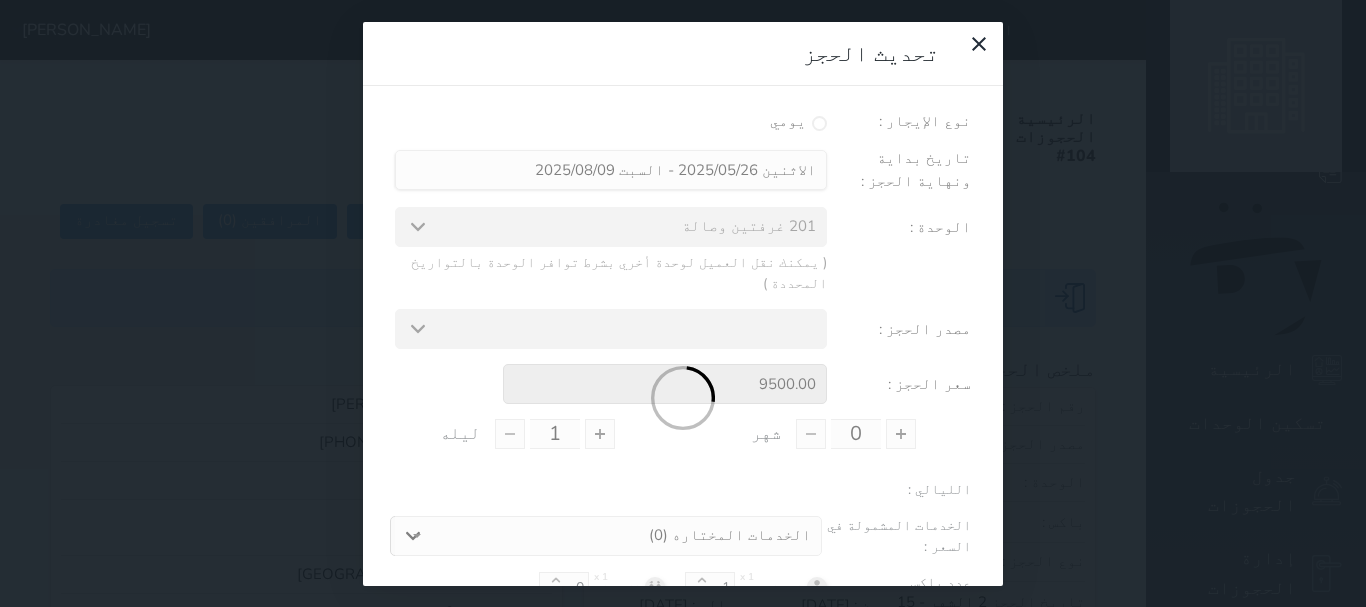type on "2" 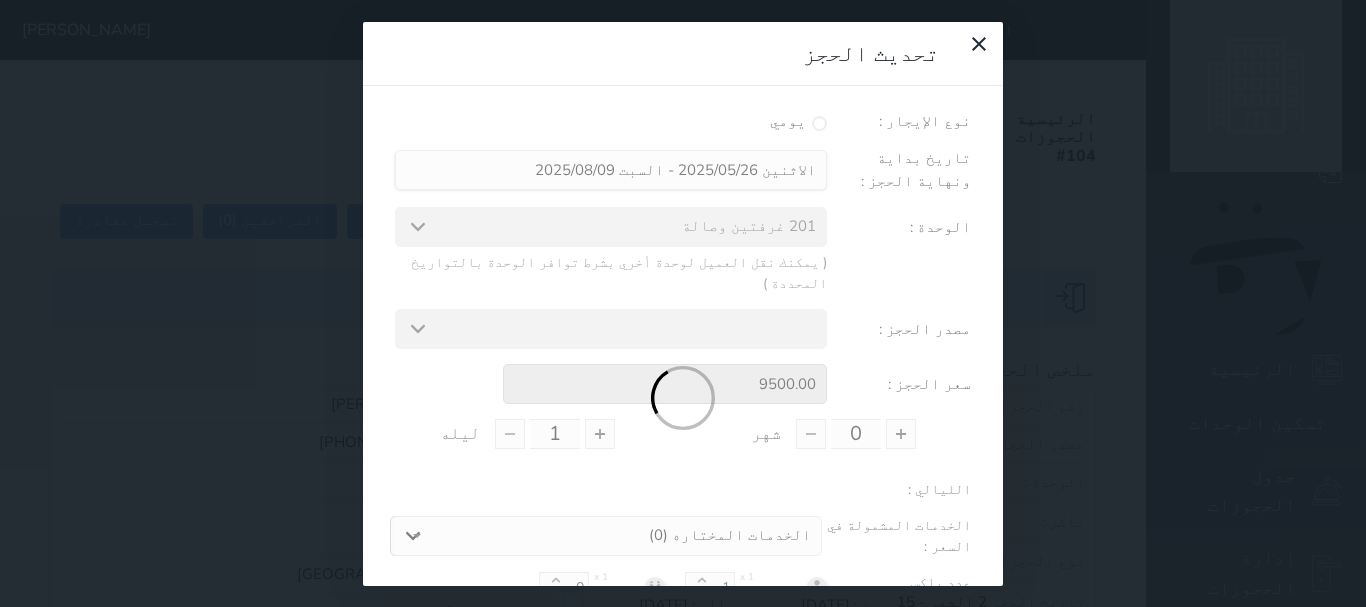 type on "15" 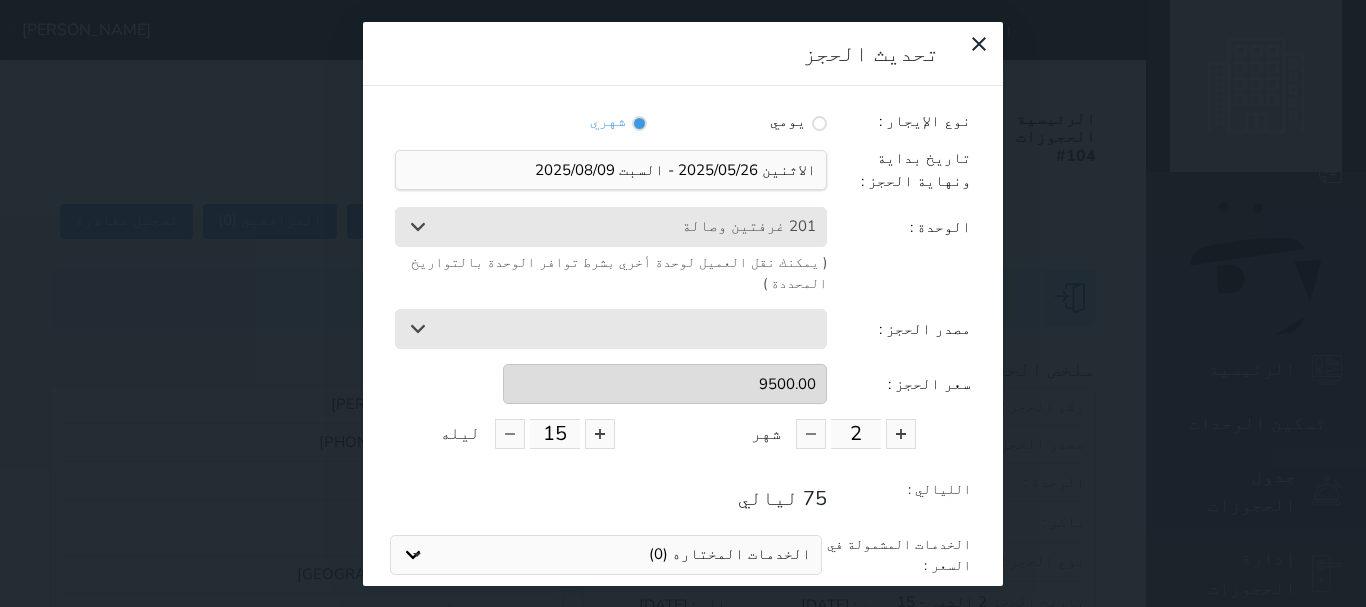 click on "نوع الإيجار :     يومي     شهري   تاريخ بداية ونهاية الحجز :     الوحدة :   201 غرفتين وصالة   307 غرفتين وصالة 506 غرفة وصالة 602 غرفة وصالة 104 غرفة استوديو 504 غرفة استوديو   ( يمكنك نقل العميل لوحدة أخري بشرط توافر الوحدة بالتواريخ المحددة )   مصدر الحجز :   استقبال الموقع الإلكتروني بوكينج المسافر اكسبيديا مواقع التواصل الإجتماعي اويو اخرى     سعر الحجز :   9500.00         2     شهر     15     ليله   الليالي :   75 ليالي   الخدمات المشمولة في السعر :   الخدمات المختاره (0)  تحديد الكل  ×  فطار   عدد باكس           البالغون   x 1   1                             الاطفال   x 1   0               نوع الحجز :     تحديث الحجز" at bounding box center [683, 408] 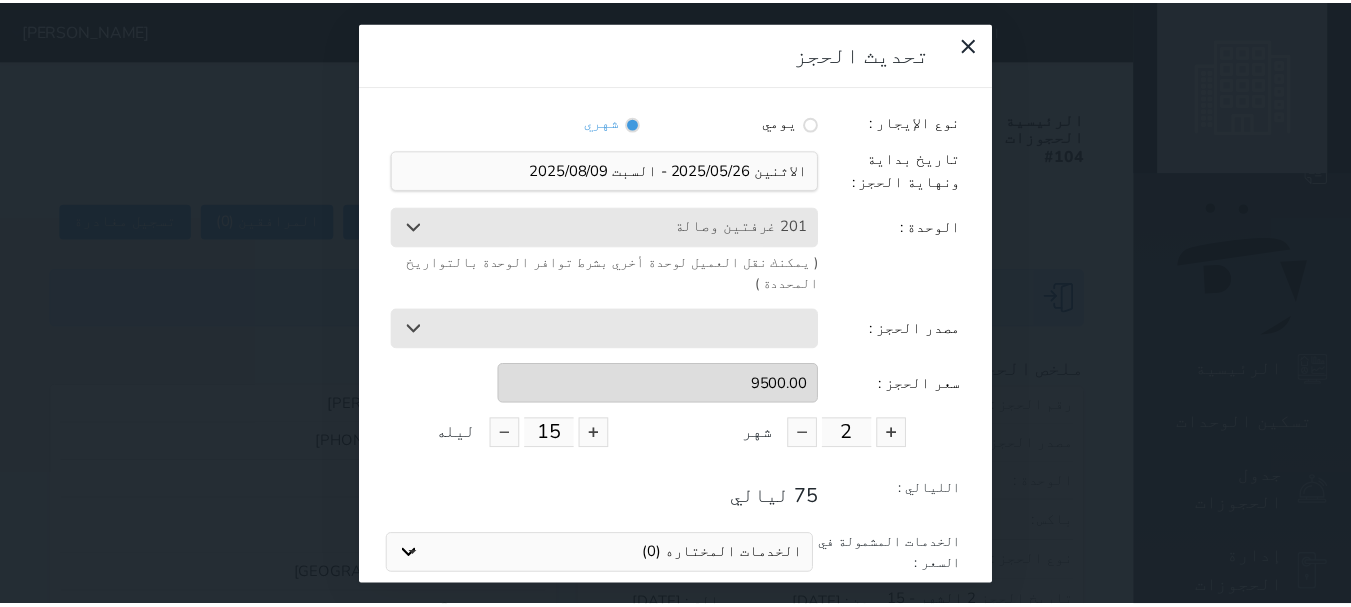 scroll, scrollTop: 100, scrollLeft: 0, axis: vertical 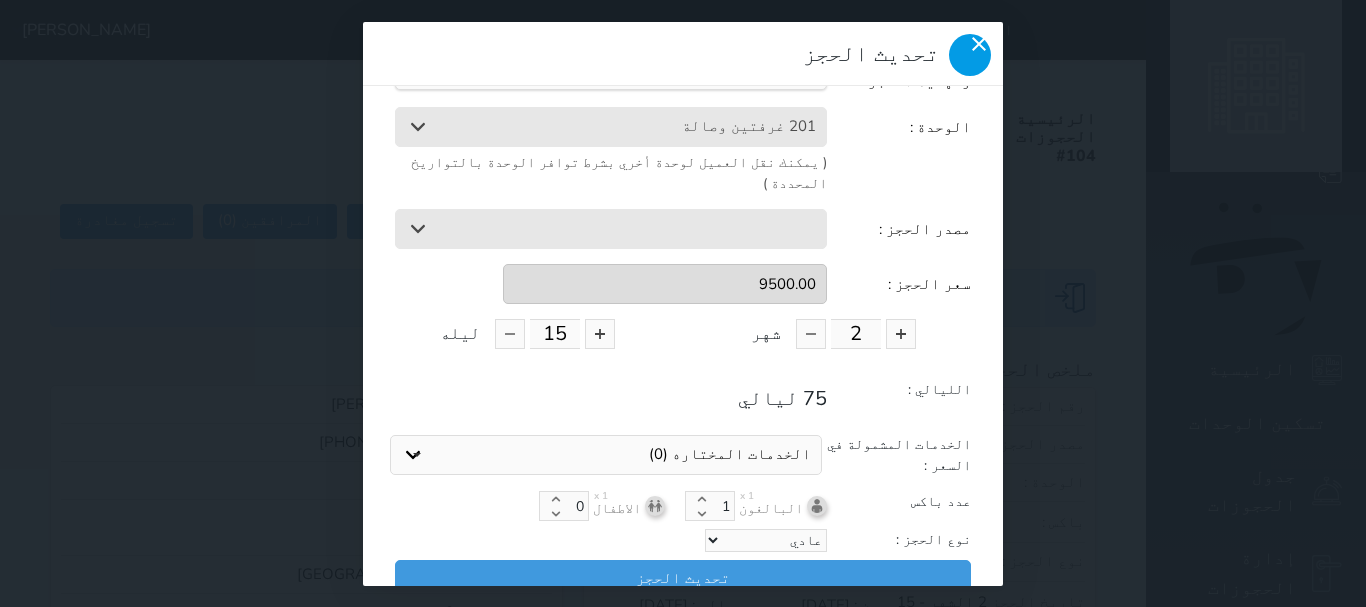 click at bounding box center (970, 55) 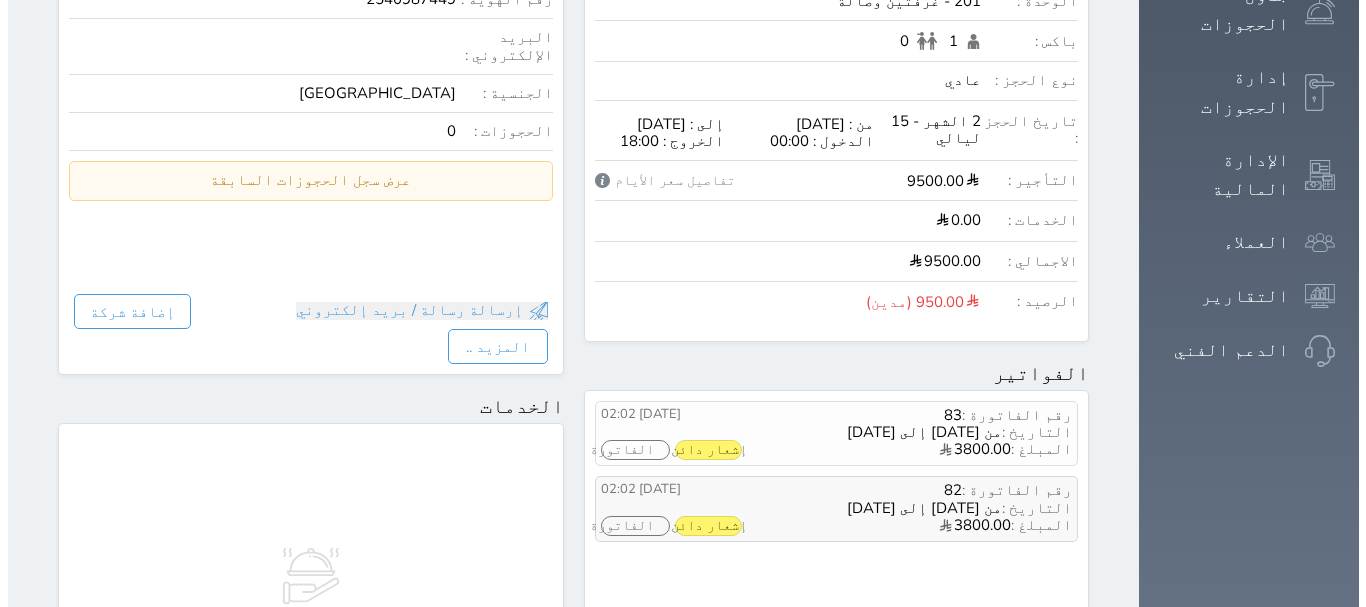 scroll, scrollTop: 500, scrollLeft: 0, axis: vertical 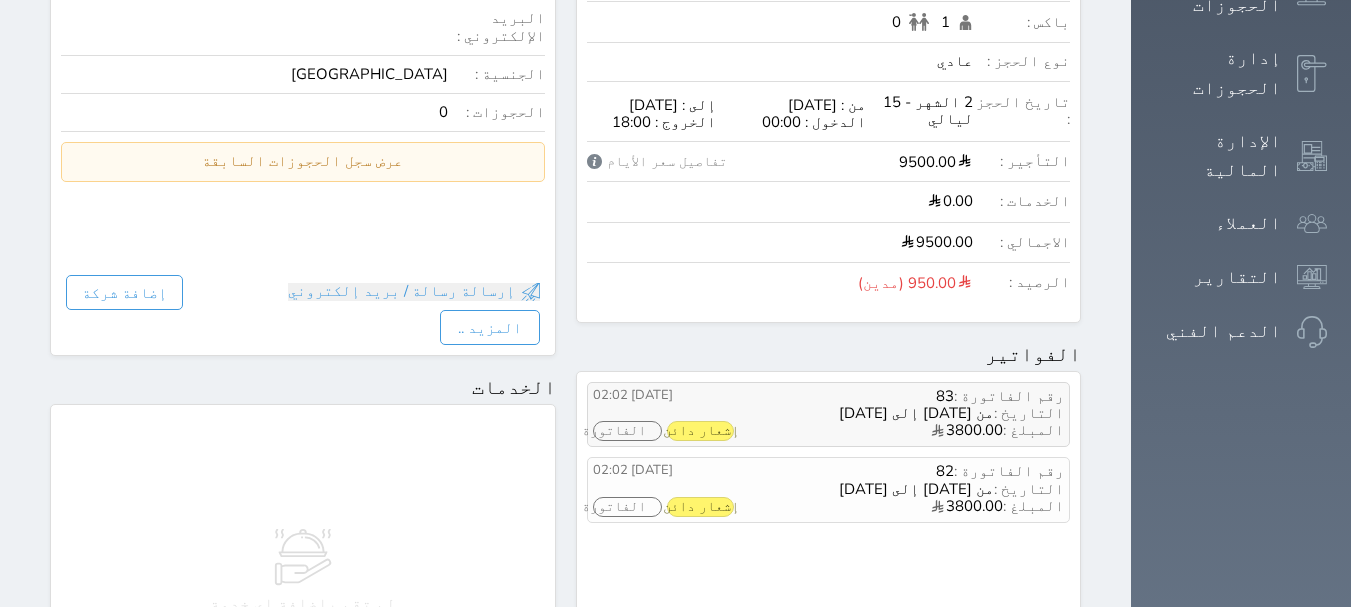 click on "الفاتورة" at bounding box center [628, 431] 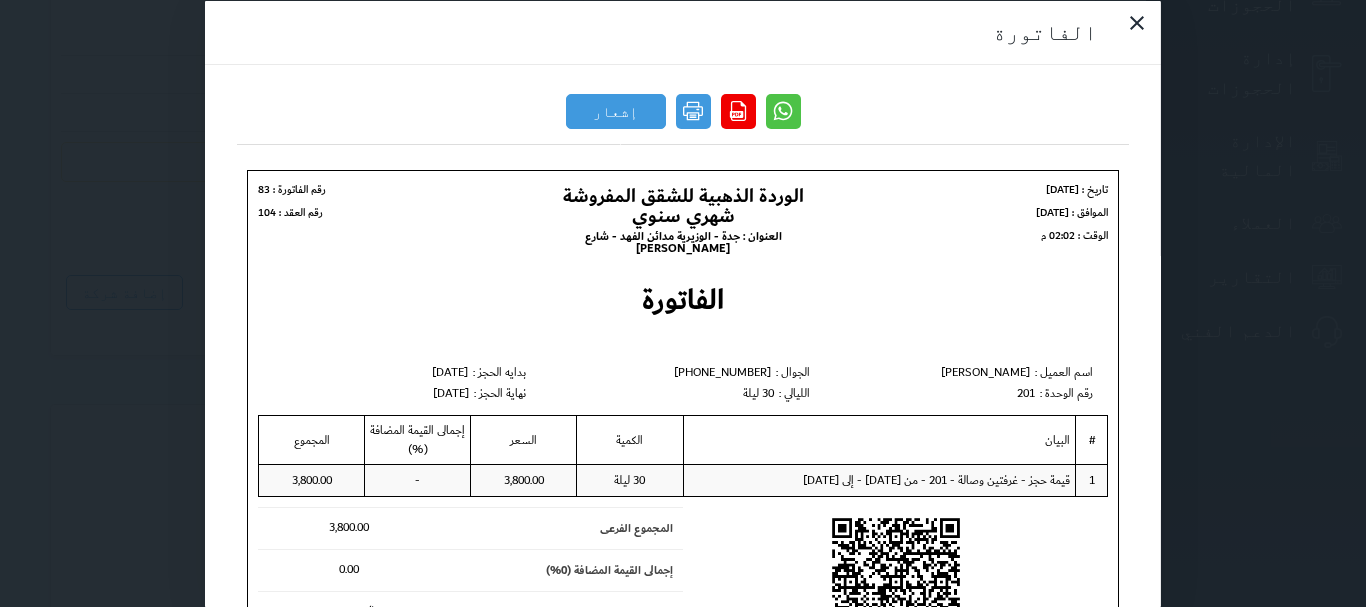 scroll, scrollTop: 0, scrollLeft: 0, axis: both 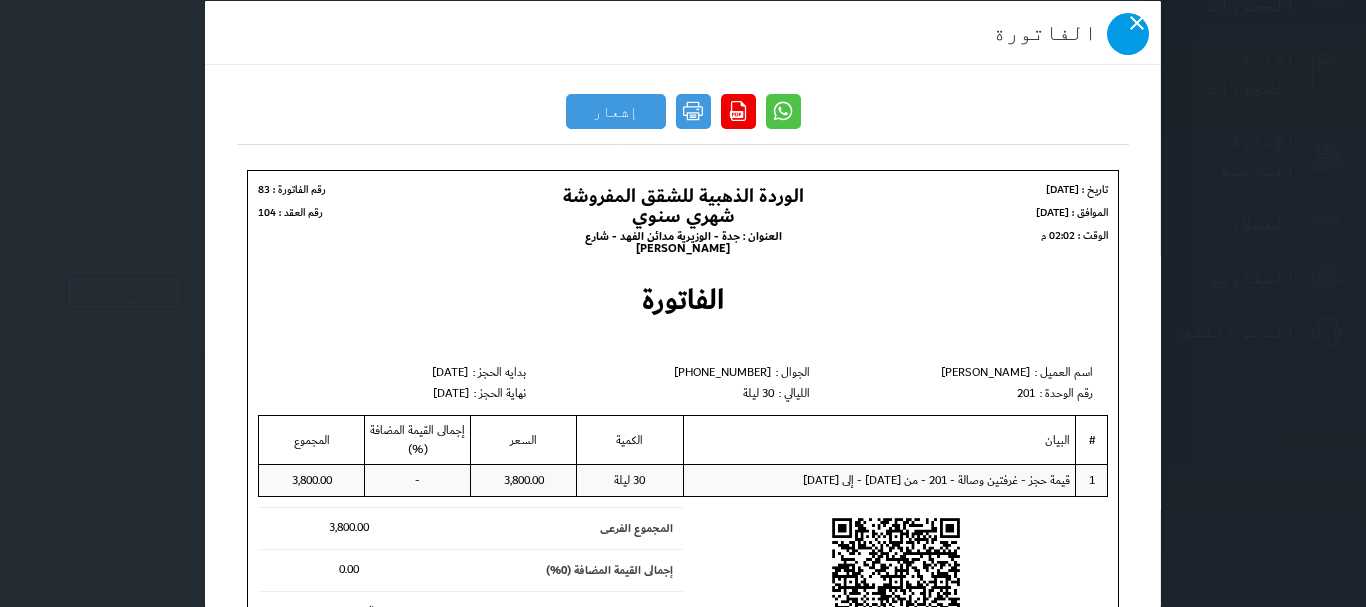 click 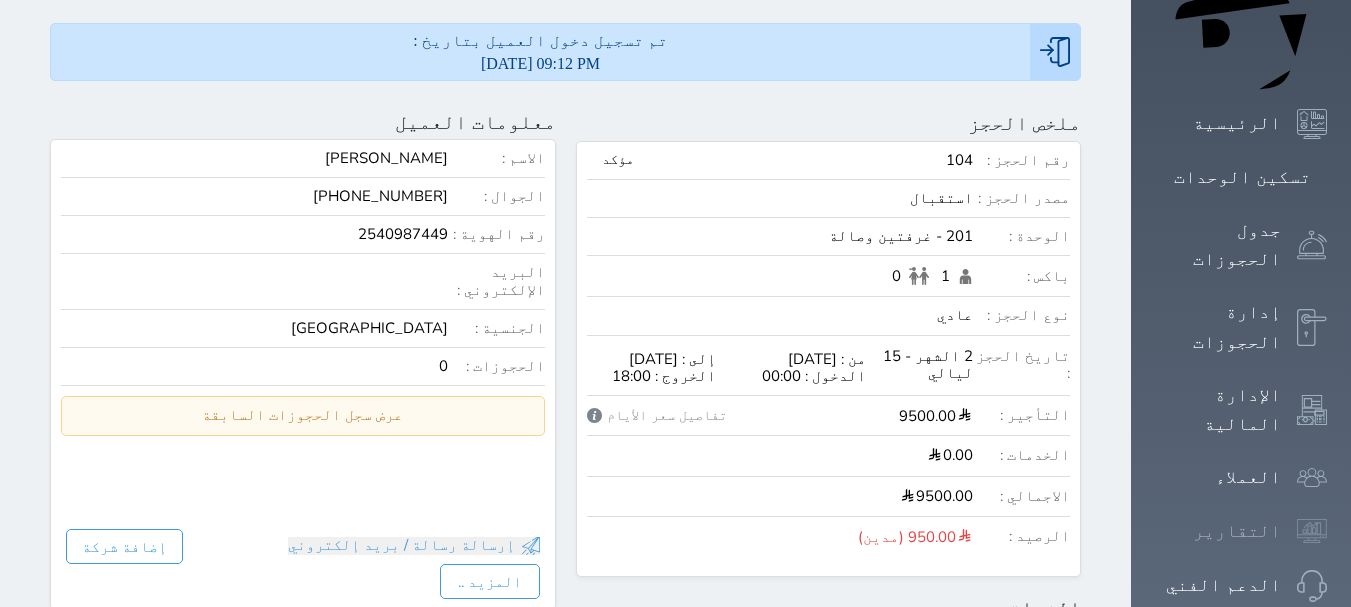 scroll, scrollTop: 0, scrollLeft: 0, axis: both 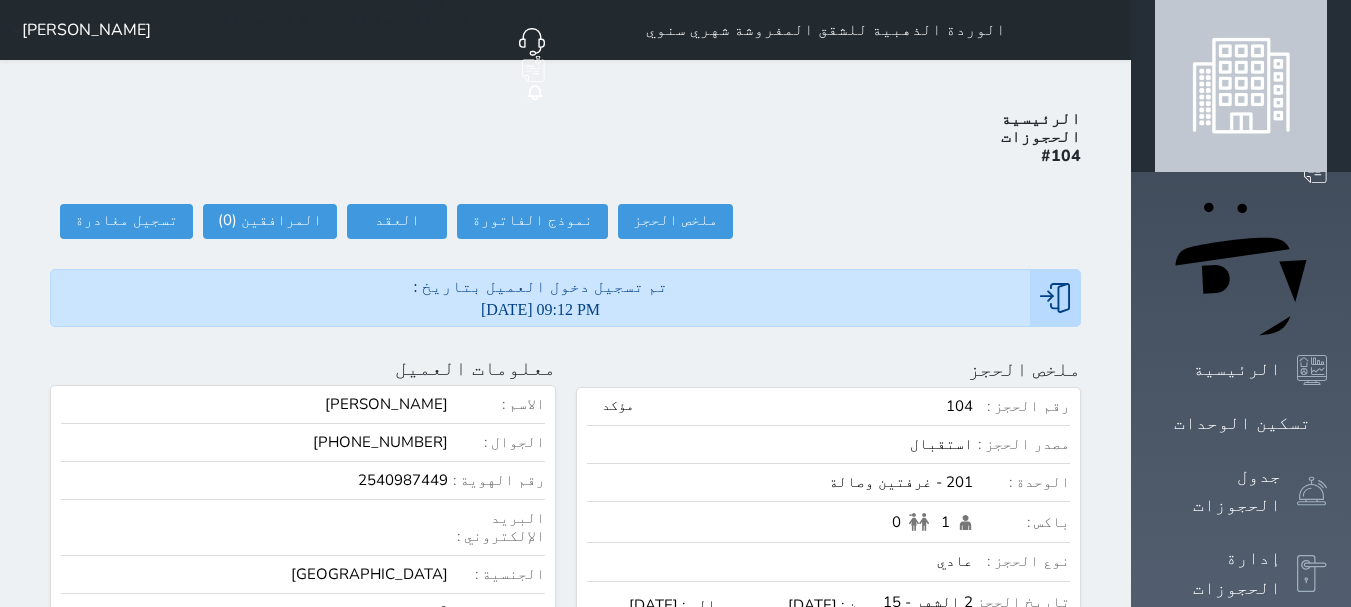 click on "محمد العوامي" at bounding box center [86, 30] 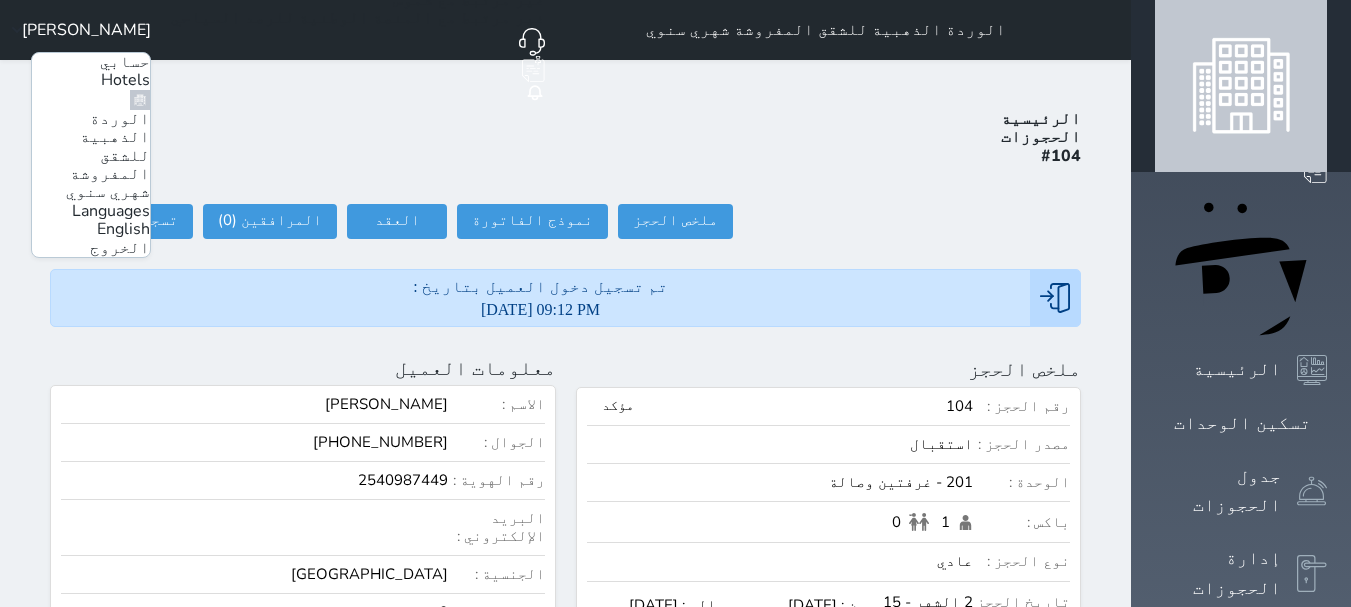 click on "الخروج" at bounding box center [120, 248] 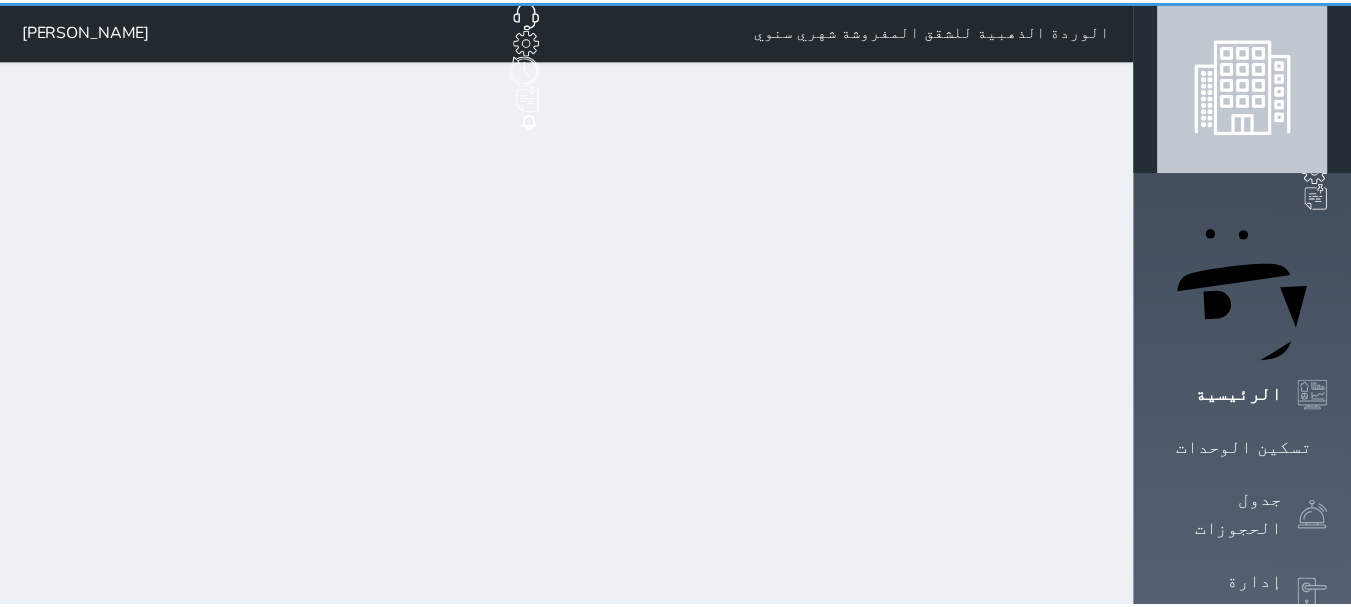 scroll, scrollTop: 0, scrollLeft: 0, axis: both 